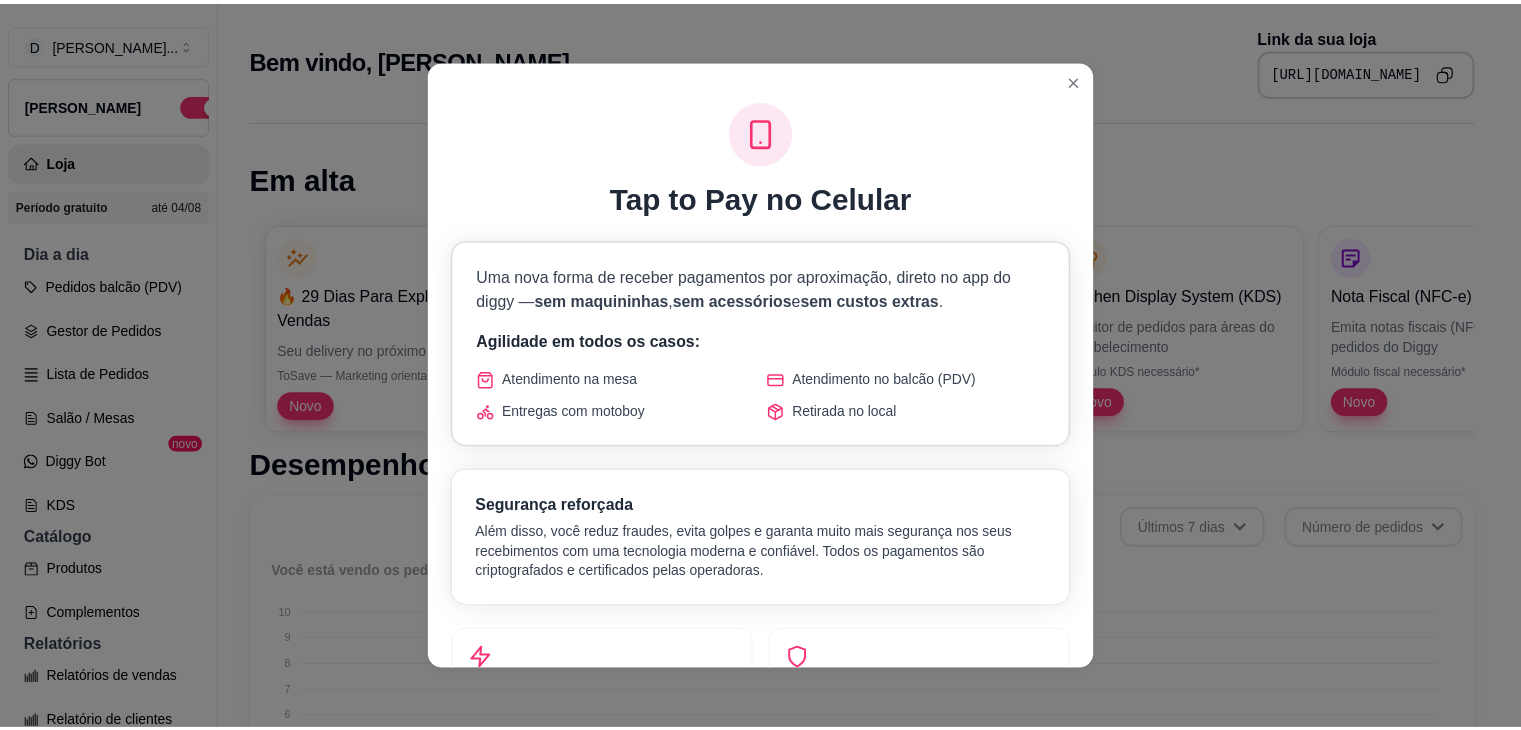 scroll, scrollTop: 0, scrollLeft: 0, axis: both 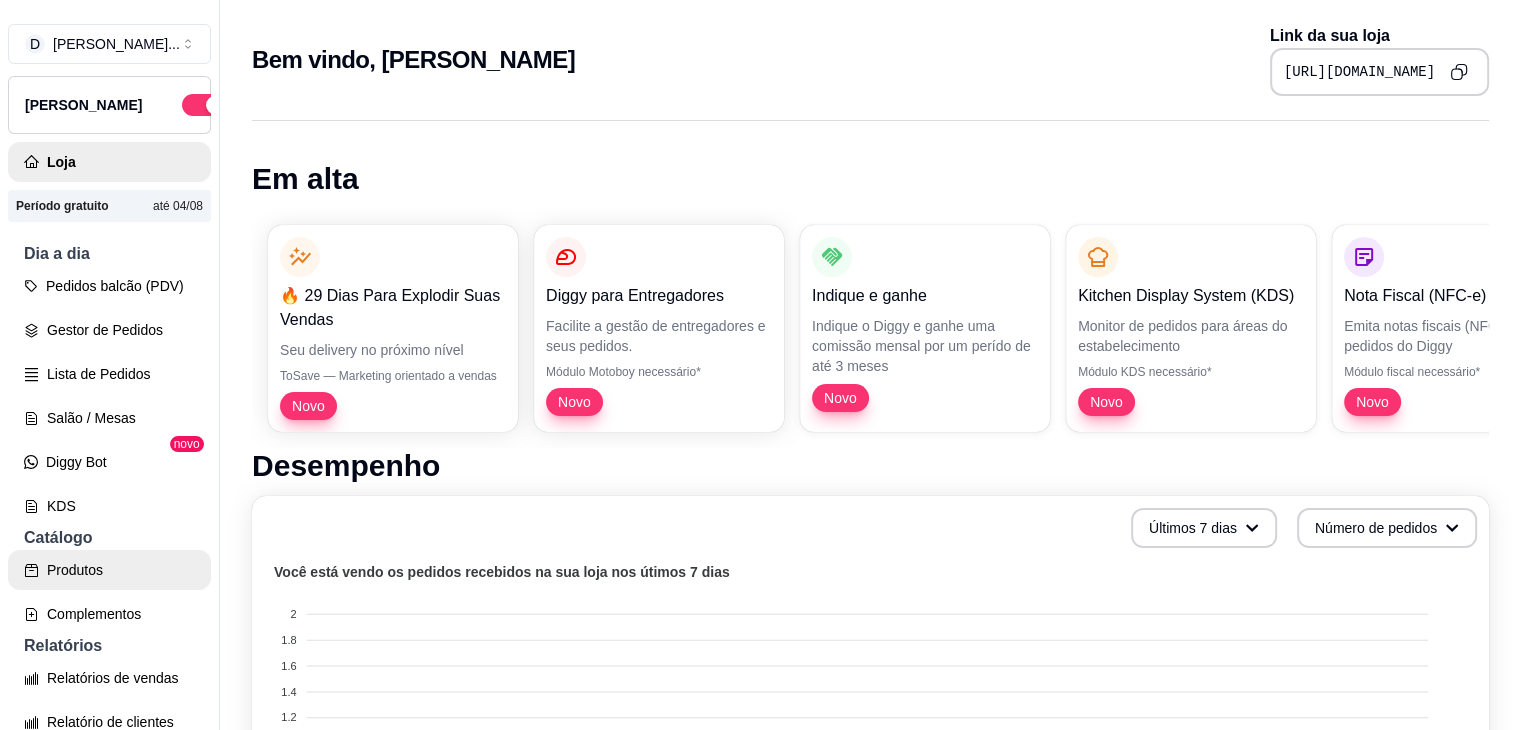 click on "Produtos" at bounding box center (109, 570) 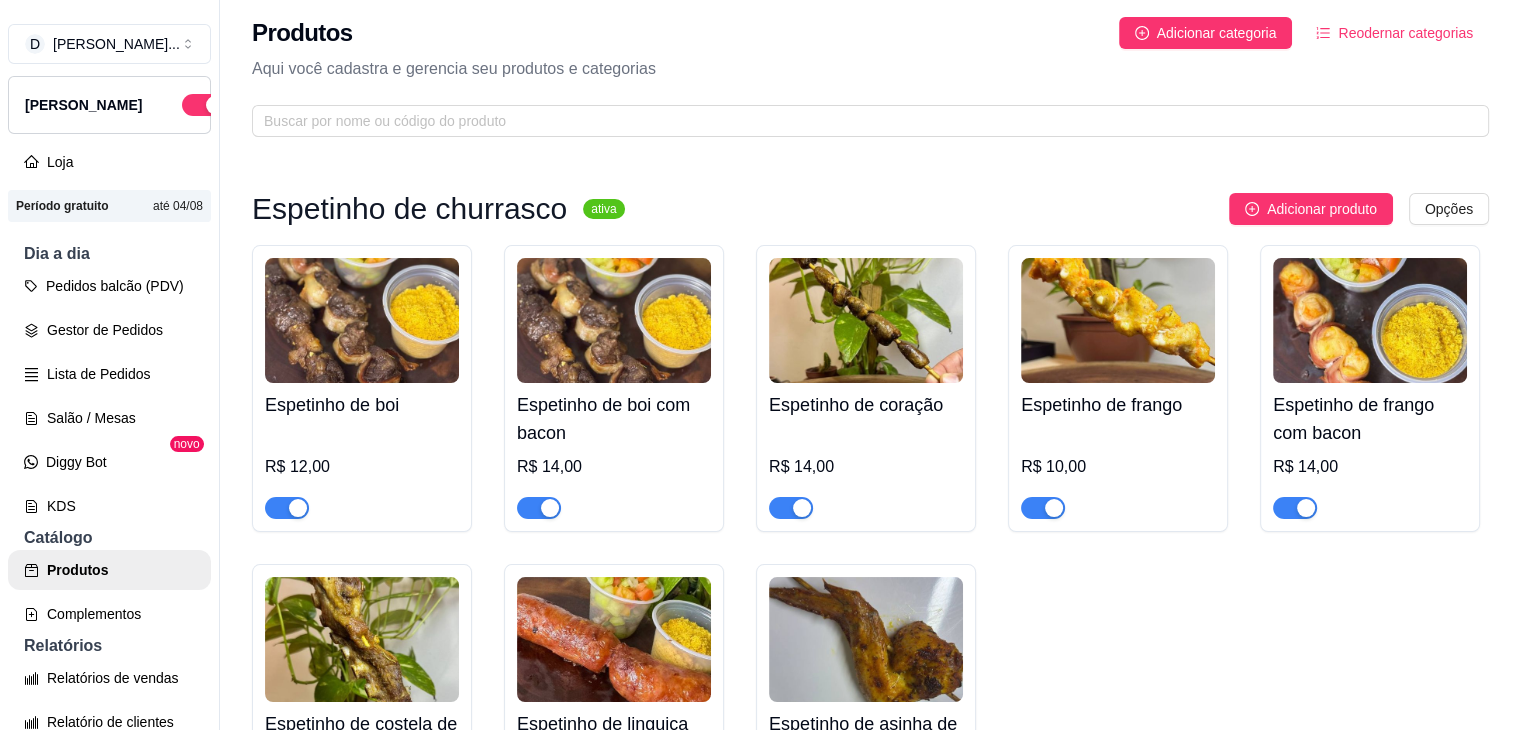 scroll, scrollTop: 0, scrollLeft: 0, axis: both 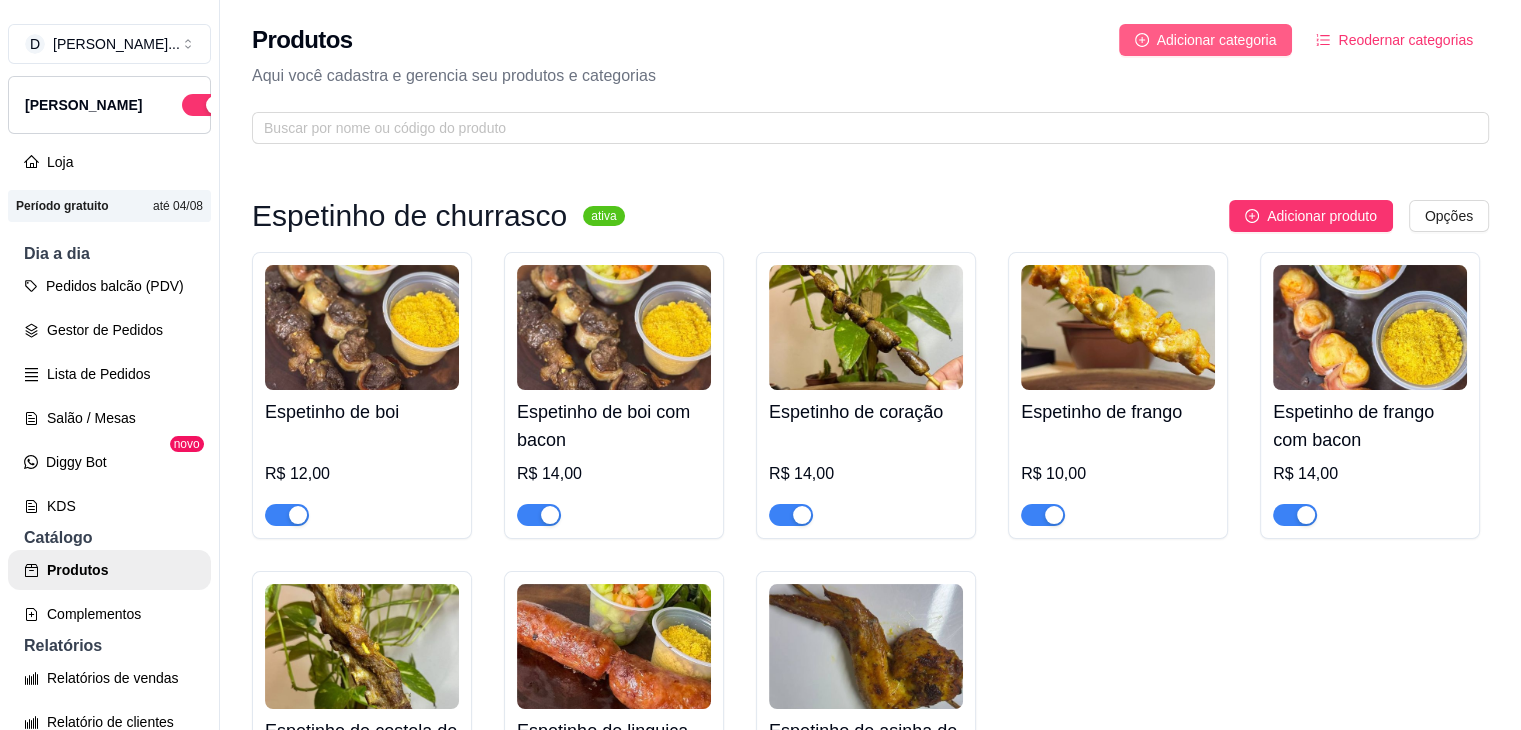 click on "Adicionar categoria" at bounding box center (1217, 40) 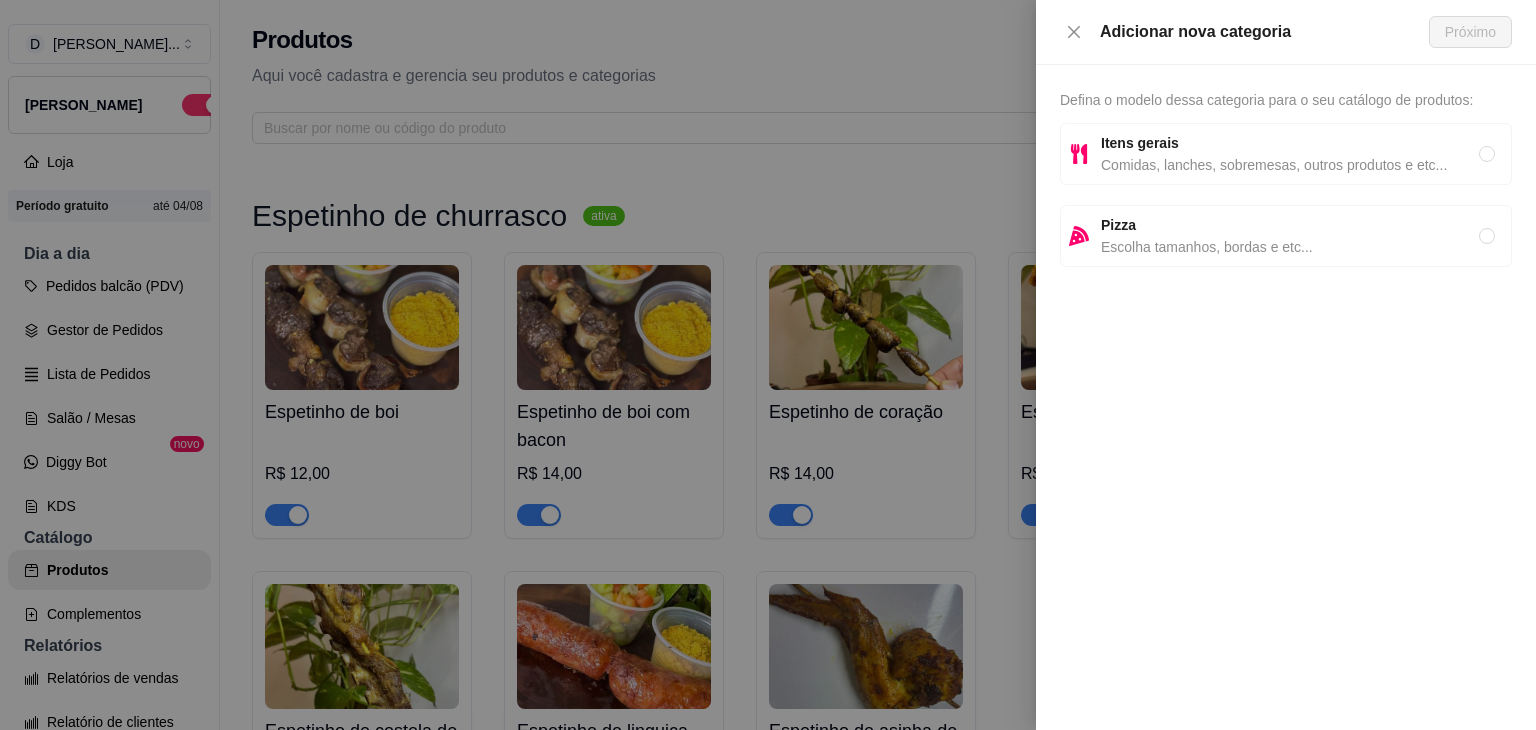 click on "Comidas, lanches, sobremesas, outros produtos e etc..." at bounding box center (1290, 165) 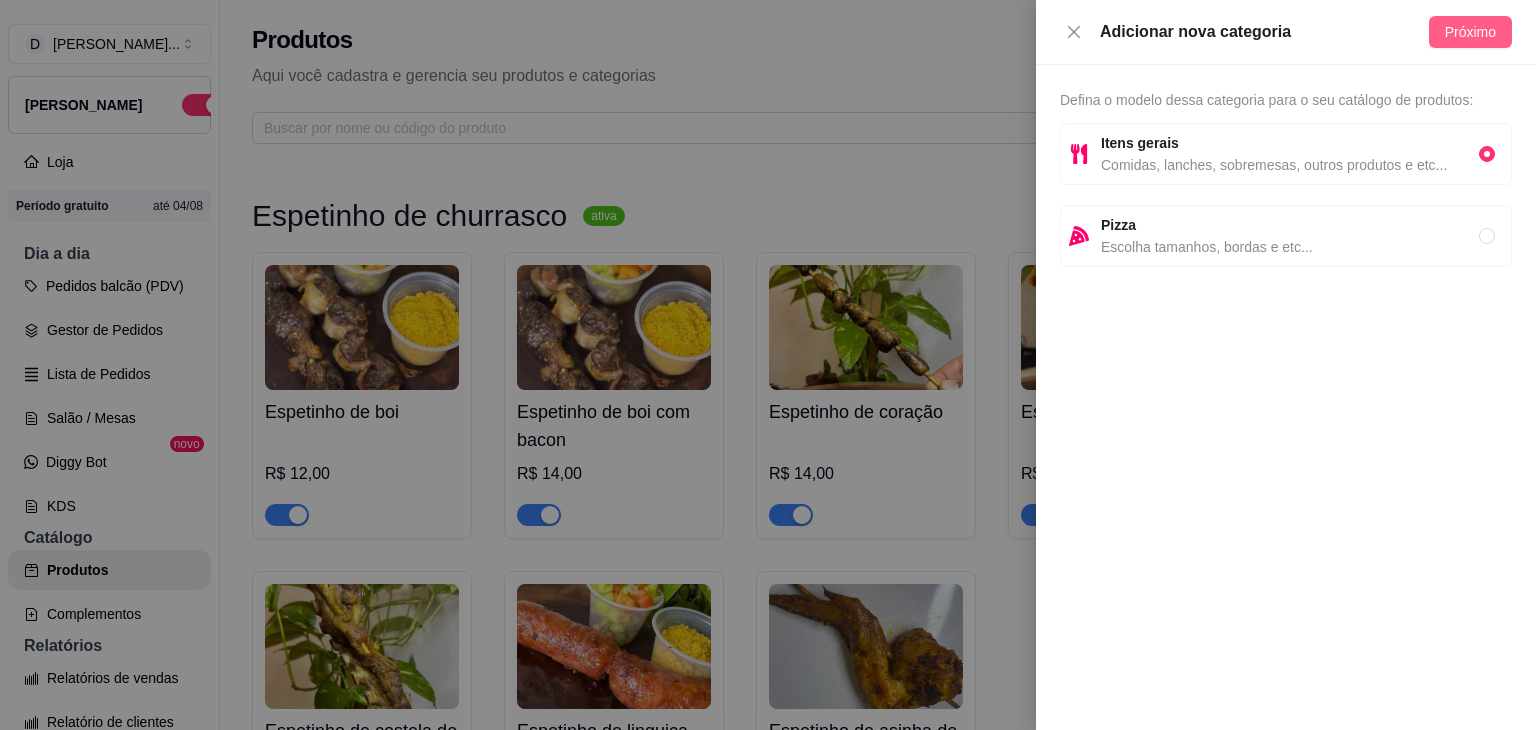 click on "Próximo" at bounding box center (1470, 32) 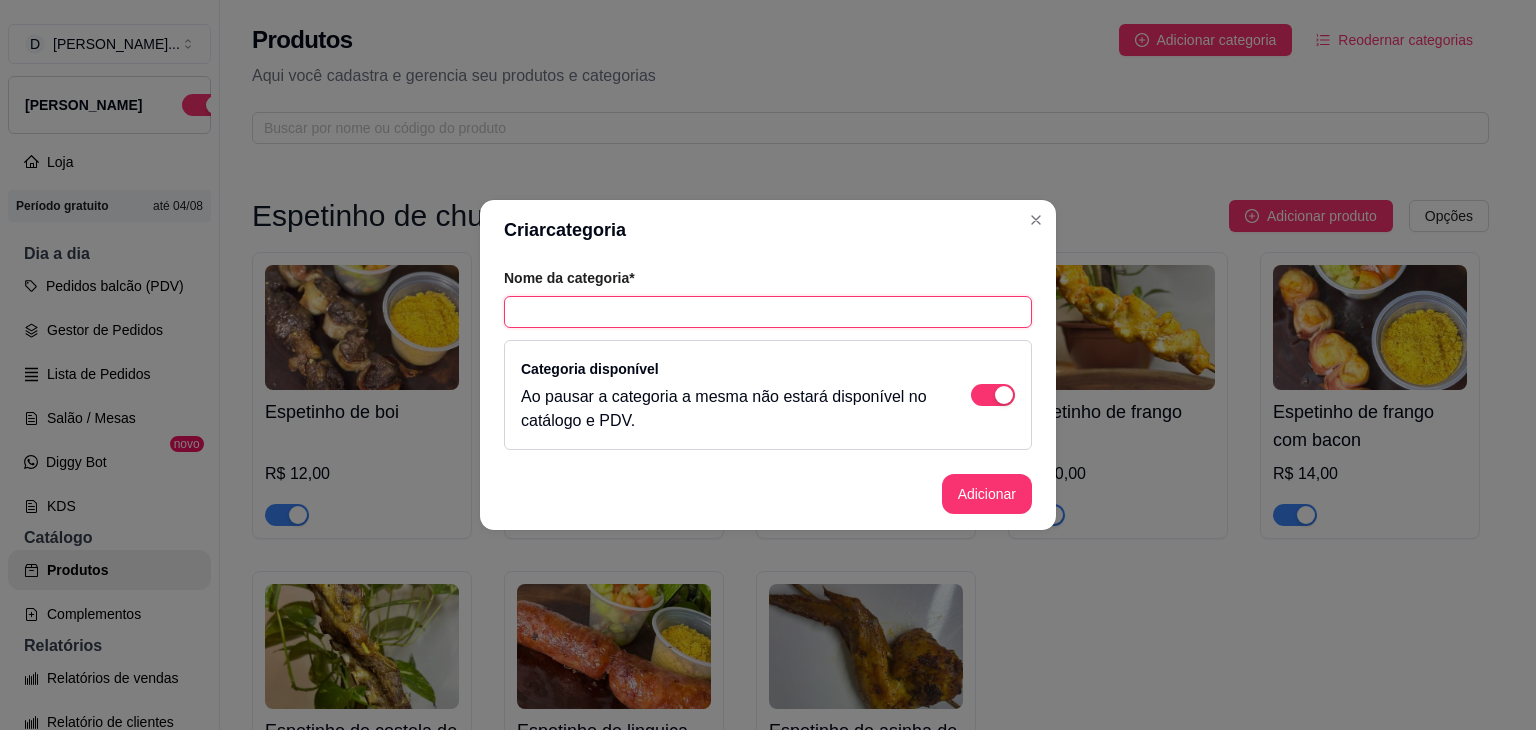 click at bounding box center [768, 312] 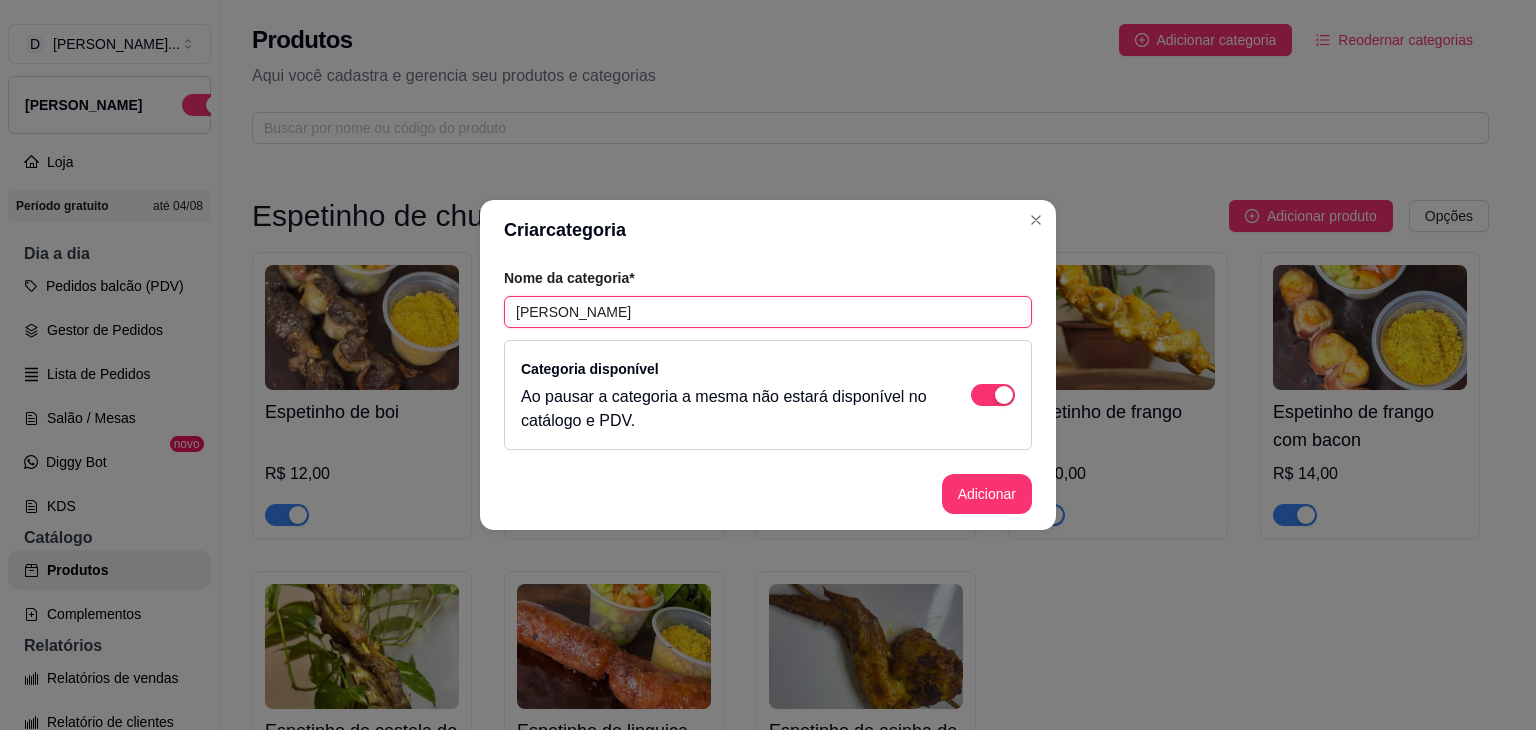 type on "J" 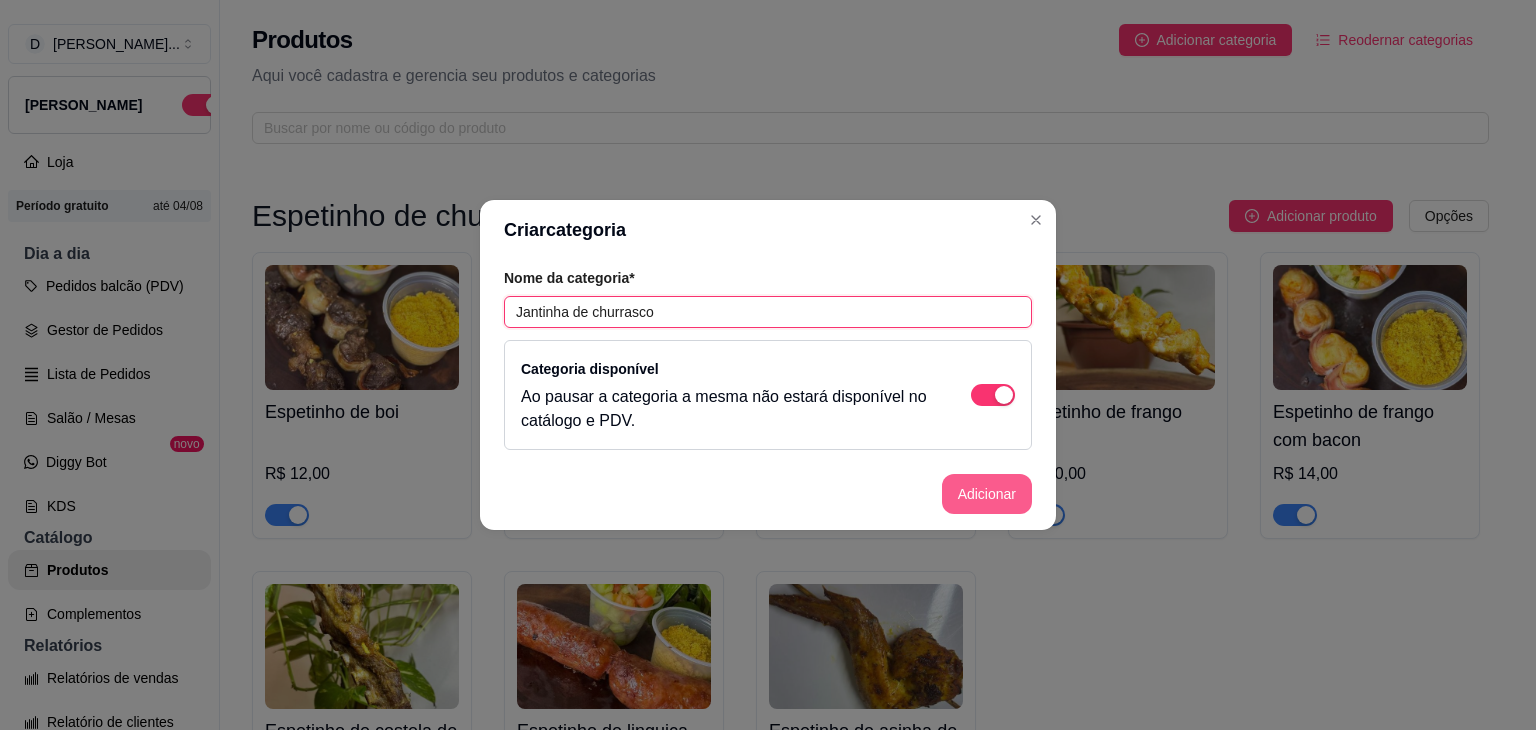 type on "Jantinha de churrasco" 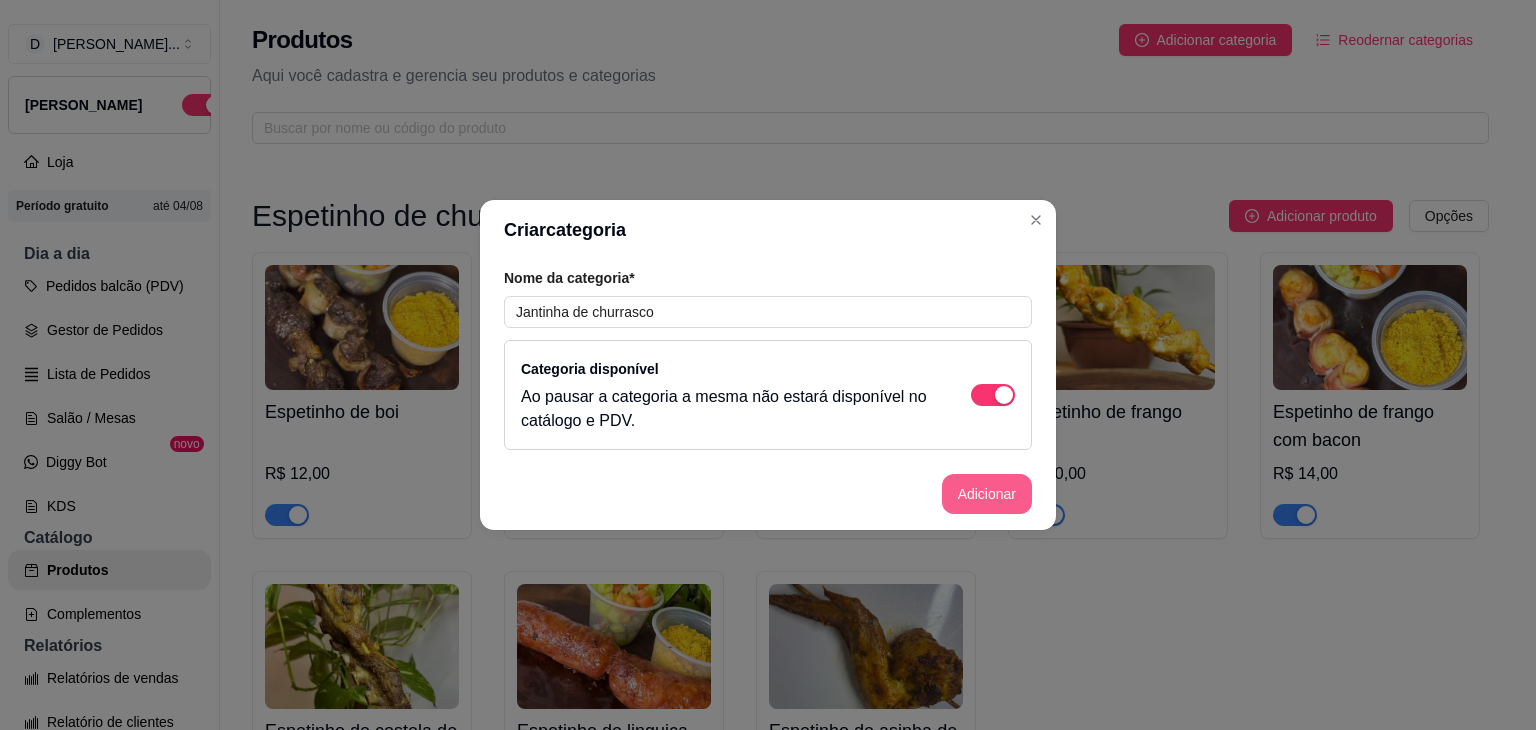 click on "Adicionar" at bounding box center (987, 494) 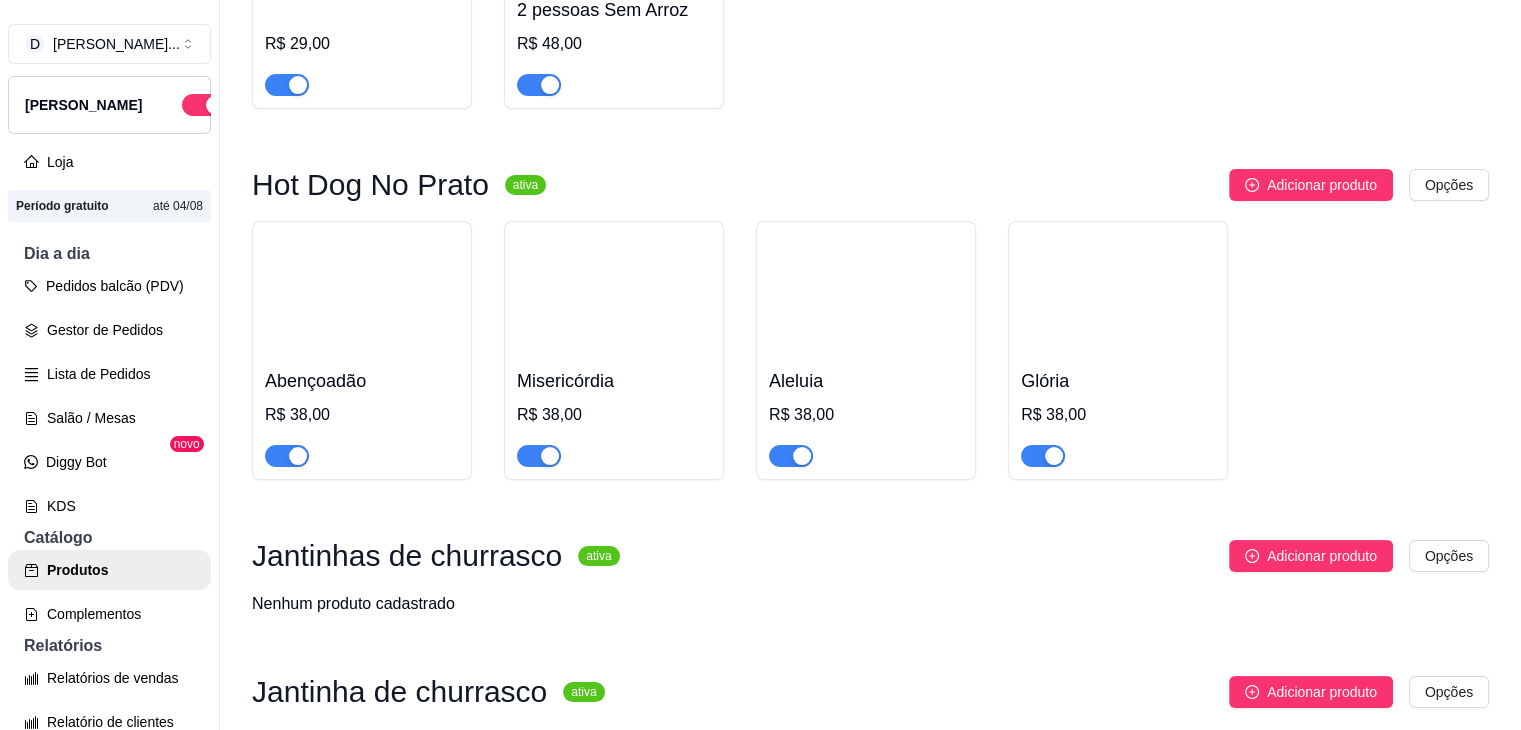 scroll, scrollTop: 2089, scrollLeft: 0, axis: vertical 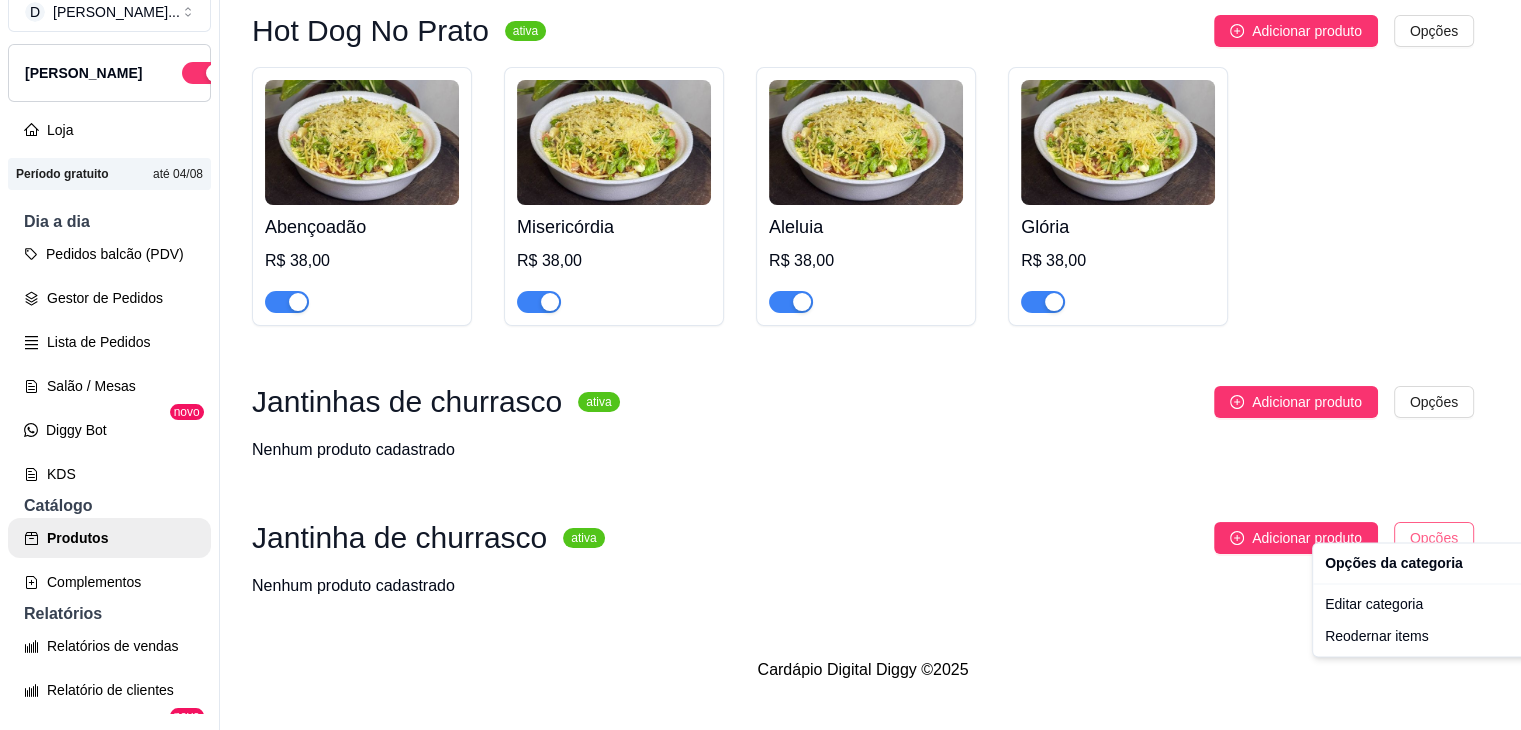 click on "D Donna caçarol ... Loja Aberta Loja Período gratuito até 04/08   Dia a dia Pedidos balcão (PDV) Gestor de Pedidos Lista de Pedidos Salão / Mesas Diggy Bot novo KDS Catálogo Produtos Complementos Relatórios Relatórios de vendas Relatório de clientes Relatório de fidelidade novo Gerenciar Entregadores novo Nota Fiscal (NFC-e) Controle de caixa Controle de fiado Cupons Clientes Estoque Configurações Diggy Planos Precisa de ajuda? Sair Produtos Adicionar categoria Reodernar categorias Aqui você cadastra e gerencia seu produtos e categorias Espetinho de churrasco ativa Adicionar produto Opções Espetinho de boi   R$ 12,00 Espetinho de boi com bacon   R$ 14,00 Espetinho de coração   R$ 14,00 Espetinho de frango   R$ 10,00 Espetinho de frango com bacon   R$ 14,00 Espetinho de costela de carneiro   R$ 14,00 Espetinho de linguiça toscana   R$ 12,00 Espetinho de asinha de frango   R$ 12,00 Combo Donna caçarola ativa Adicionar produto Opções Combo de feijoada completa para 2 pessoas" at bounding box center (760, 333) 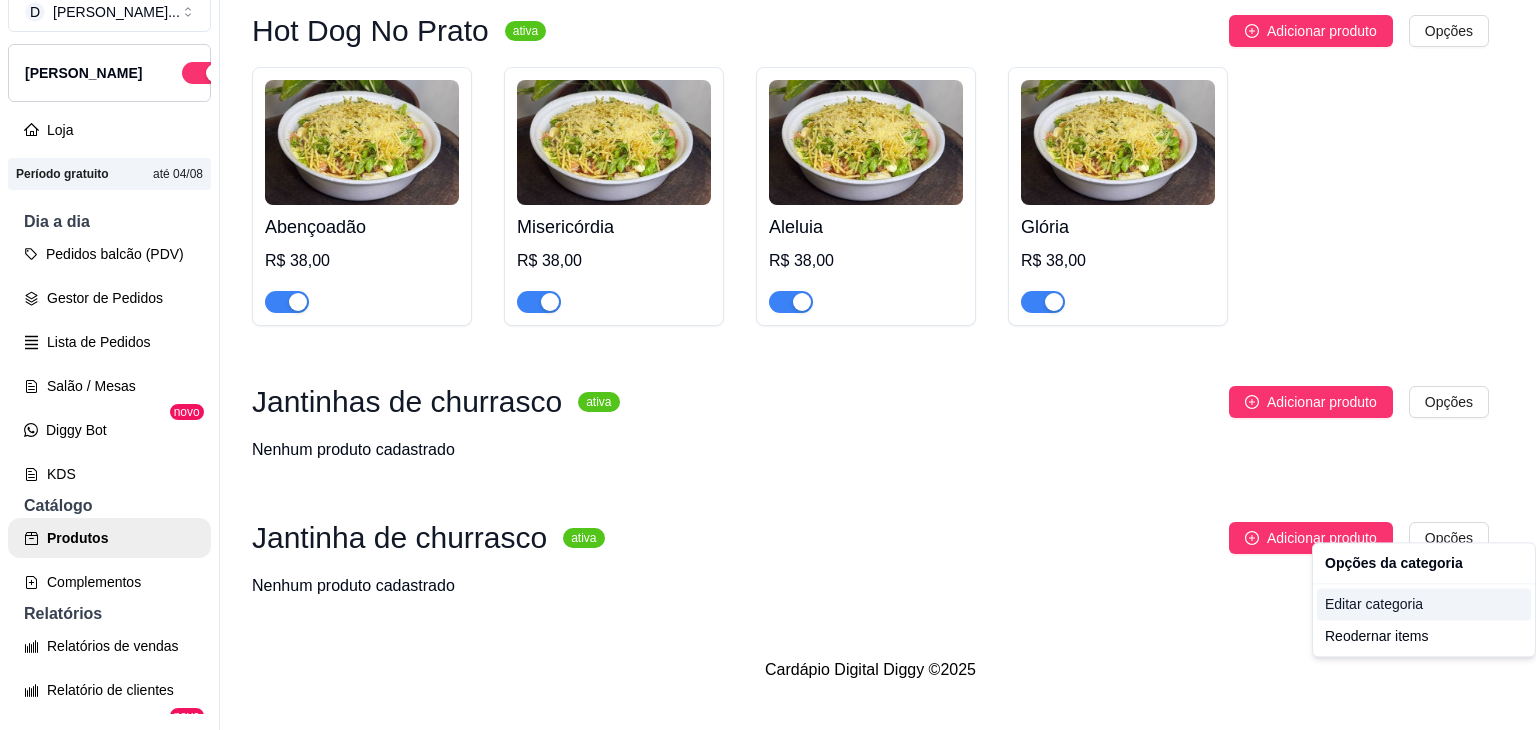 click on "Editar categoria" at bounding box center (1424, 604) 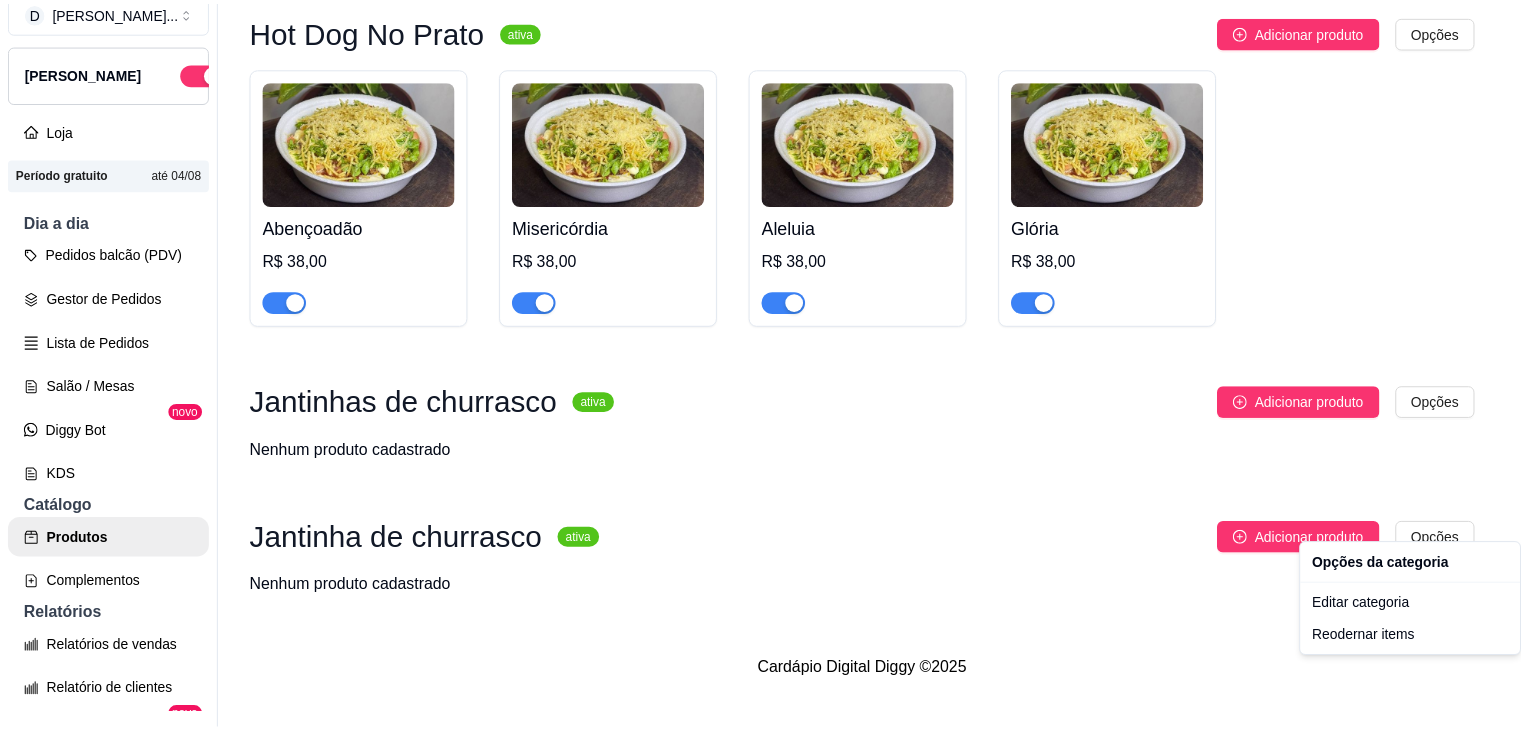 scroll, scrollTop: 0, scrollLeft: 0, axis: both 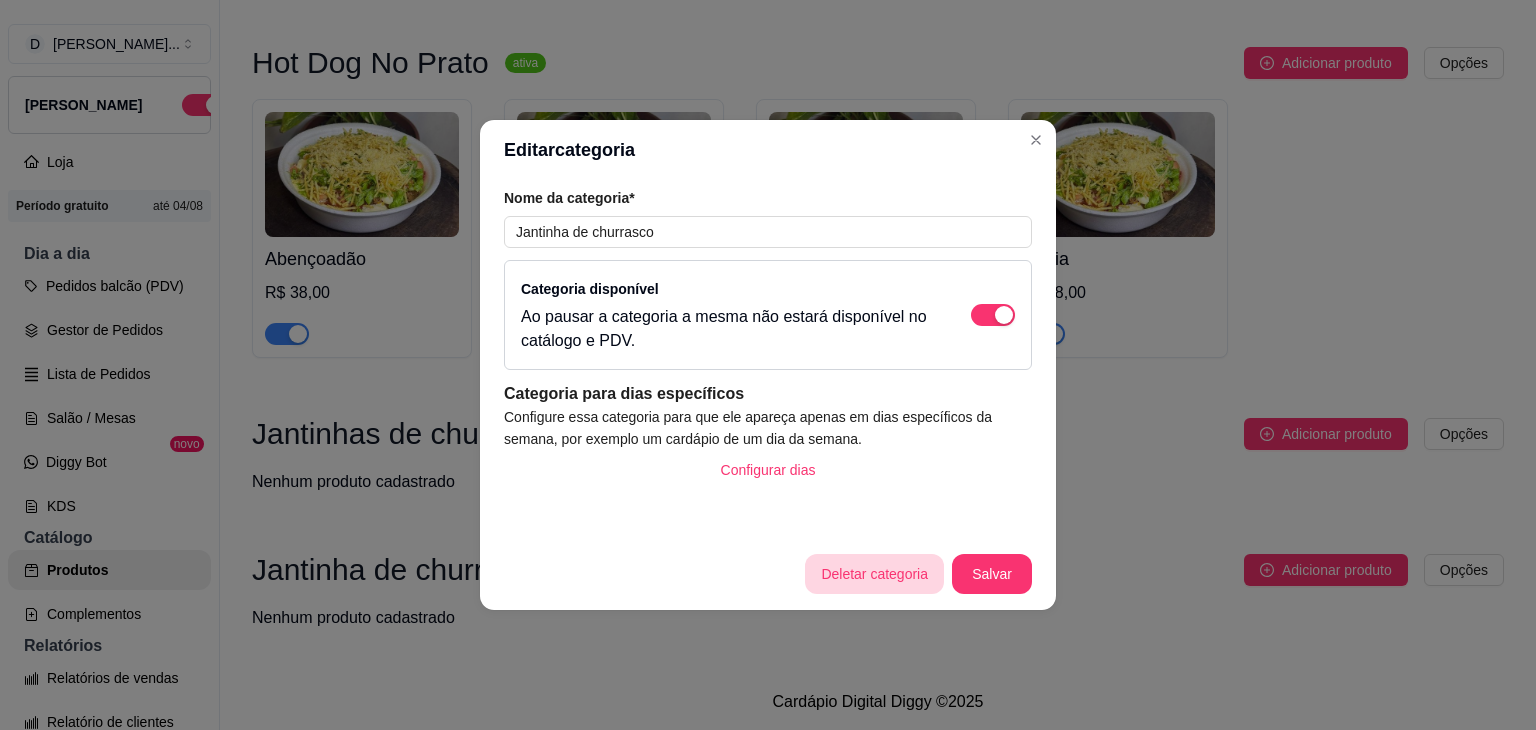 click on "Deletar categoria" at bounding box center [874, 574] 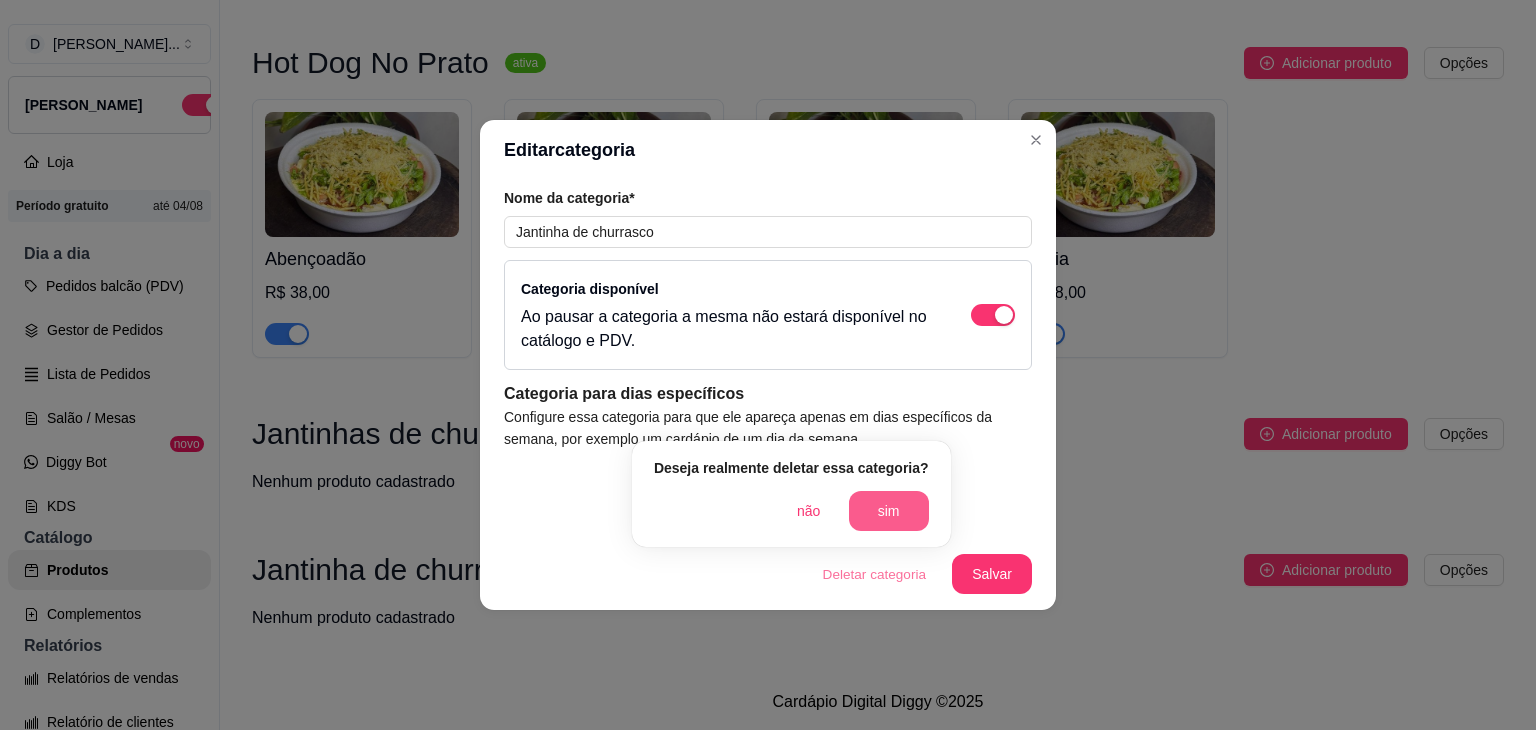 click on "sim" at bounding box center (889, 511) 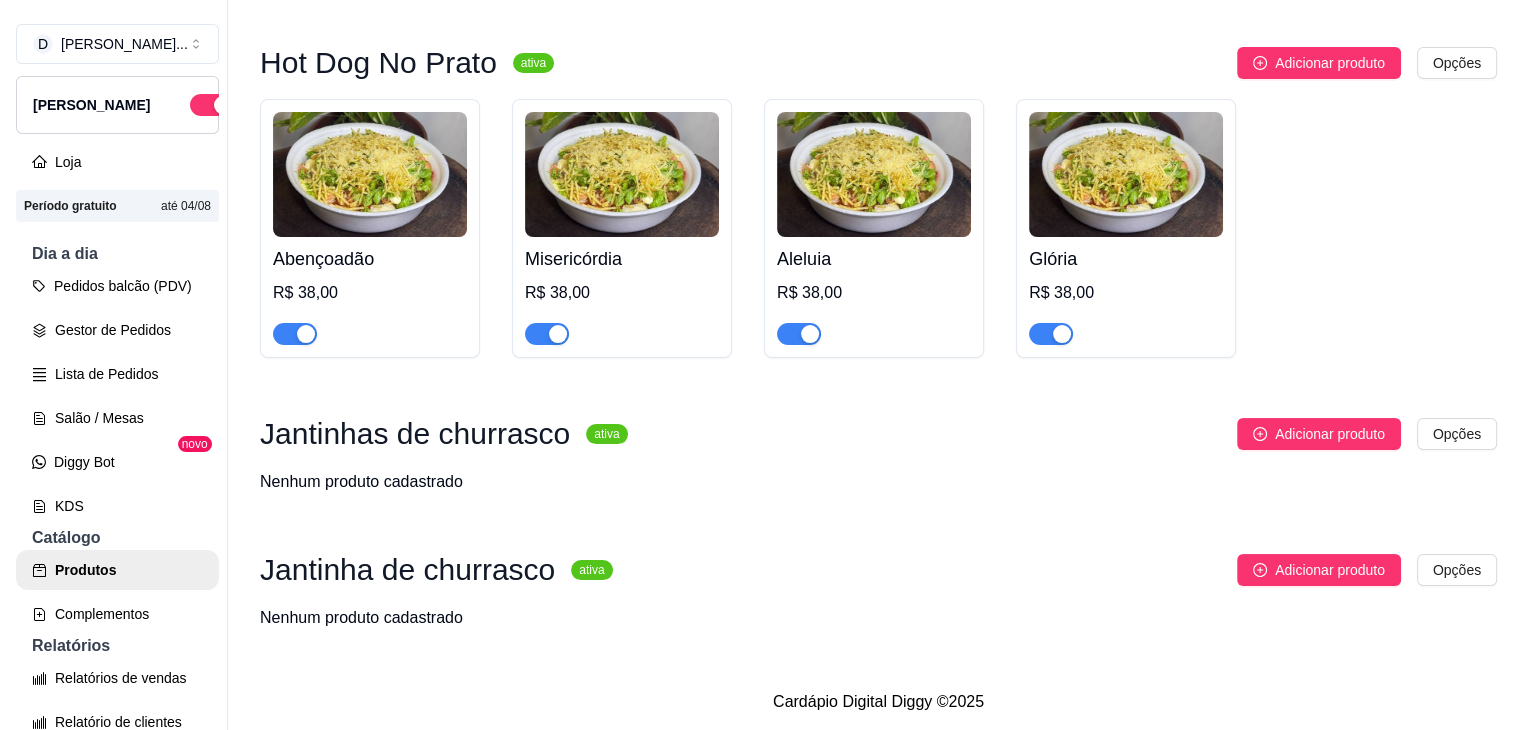 scroll, scrollTop: 1953, scrollLeft: 0, axis: vertical 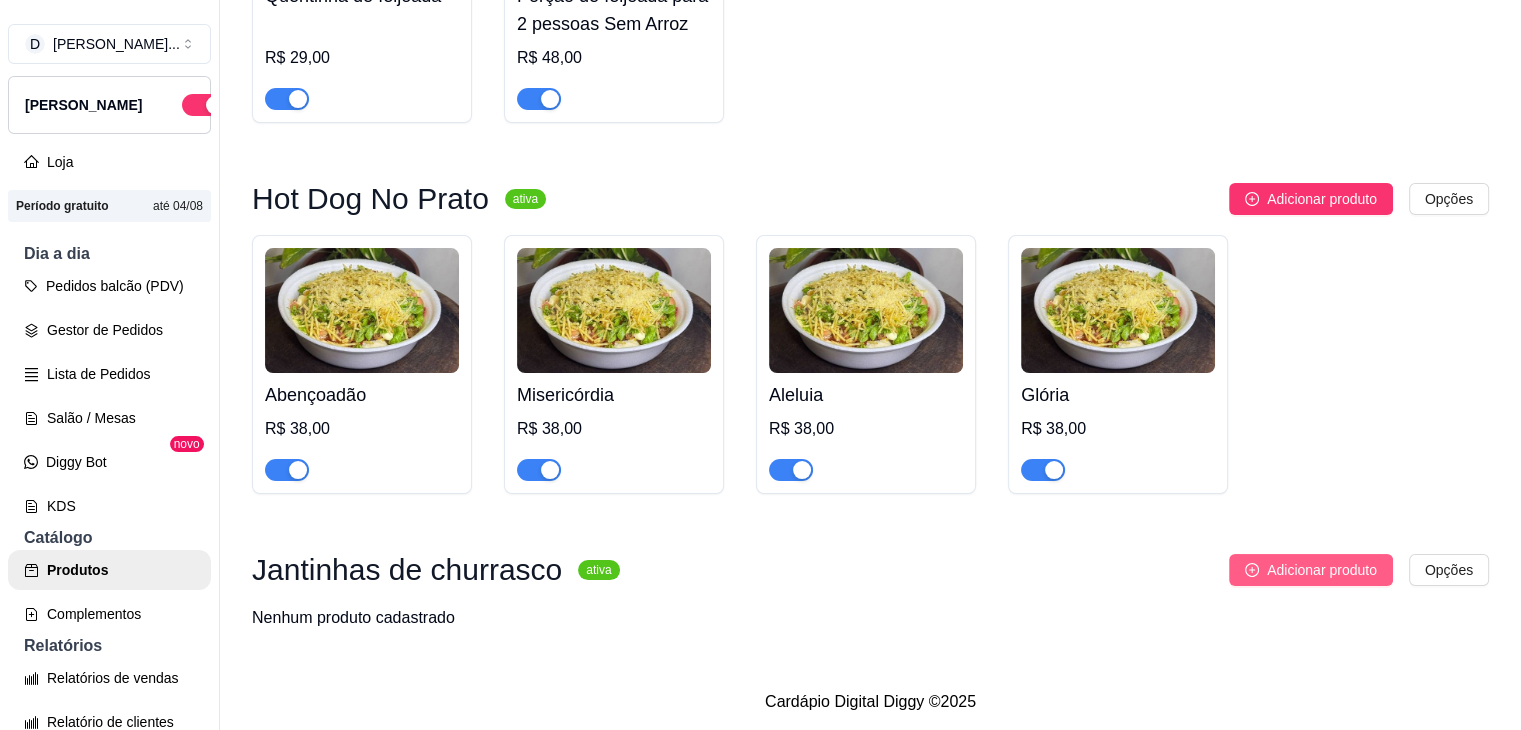 click on "Adicionar produto" at bounding box center (1322, 570) 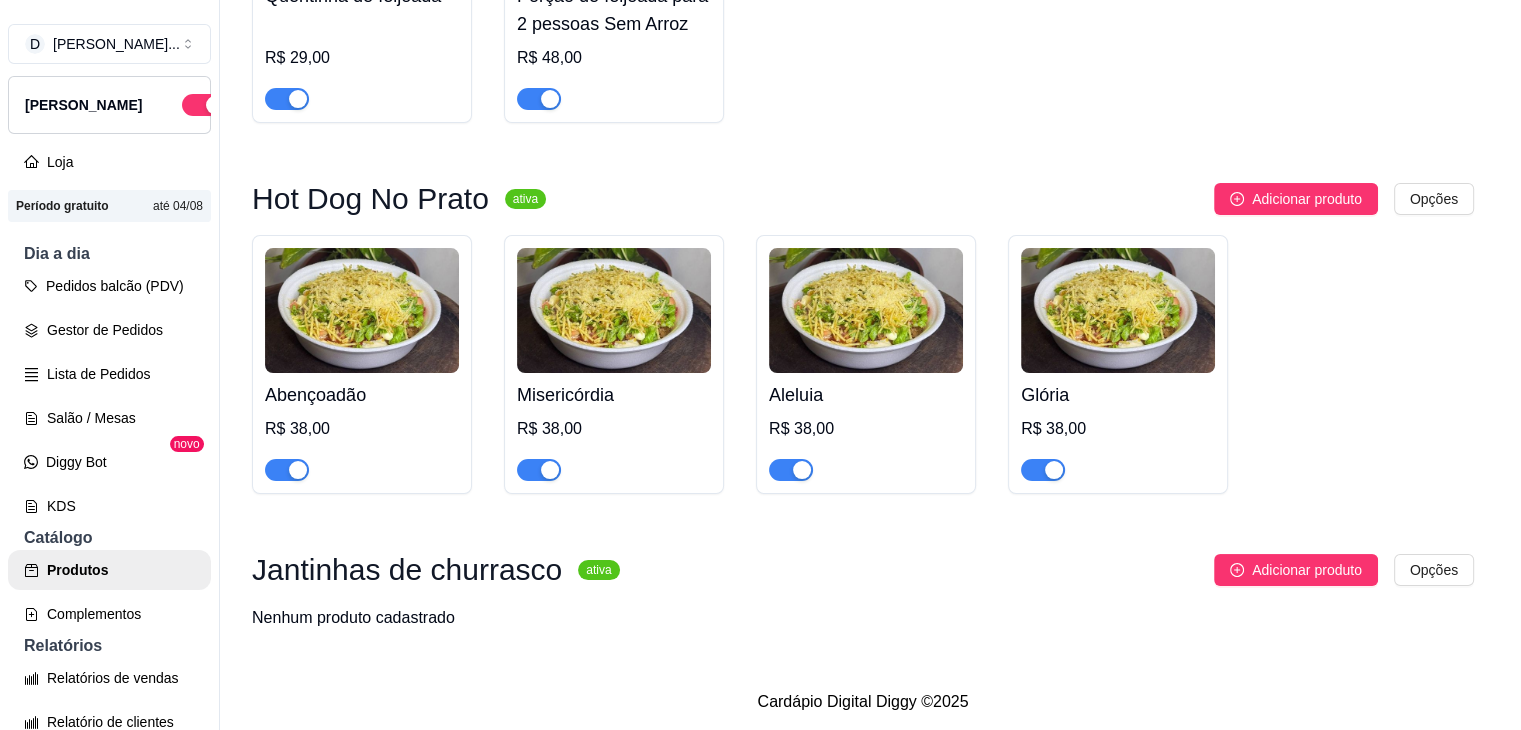 type 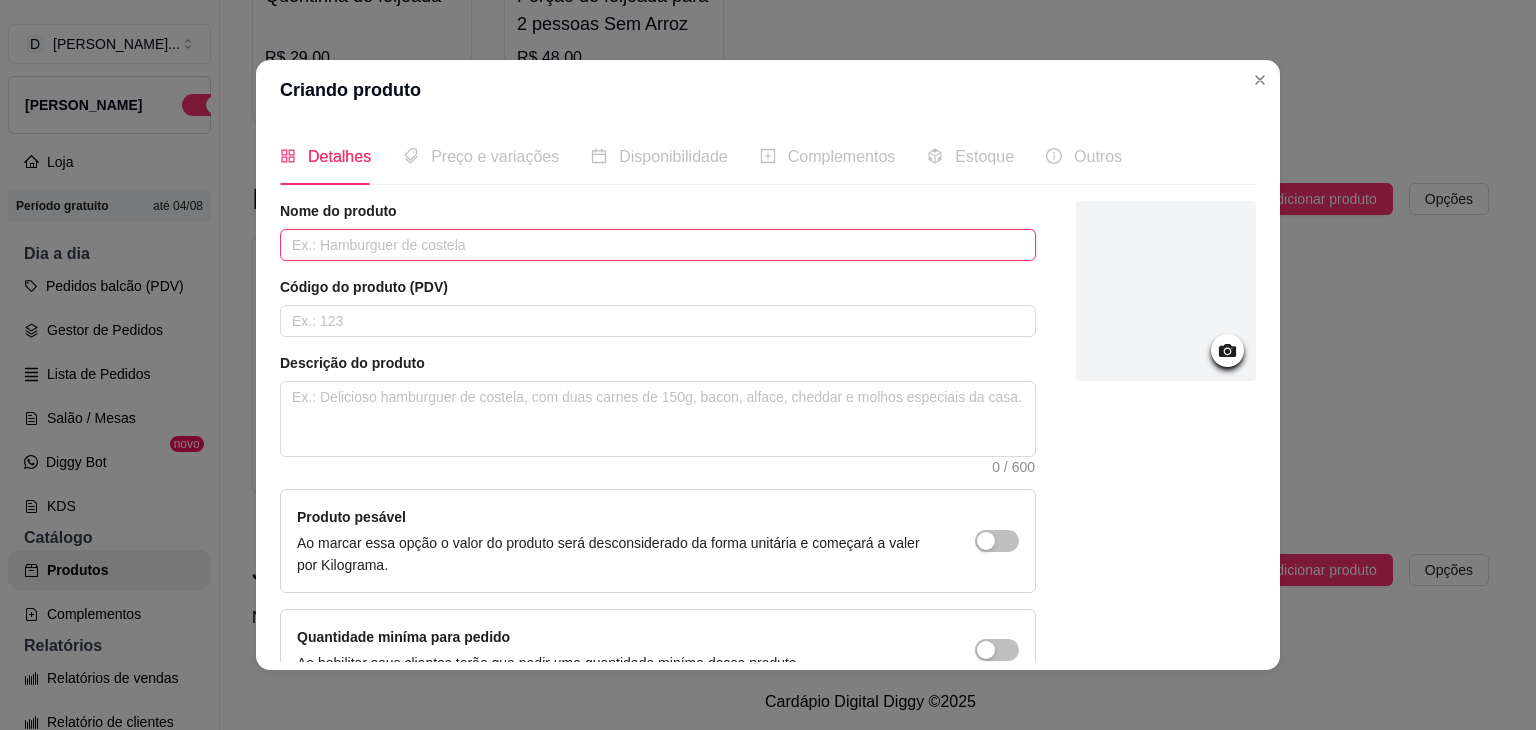 click at bounding box center (658, 245) 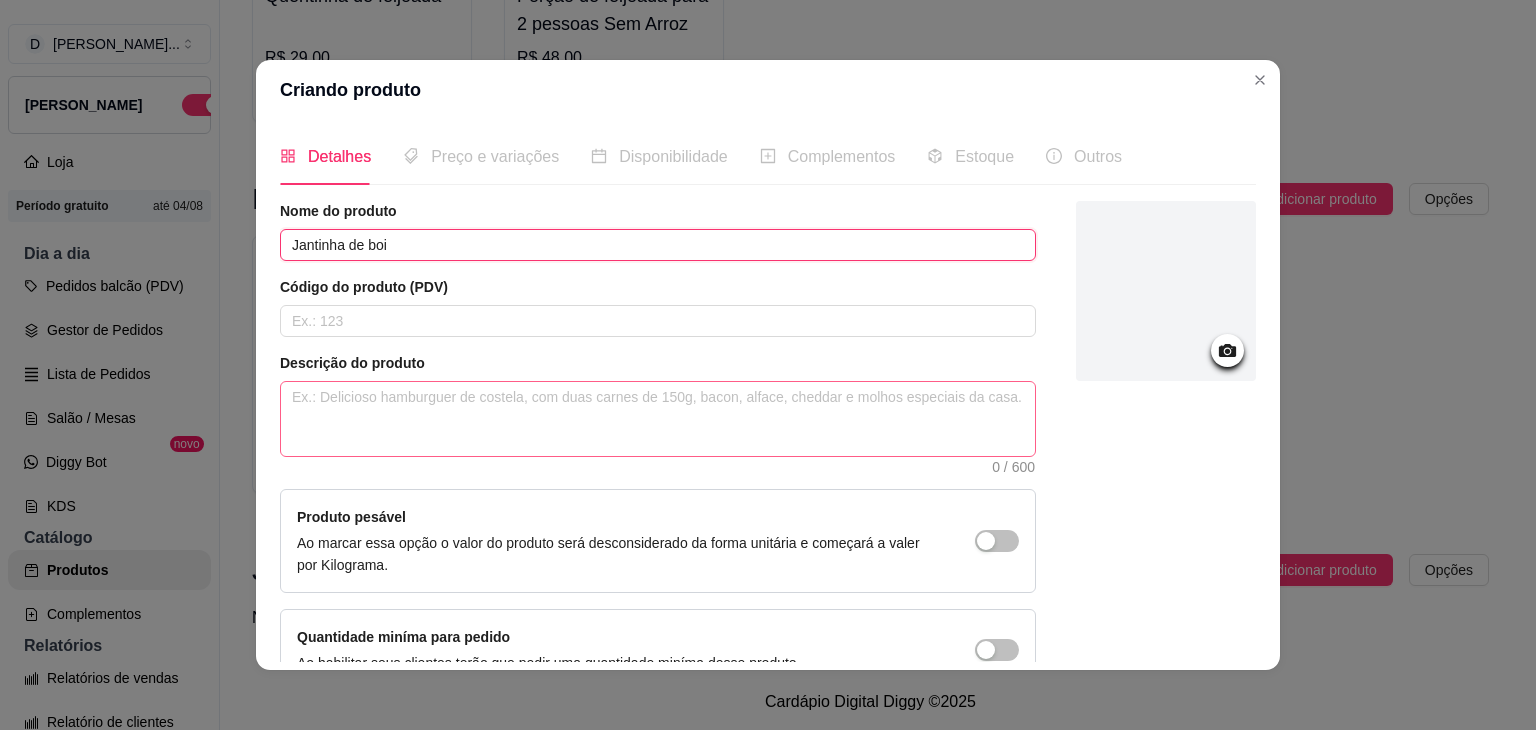 type on "Jantinha de boi" 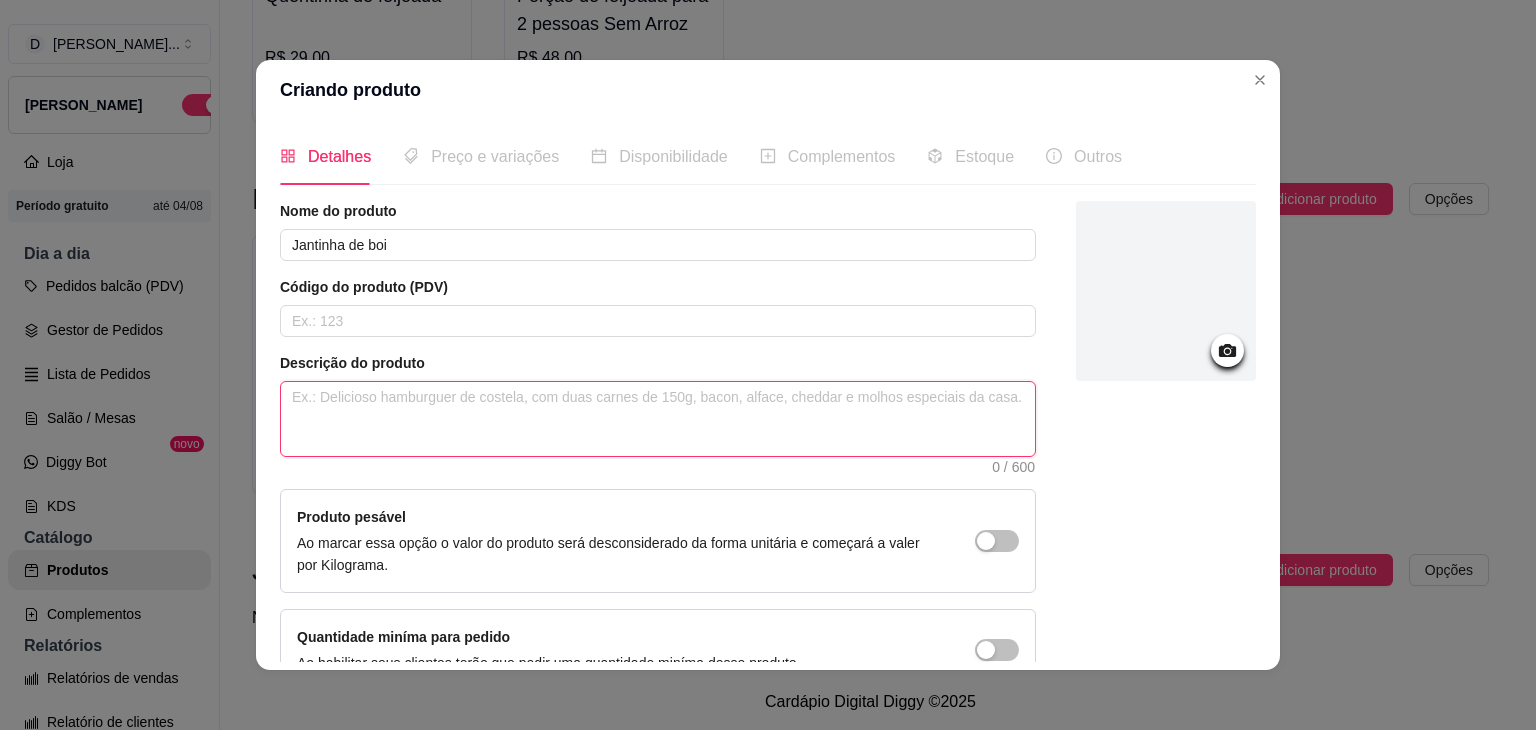 click at bounding box center [658, 419] 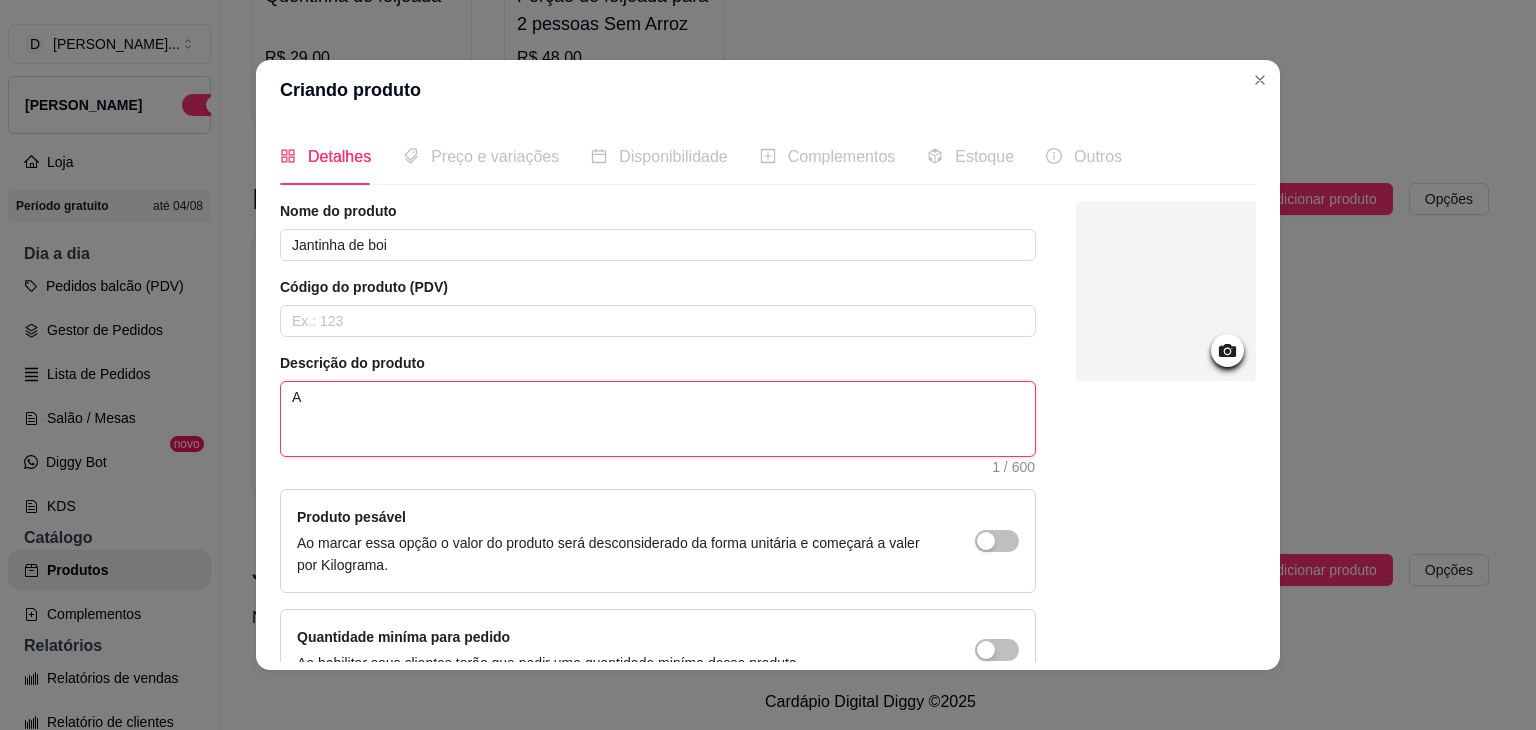 type on "Ac" 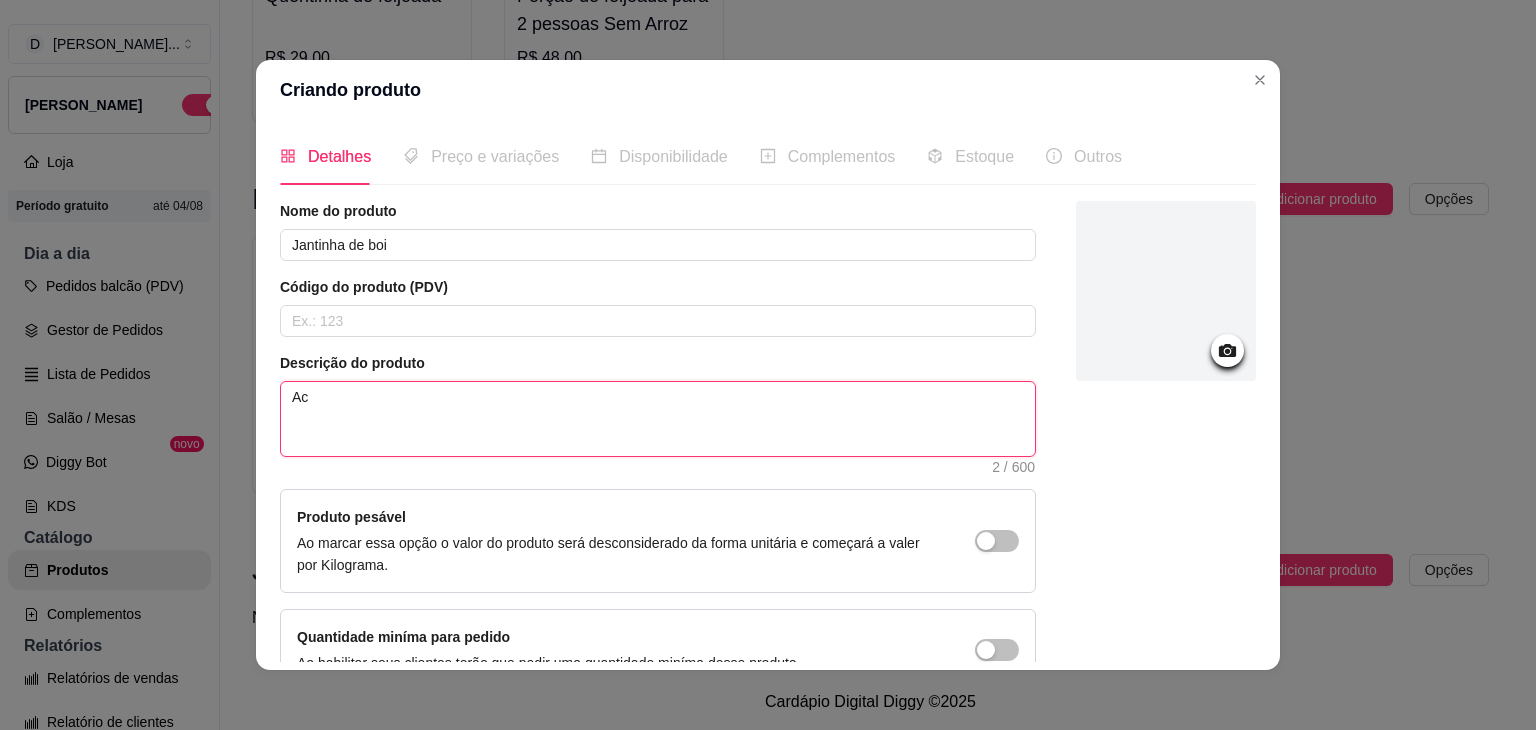 type on "Aco" 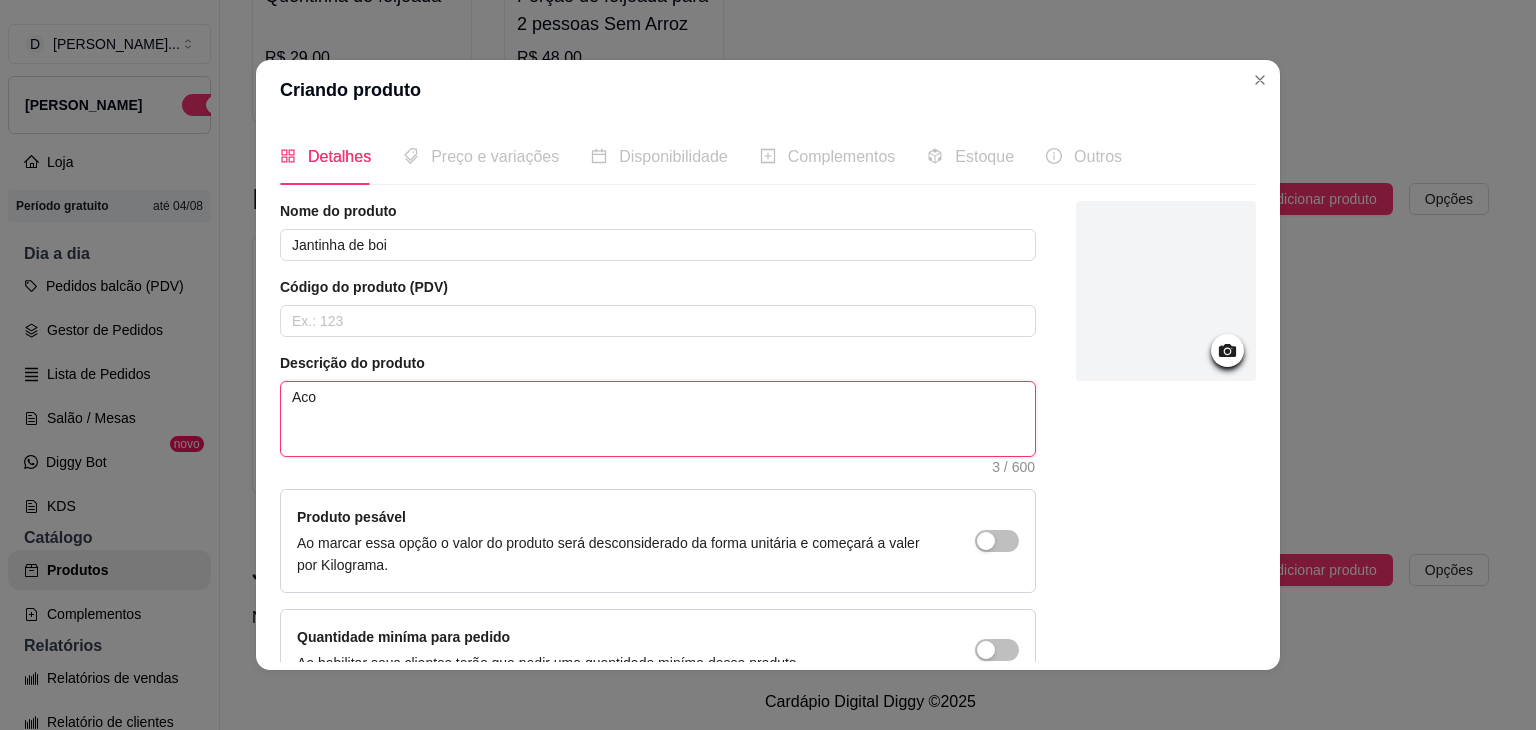 type on "Acom" 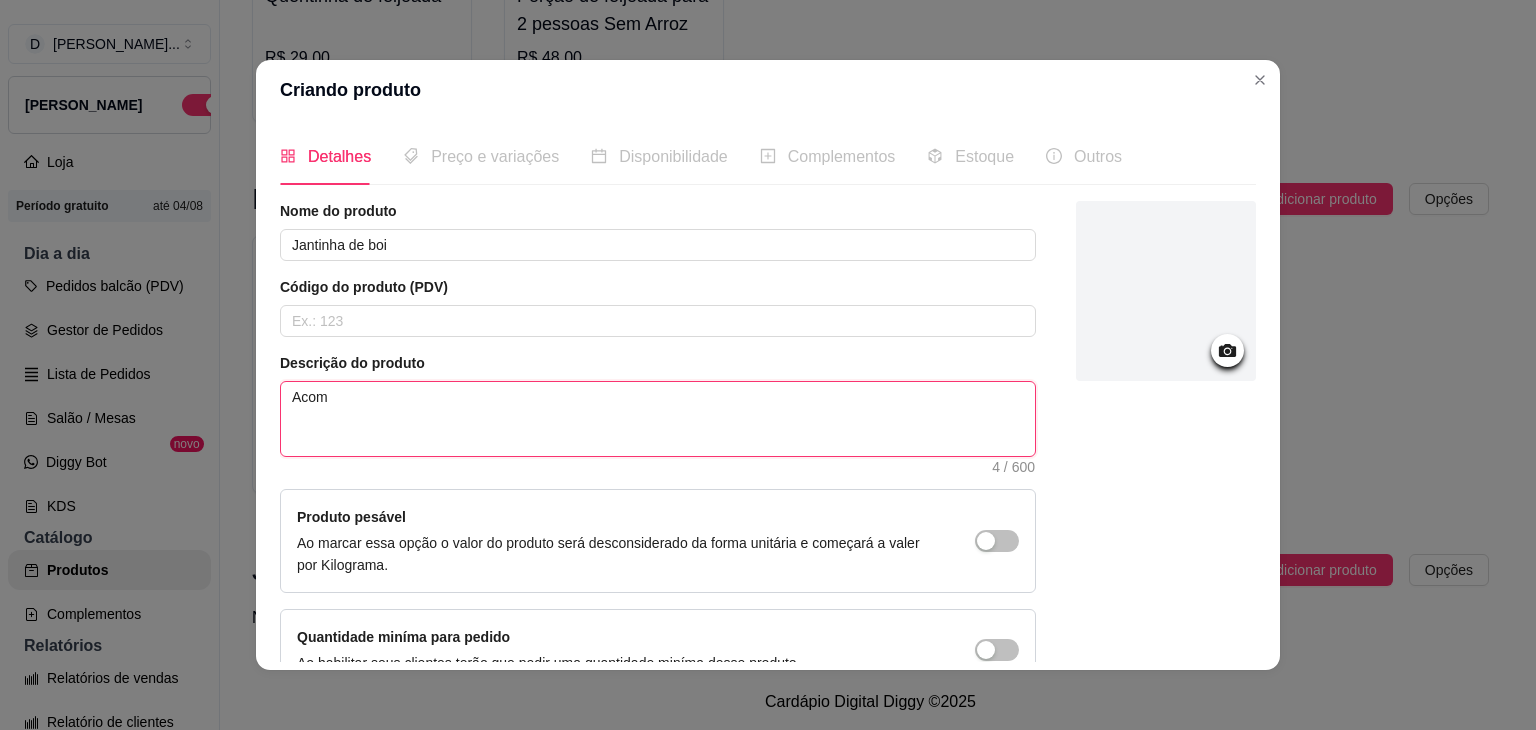 type on "Acomp" 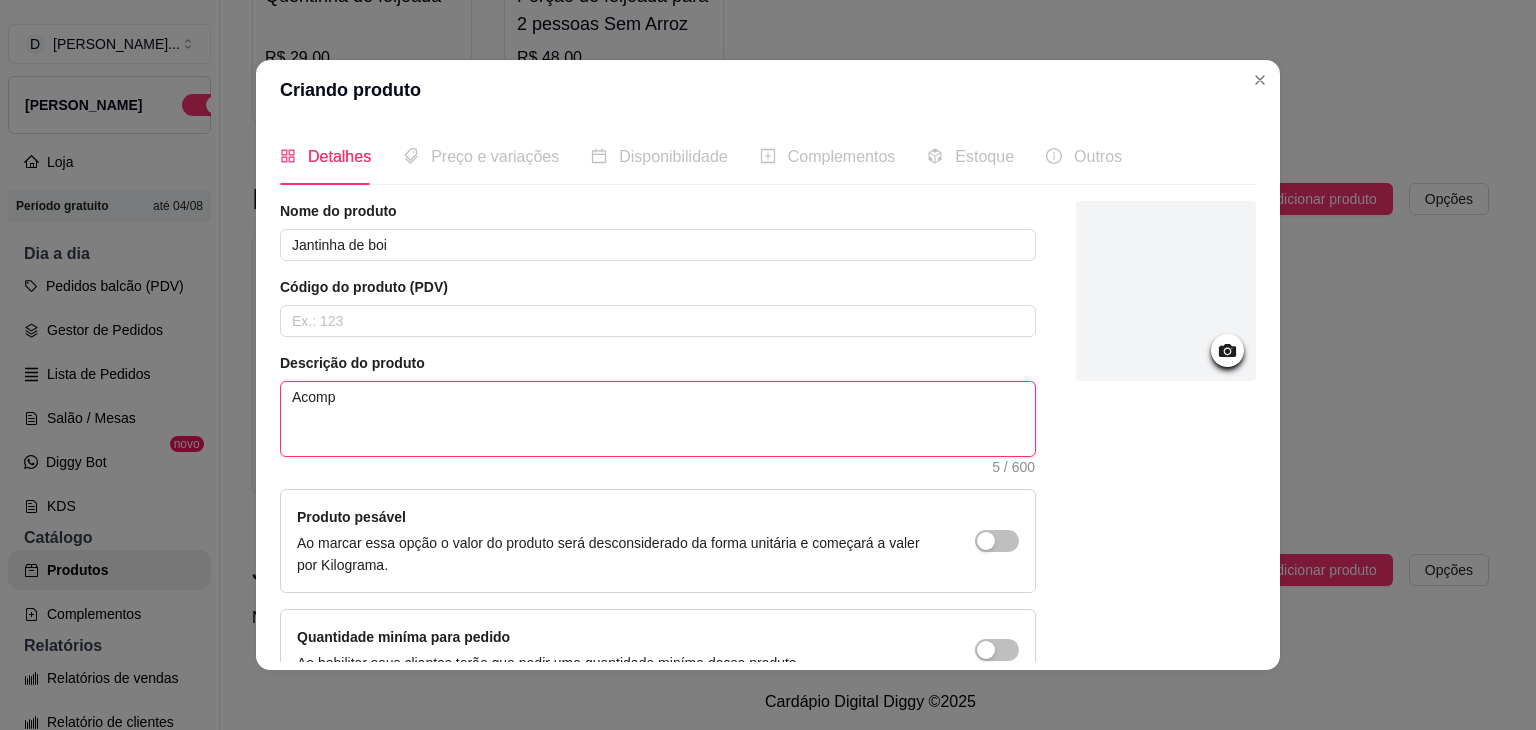 type on "Acompa" 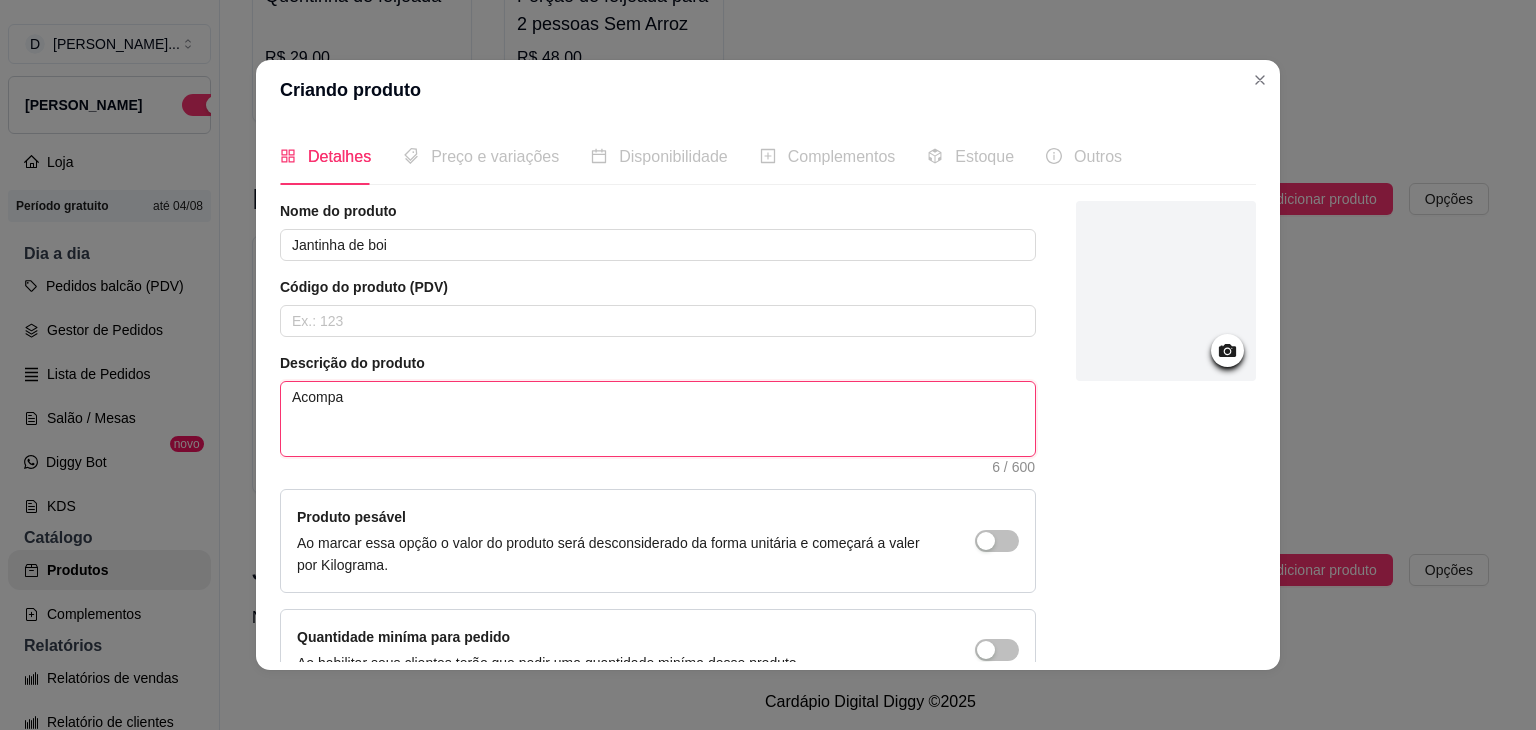 type on "Acompan" 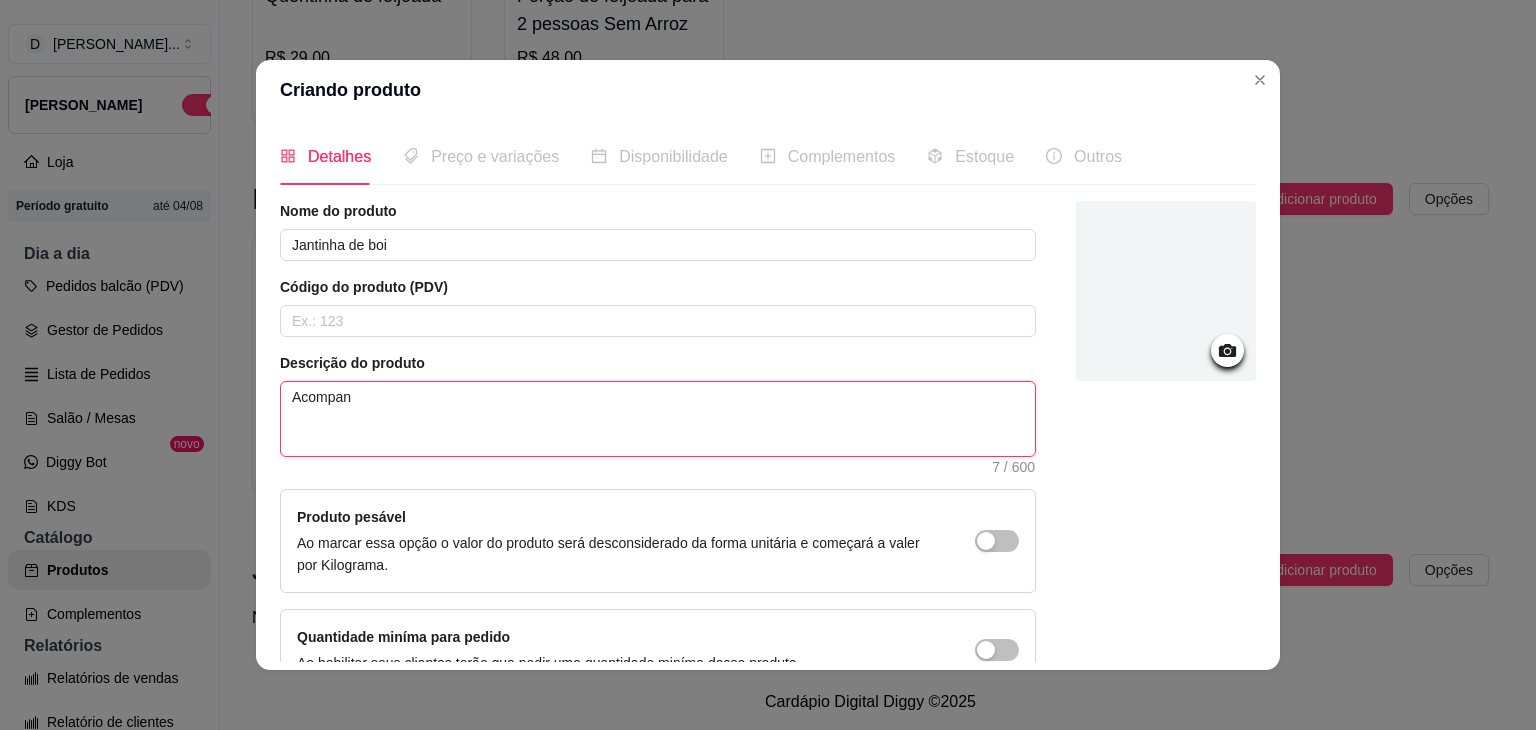 type on "Acompanh" 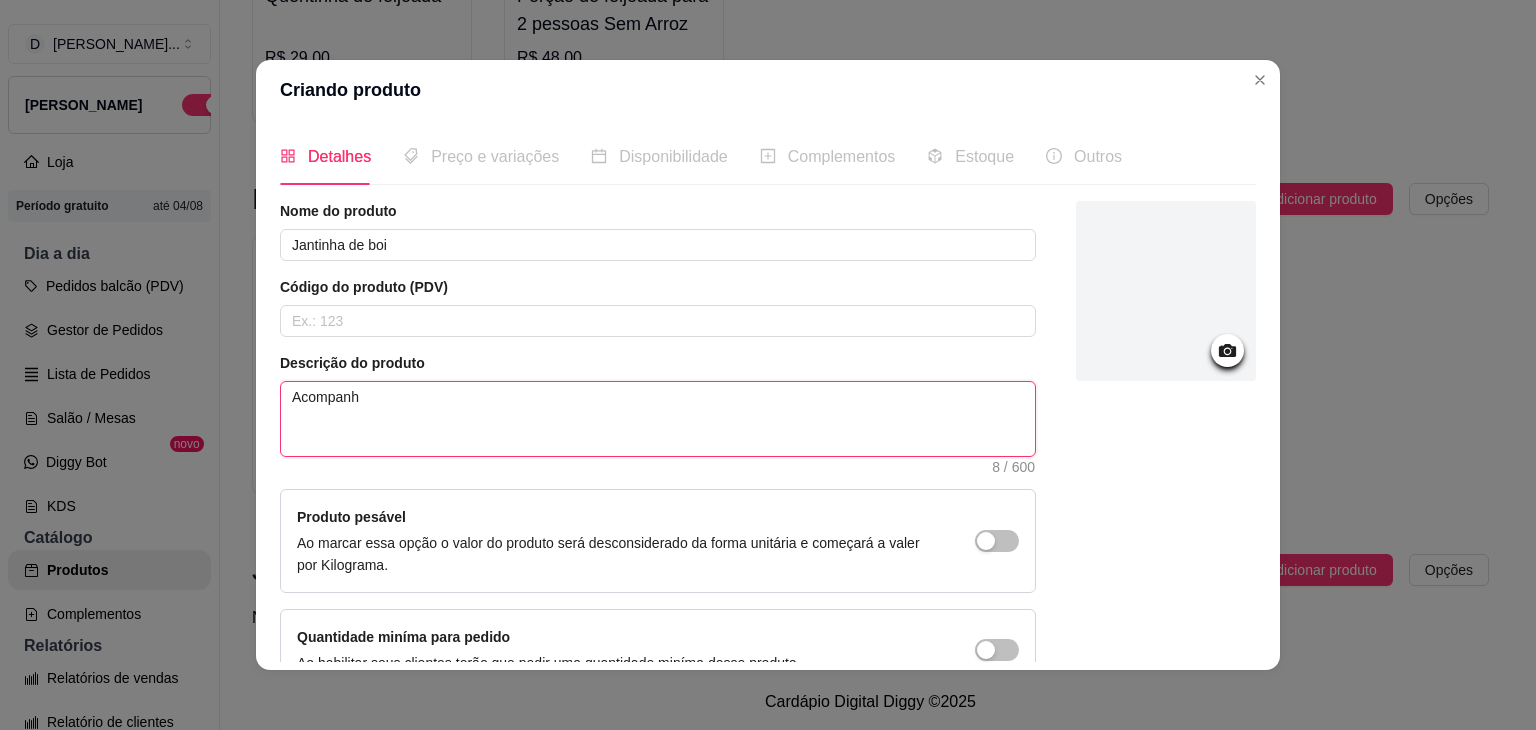 type on "Acompanha" 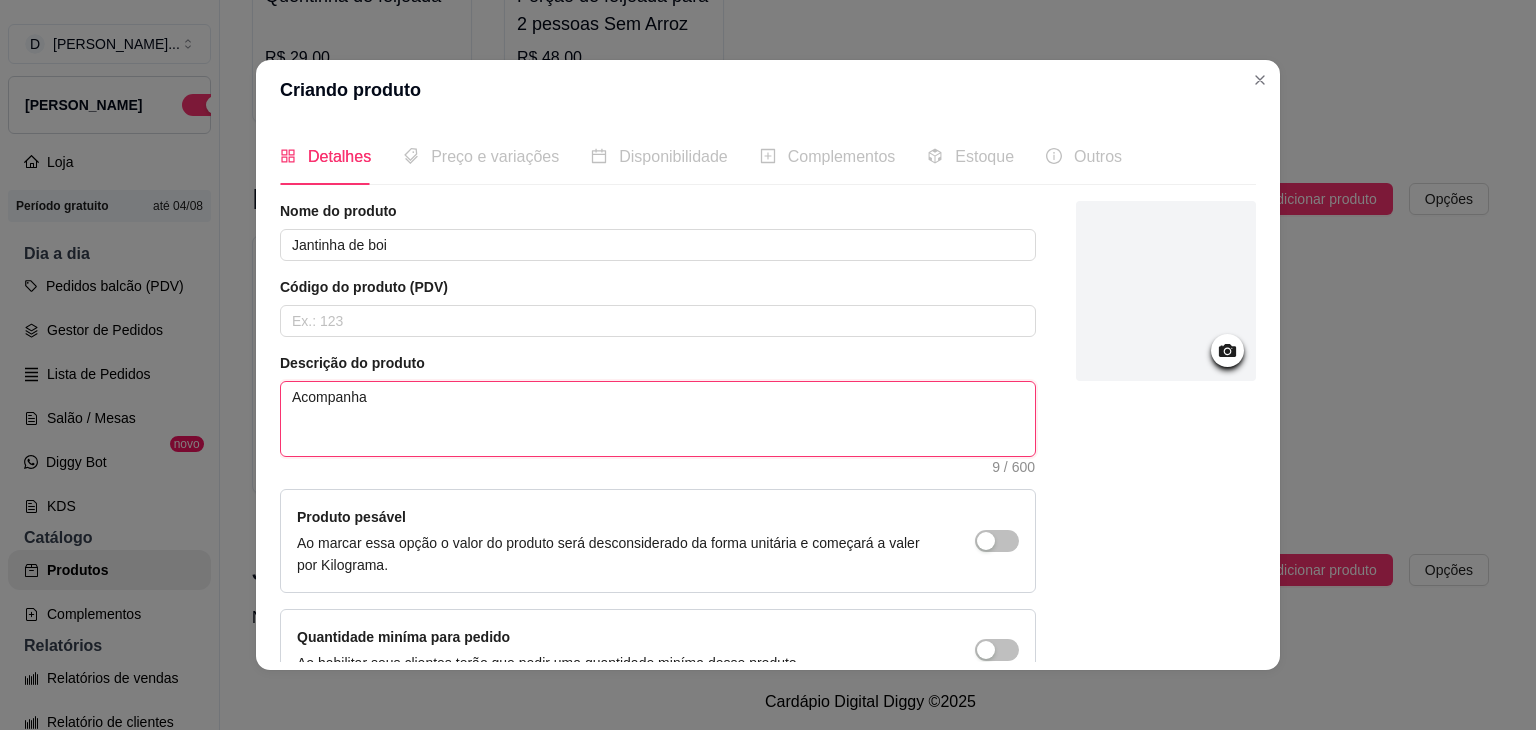 type on "Acompanha" 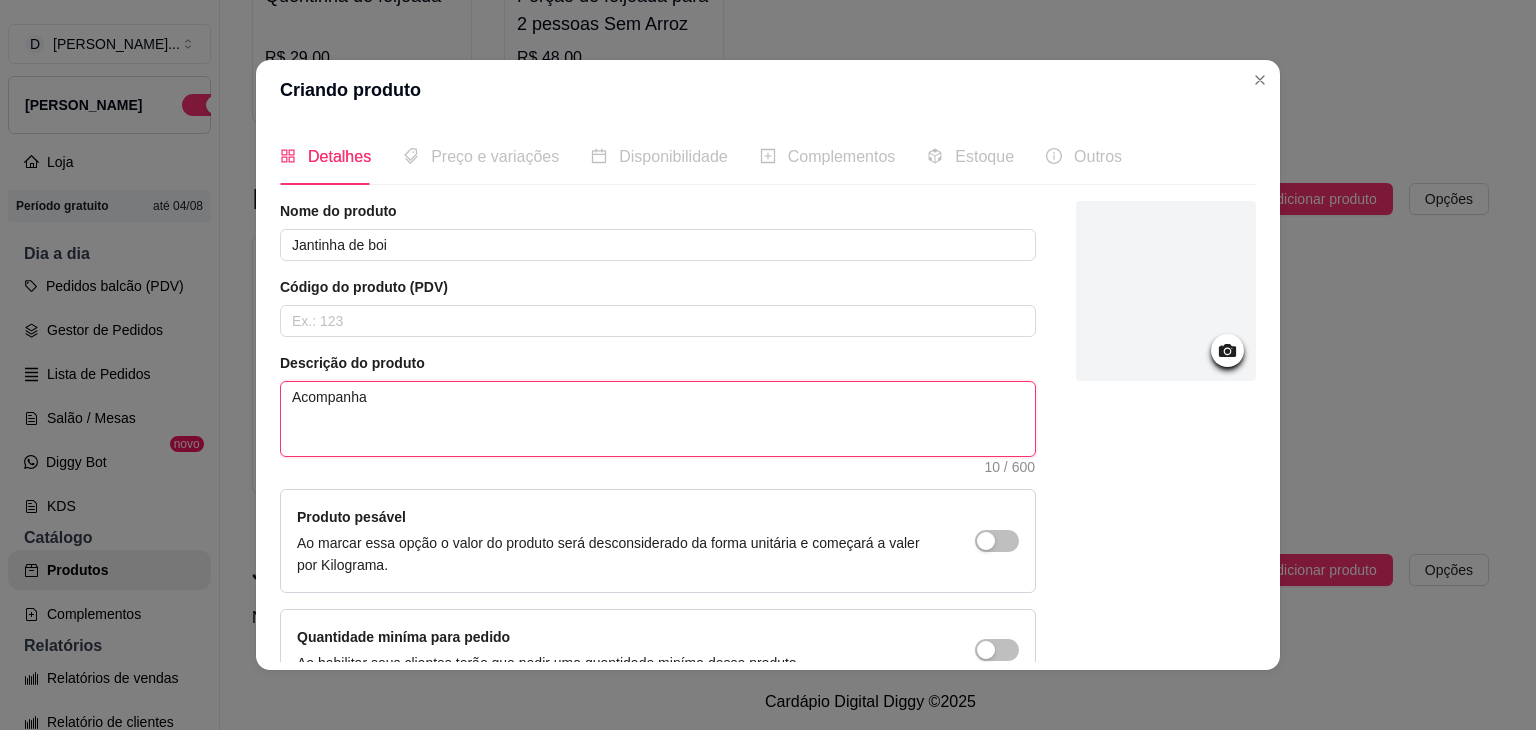 type on "Acompanha 1" 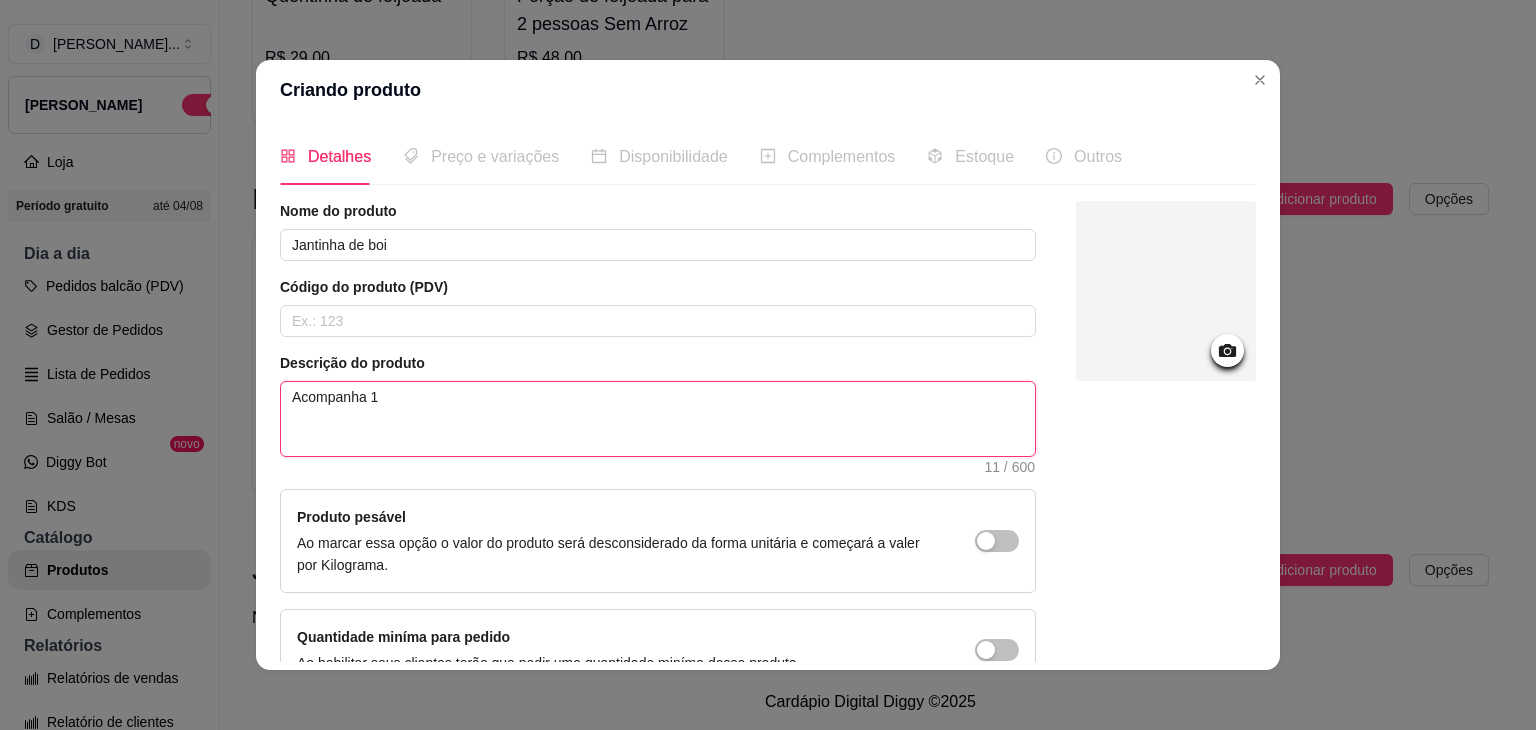 type on "Acompanha 1" 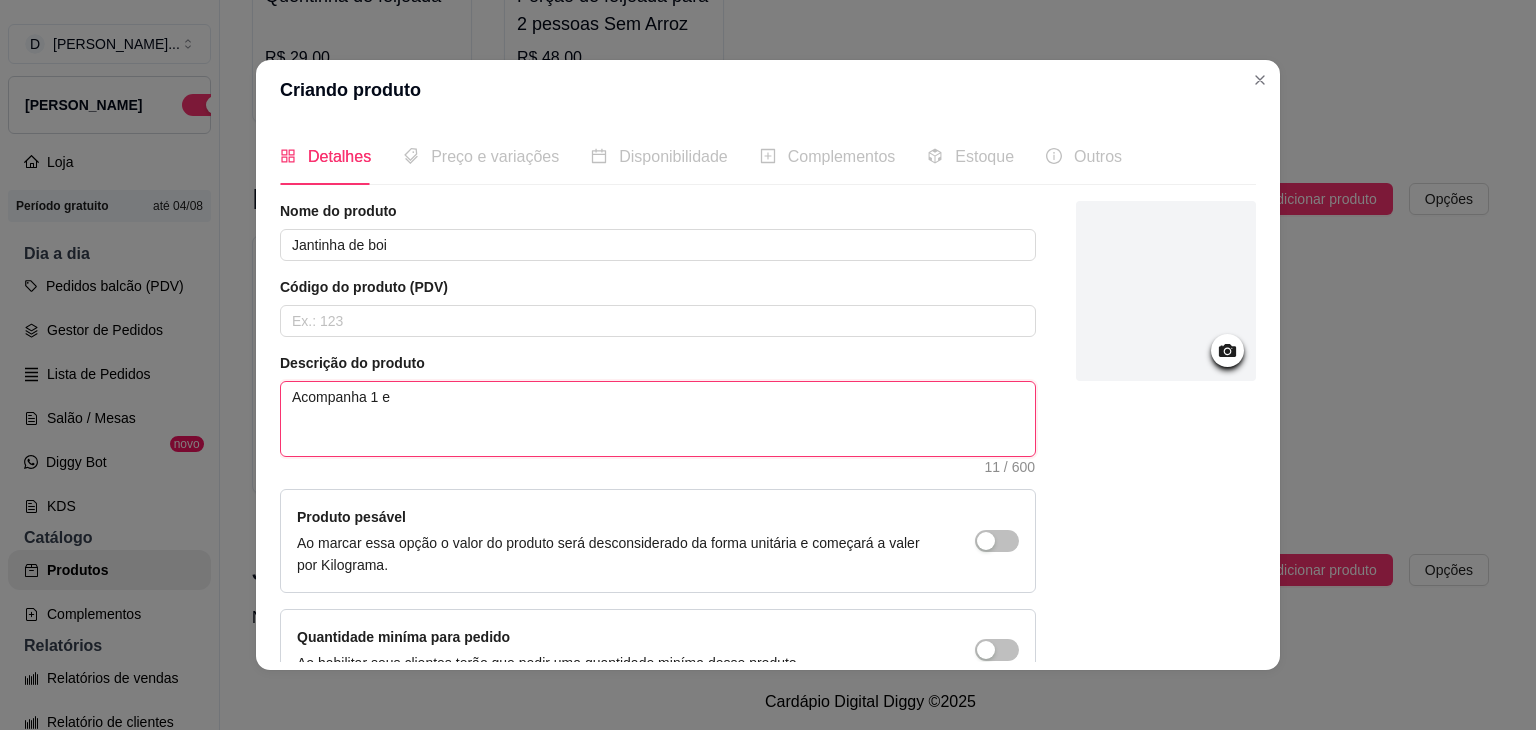 type on "Acompanha 1 es" 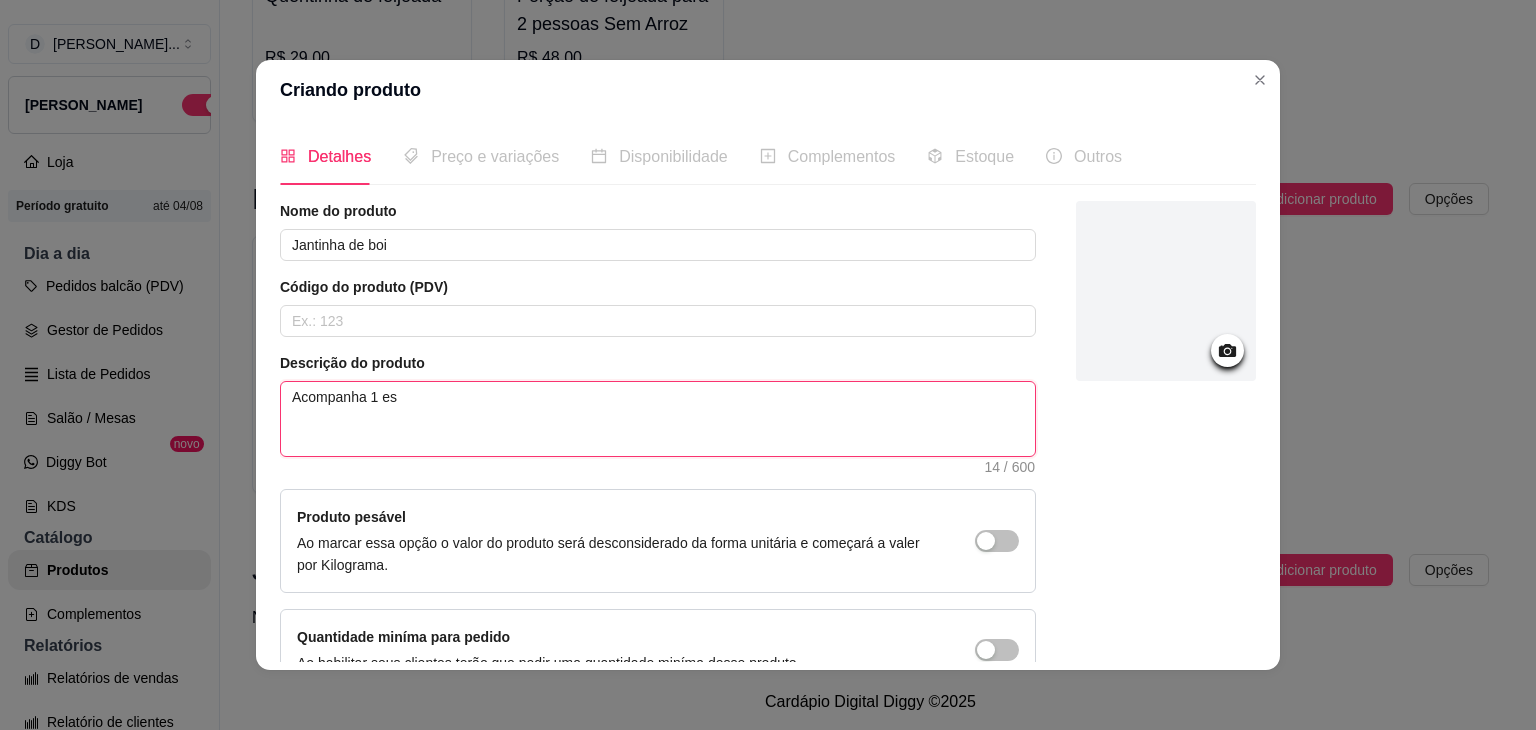 type on "Acompanha 1 esp" 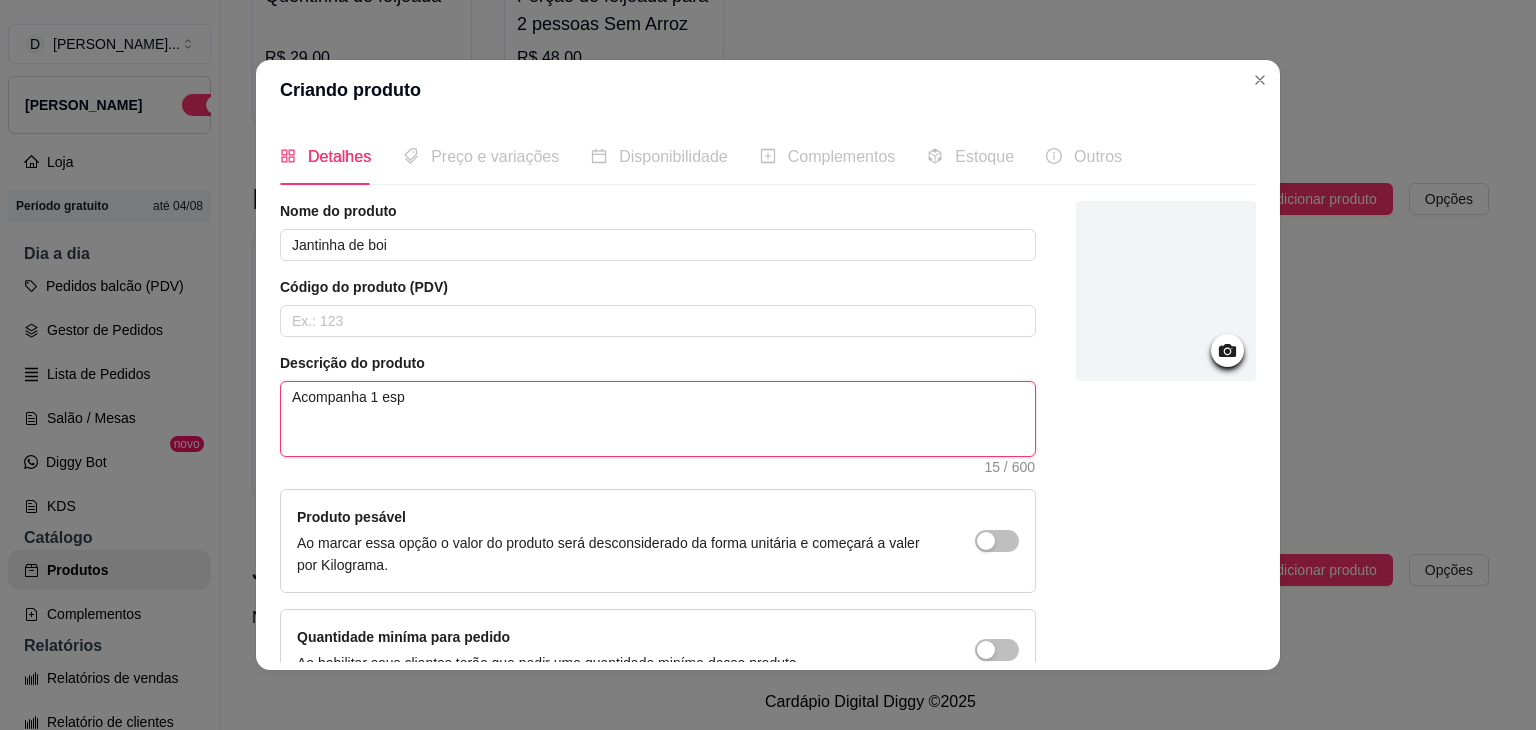 type on "Acompanha 1 espe" 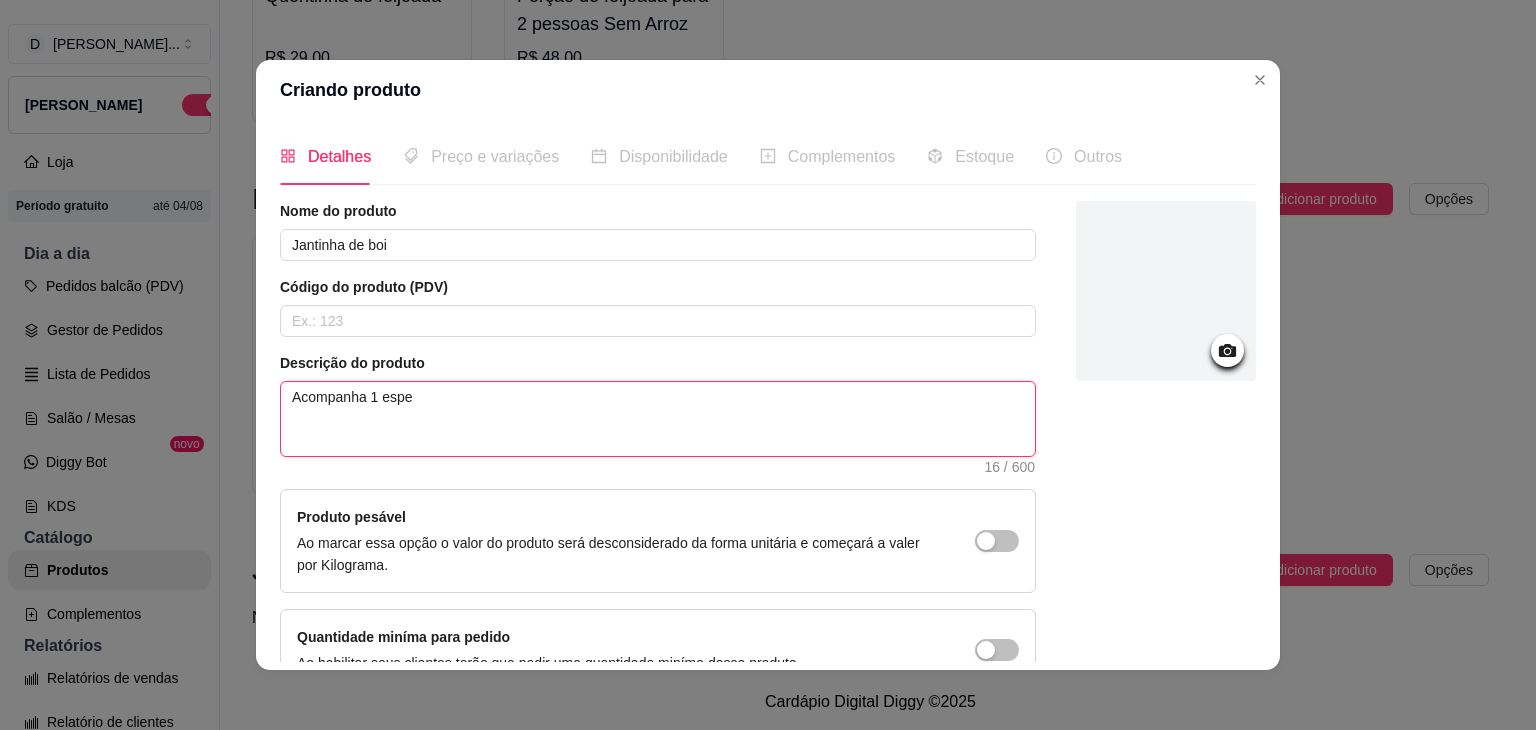 type on "Acompanha 1 espet" 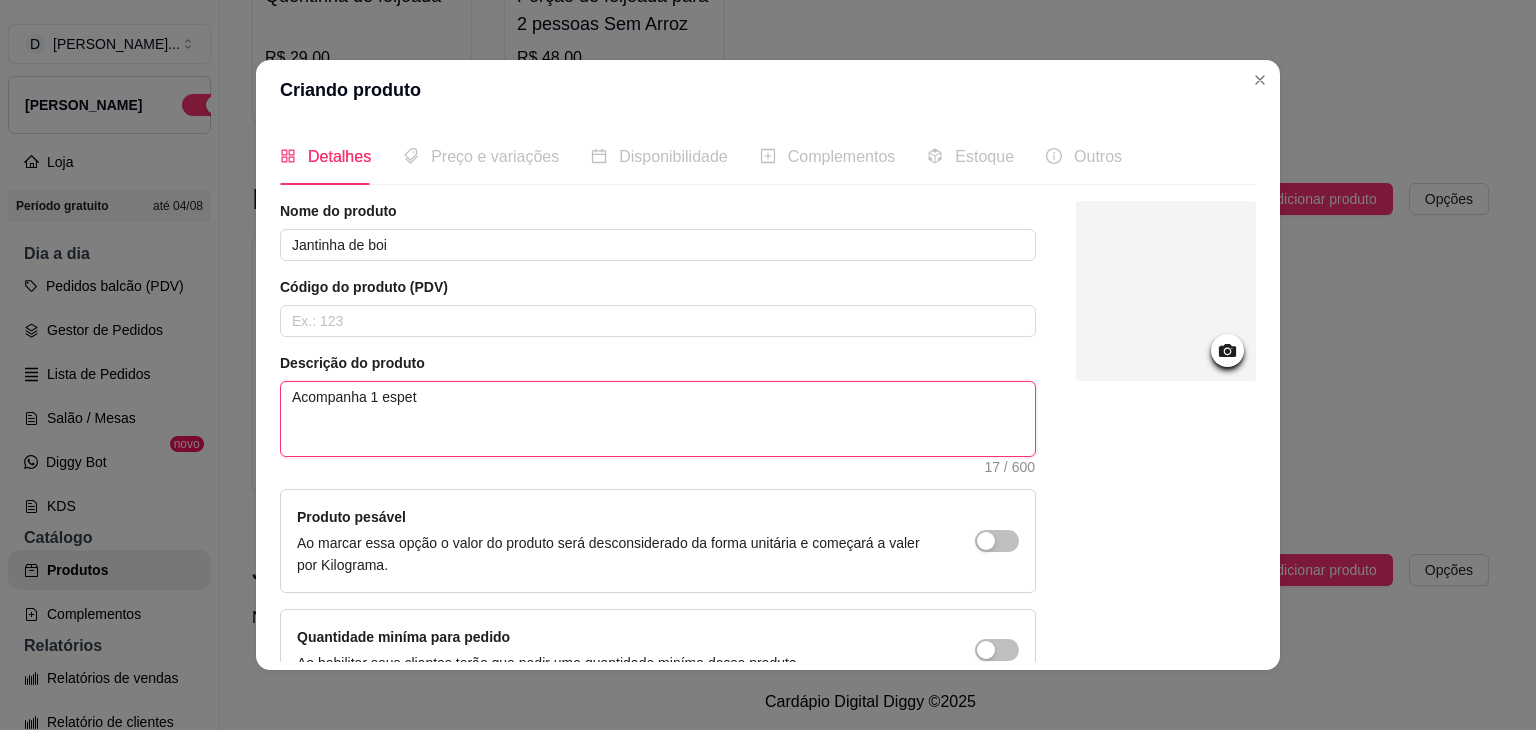 type on "Acompanha 1 espeto" 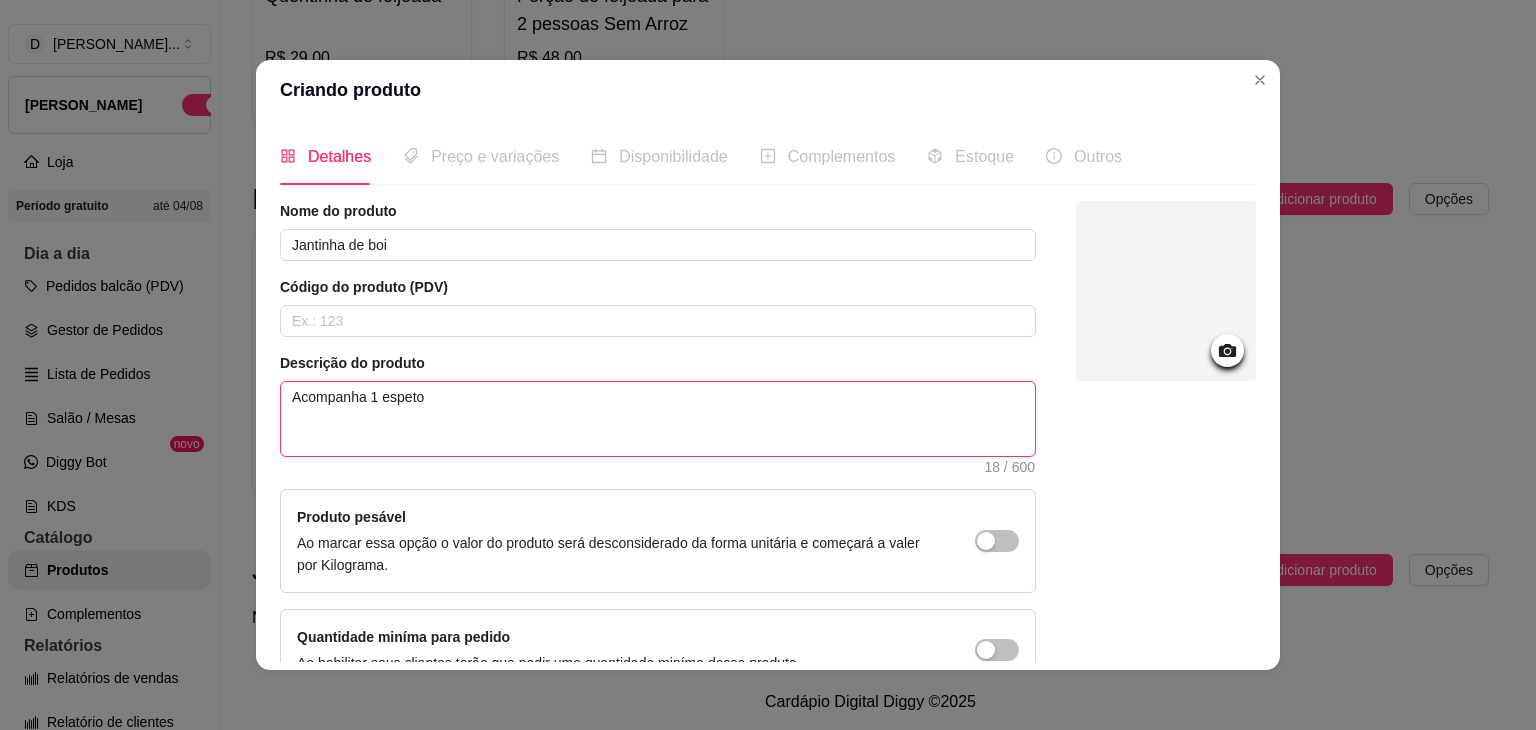 type on "Acompanha 1 espeto," 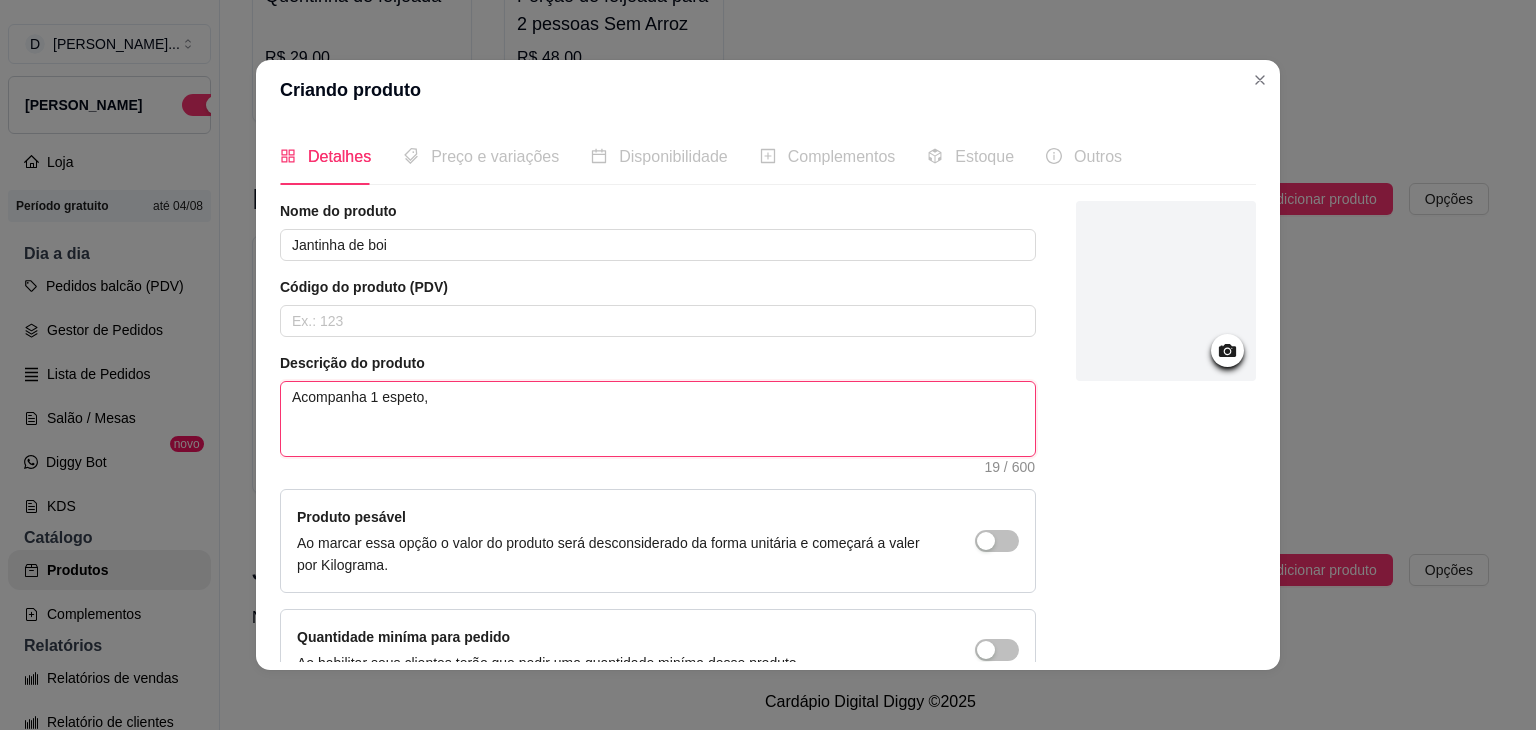 type on "Acompanha 1 espeto," 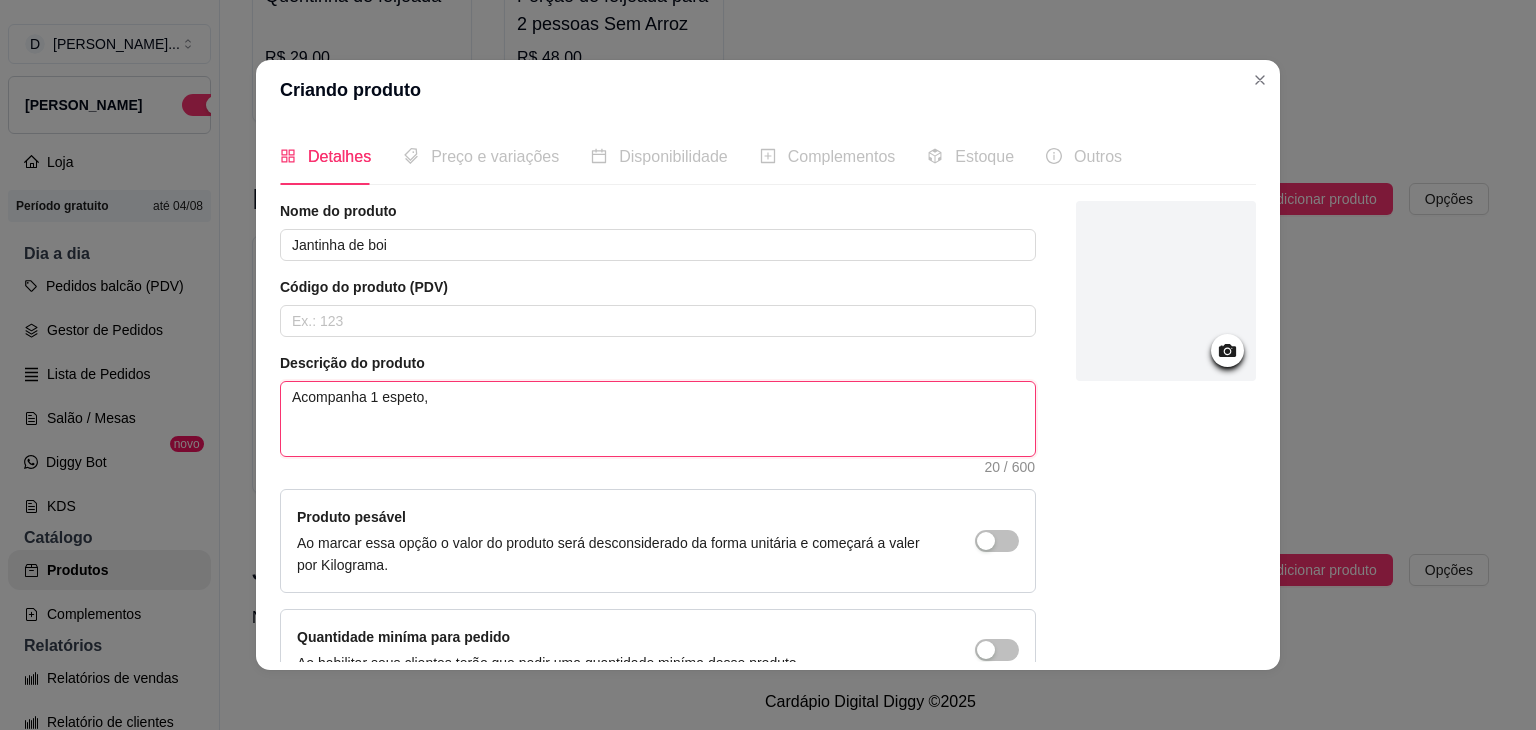 type on "Acompanha 1 espeto, m" 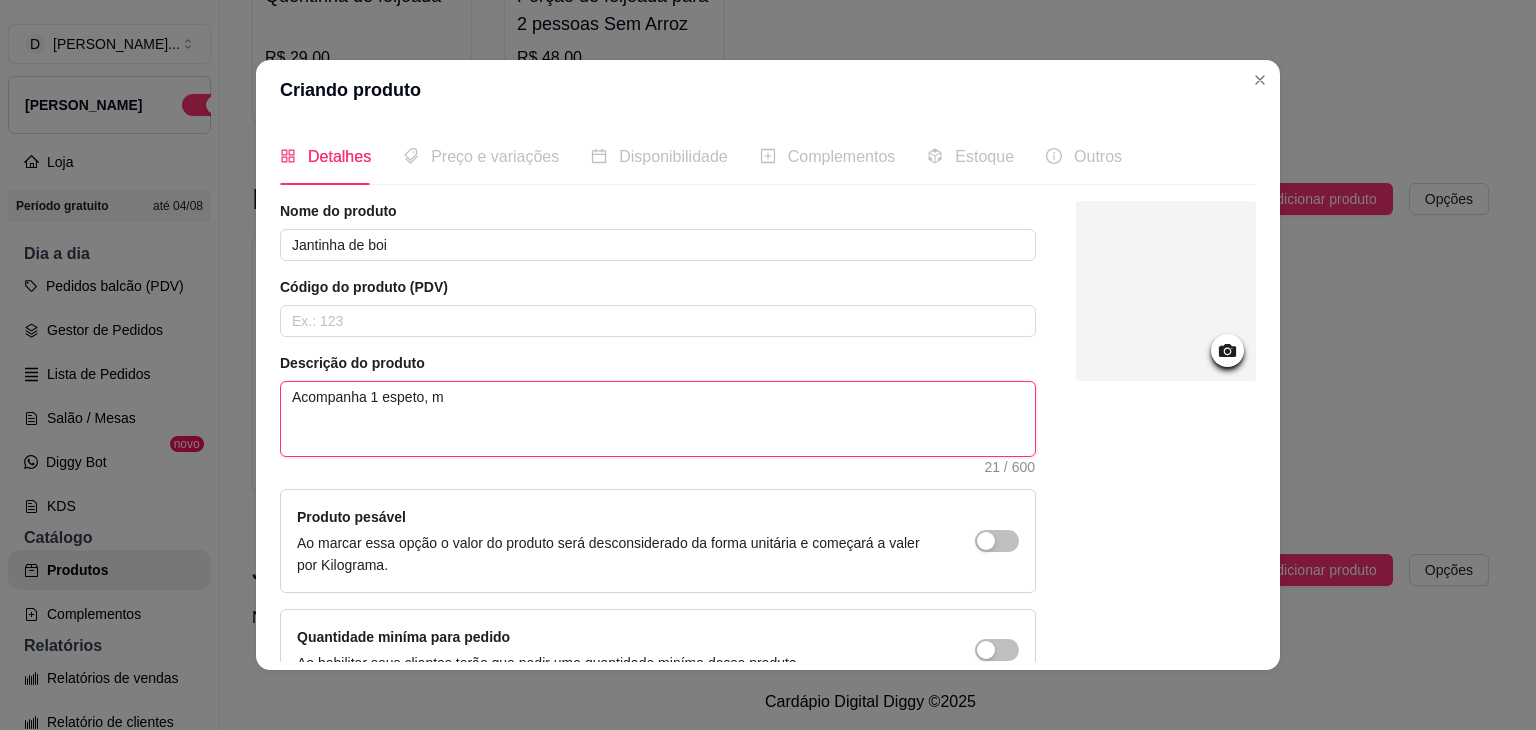 type on "Acompanha 1 espeto, [GEOGRAPHIC_DATA]" 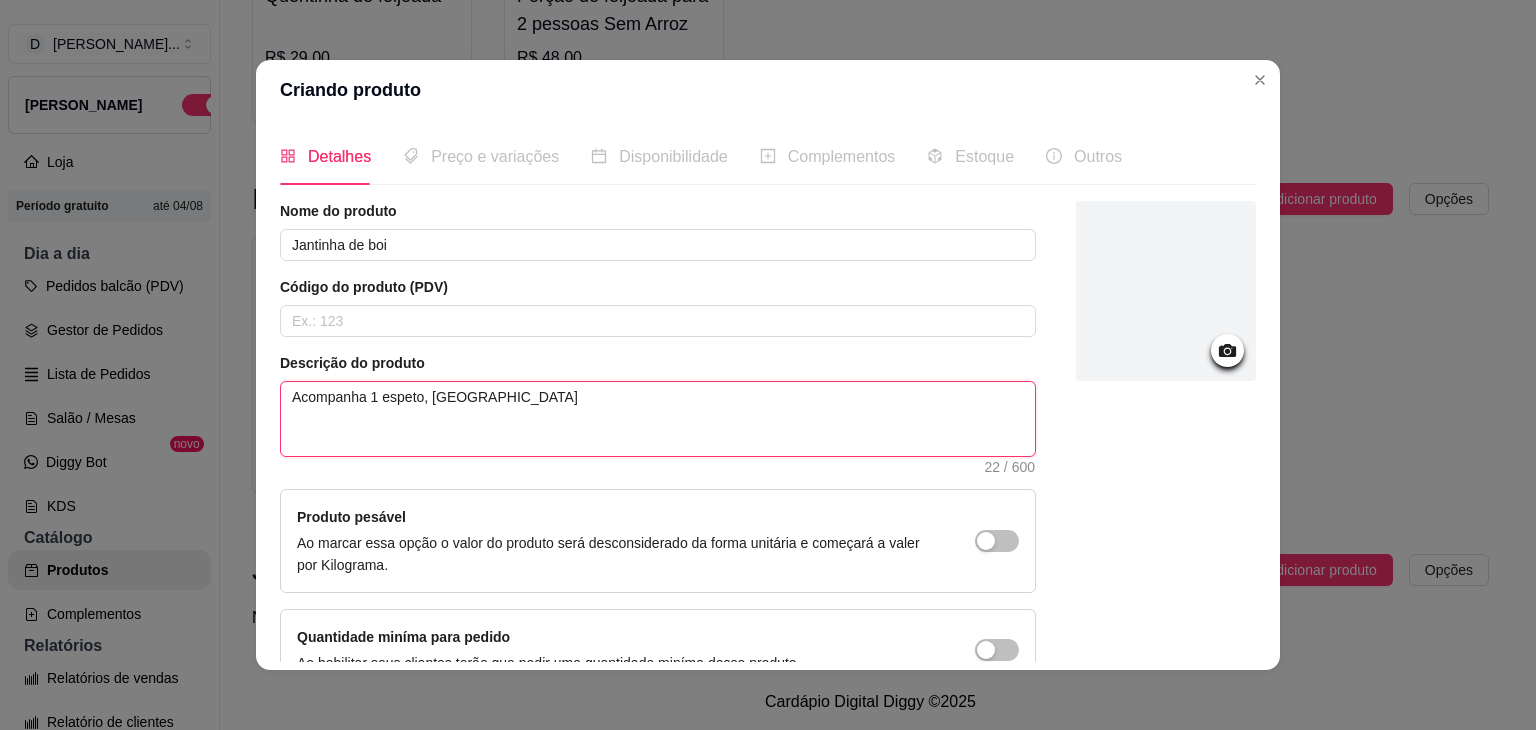 type on "Acompanha 1 espeto, mac" 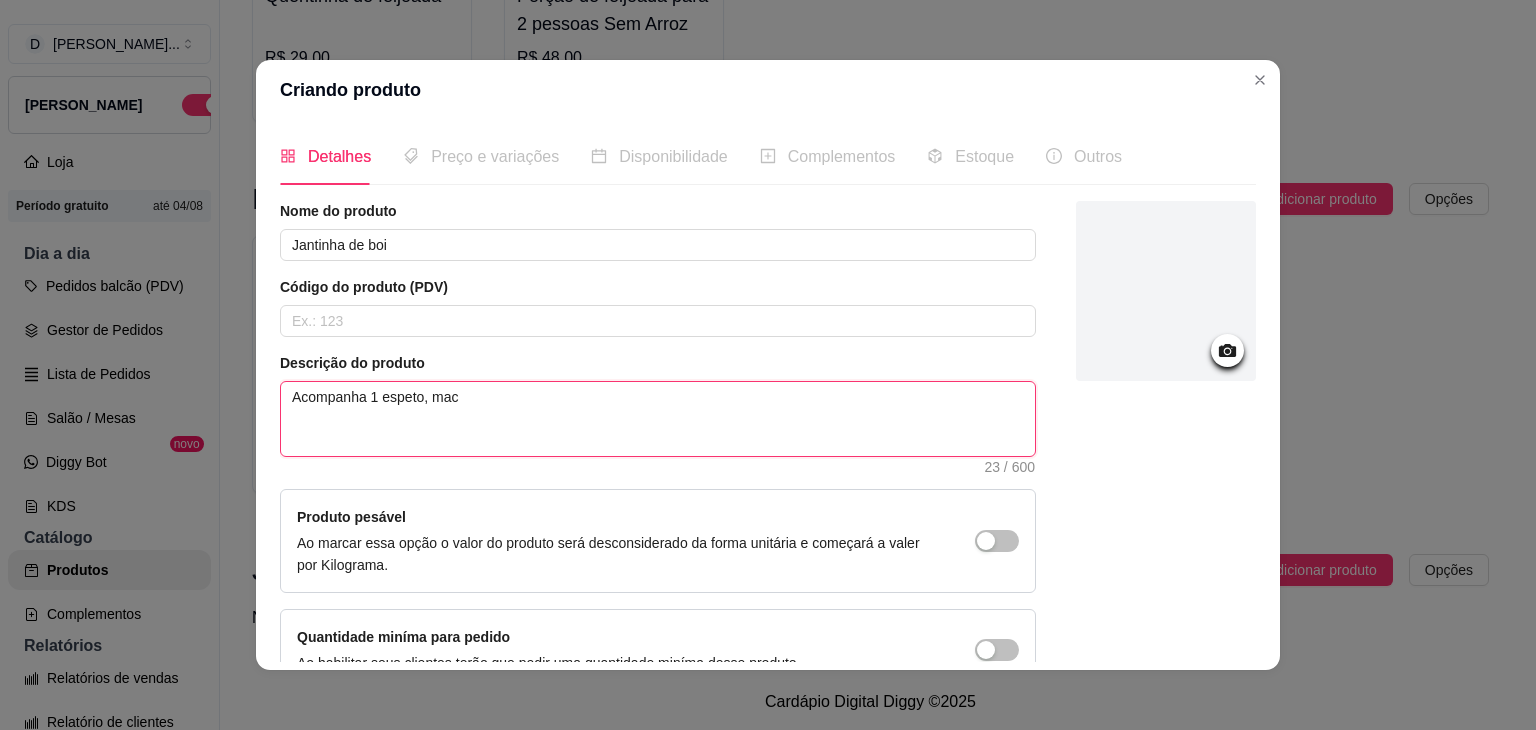 type on "Acompanha 1 espeto, maca" 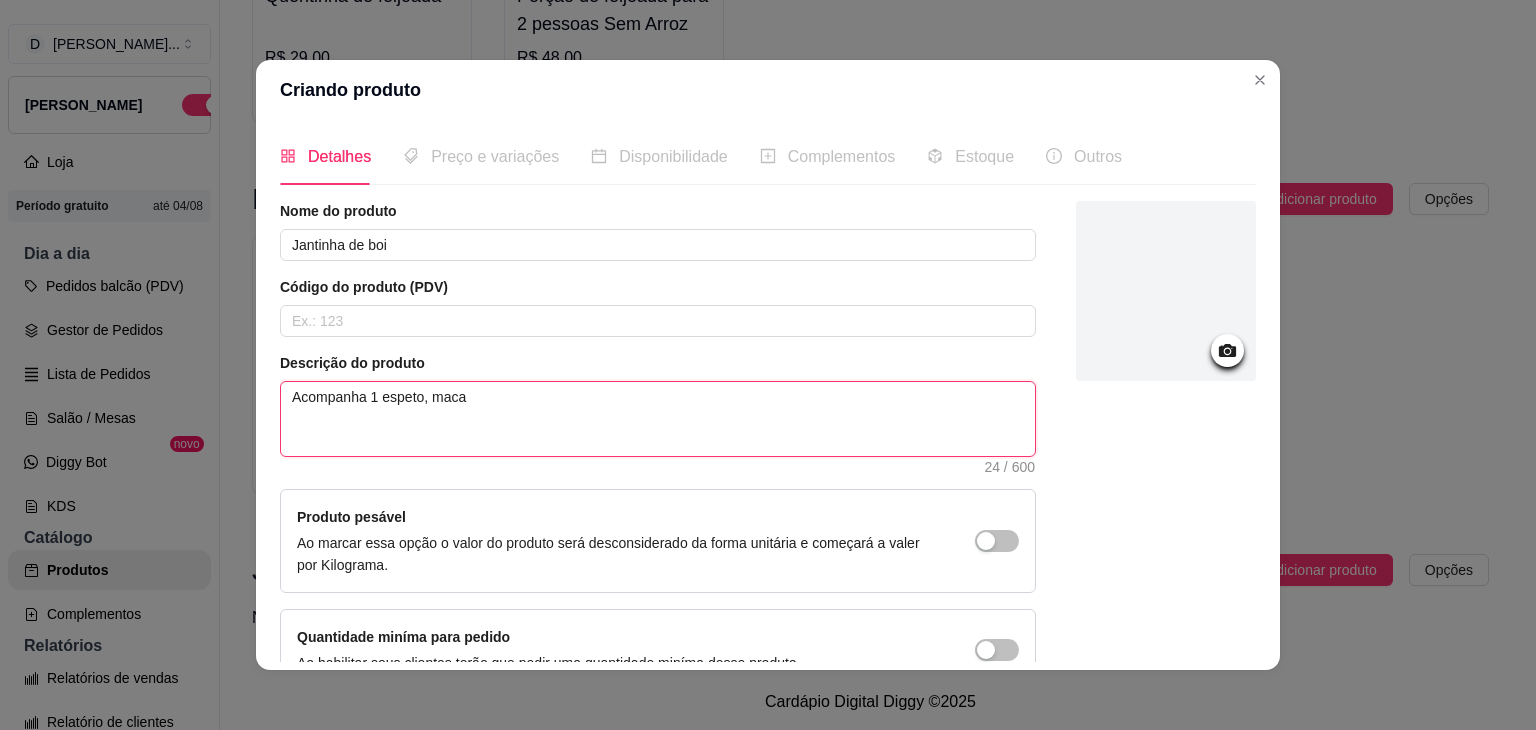 type on "Acompanha 1 espeto, macax" 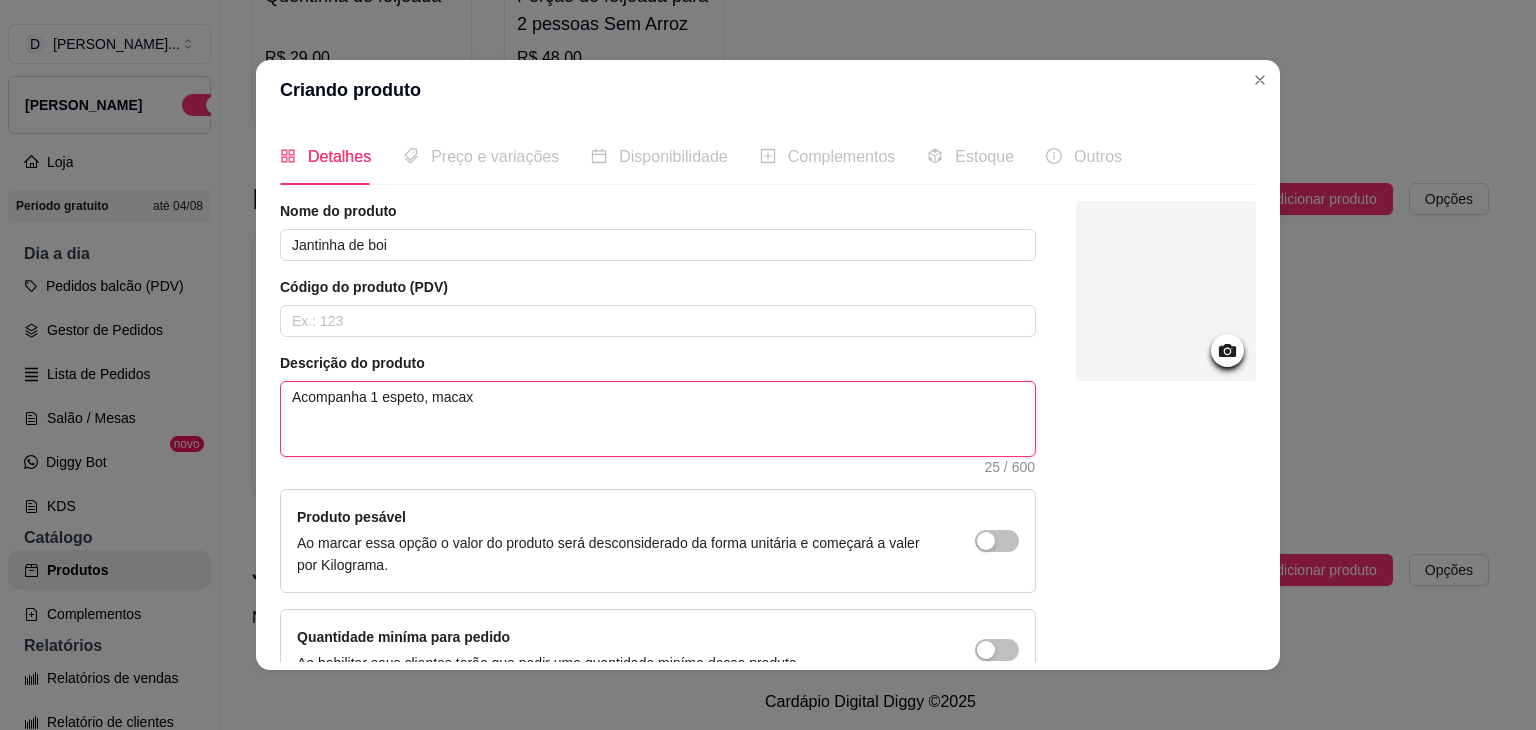 type on "Acompanha 1 espeto, macaxe" 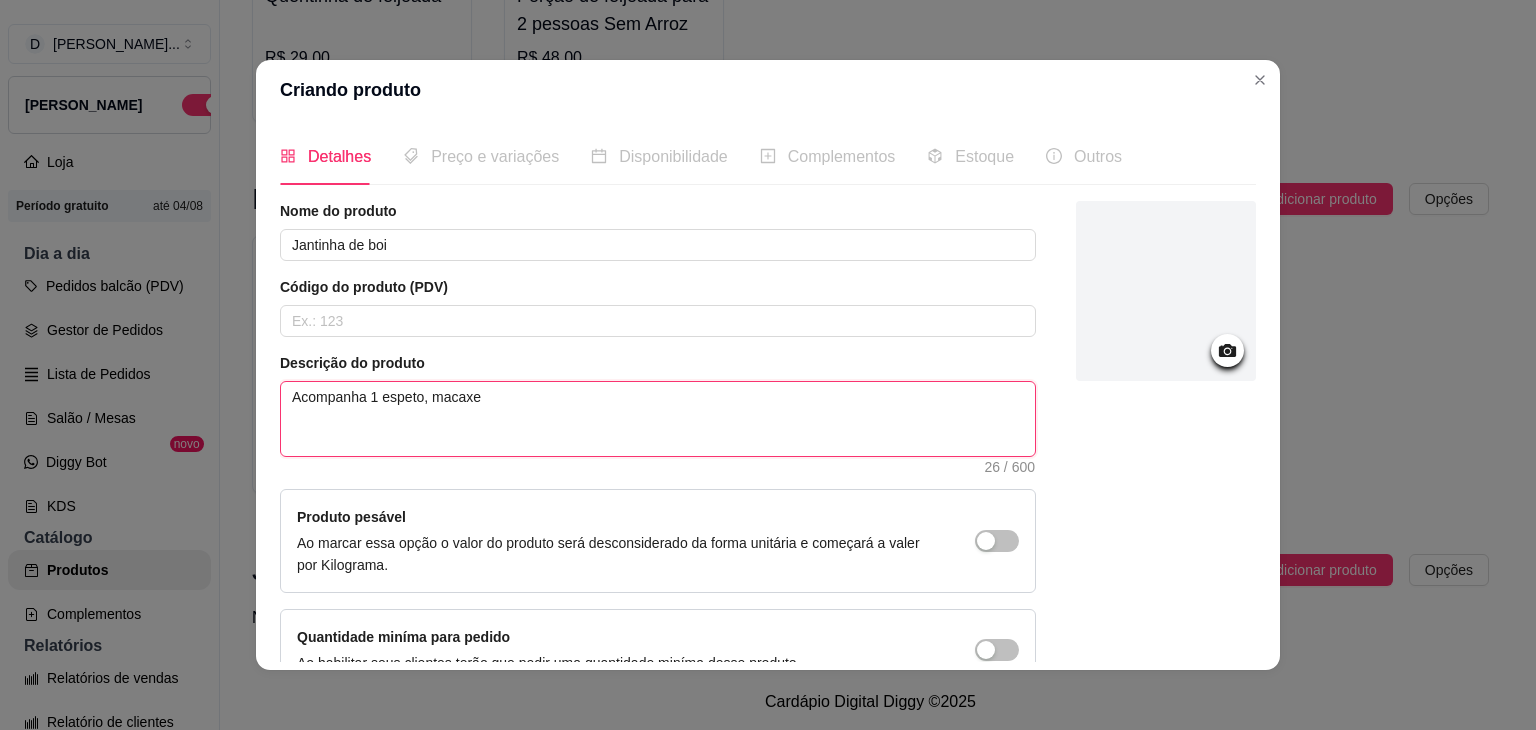 type on "Acompanha 1 espeto, macaxei" 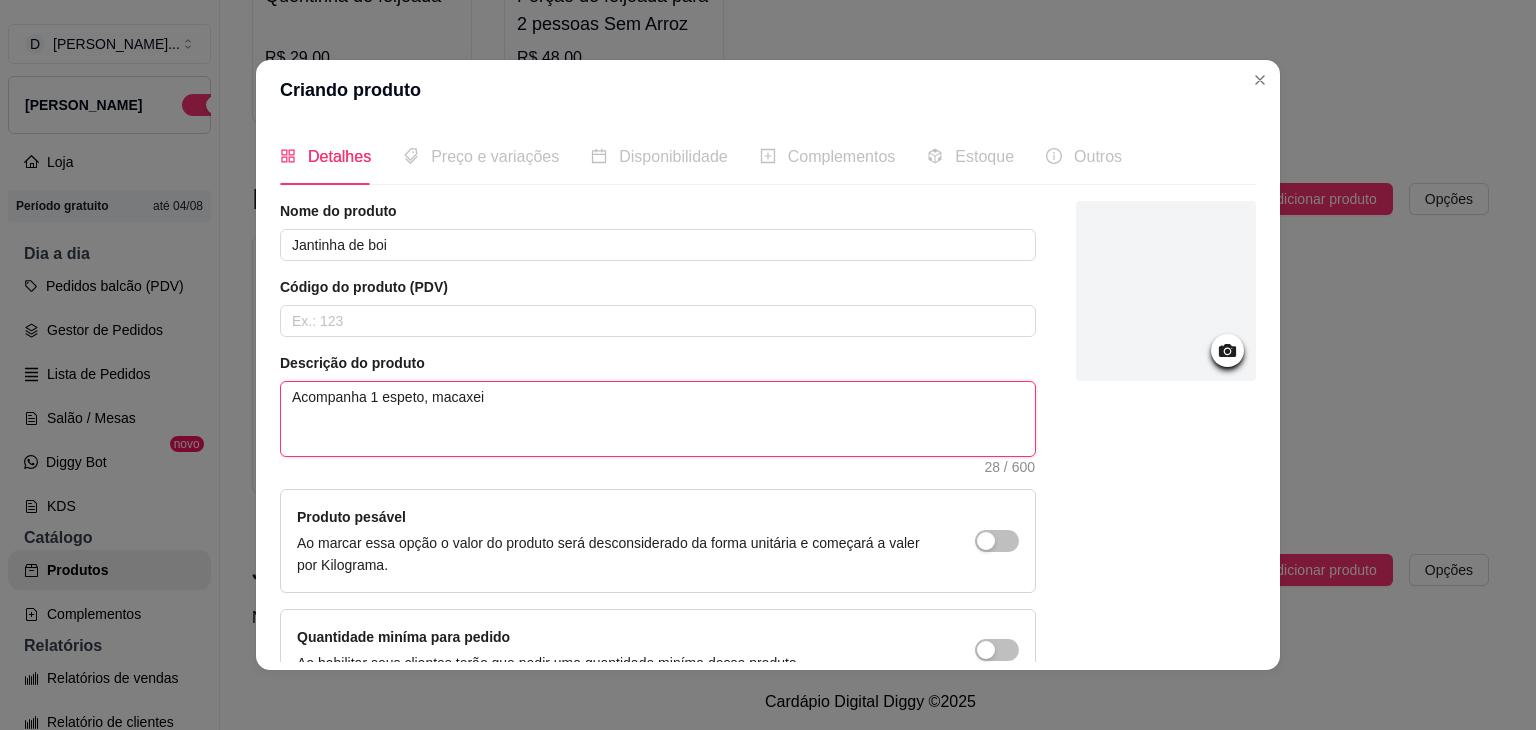 type on "Acompanha 1 espeto, macaxeir" 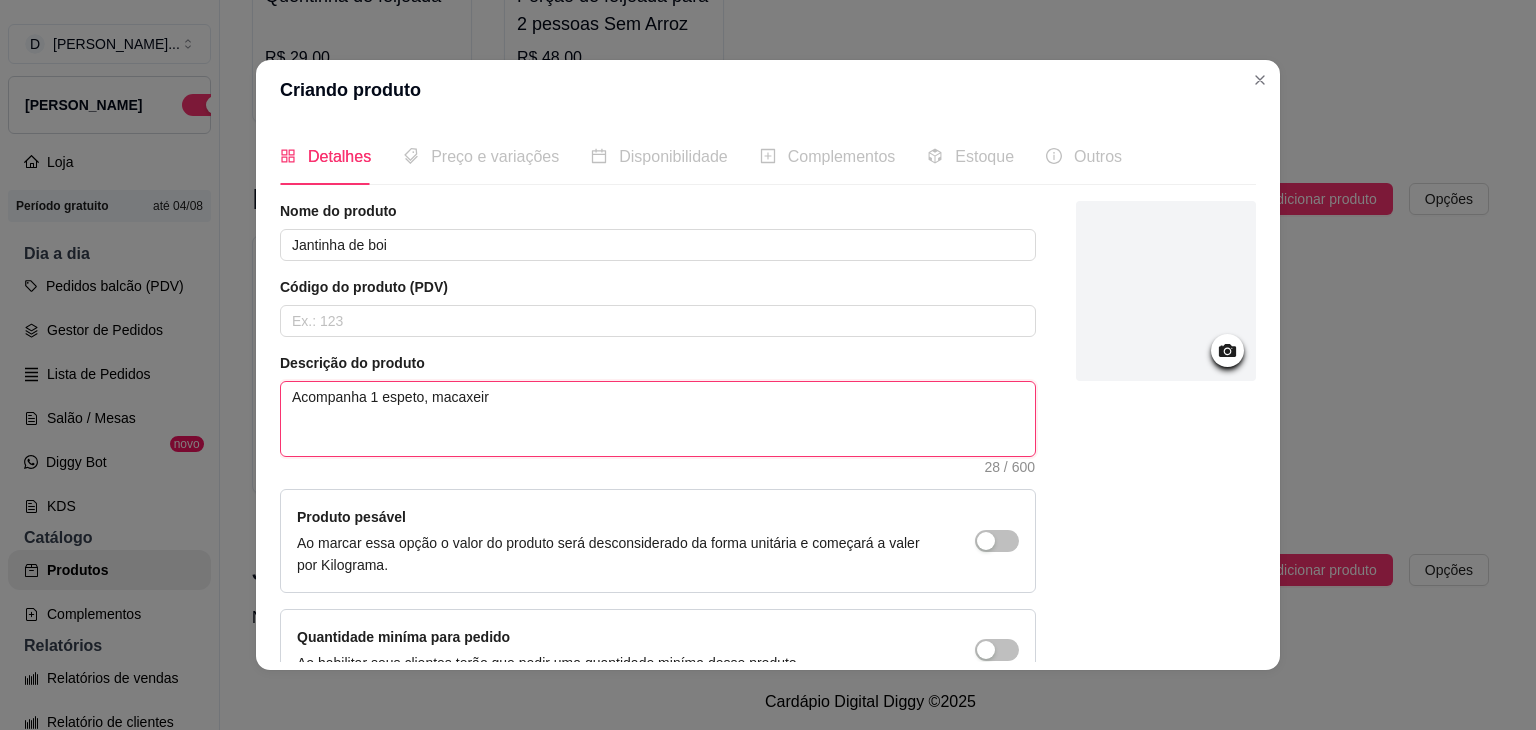 type on "Acompanha 1 espeto, macaxeira" 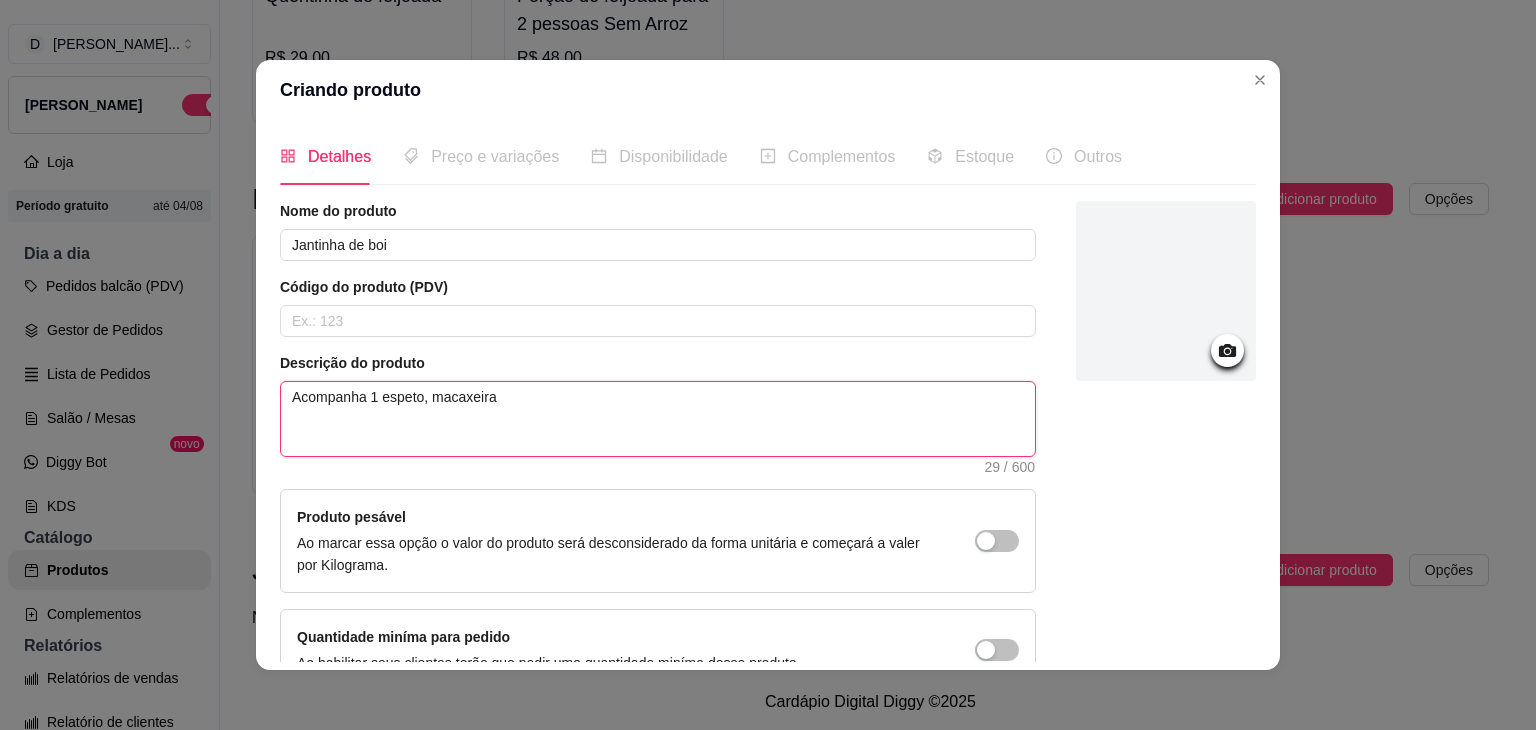 type on "Acompanha 1 espeto, macaxeira," 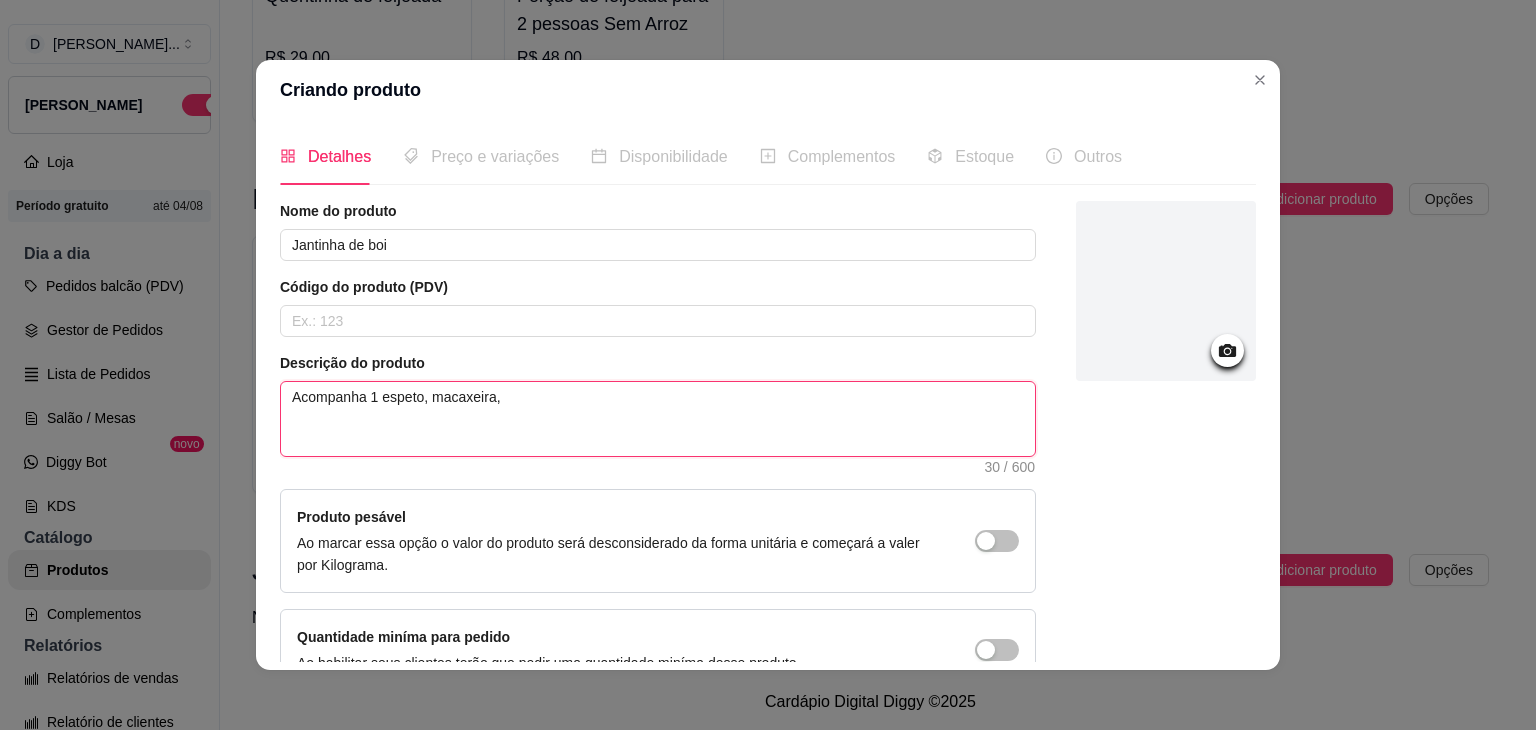 type on "Acompanha 1 espeto, macaxeira," 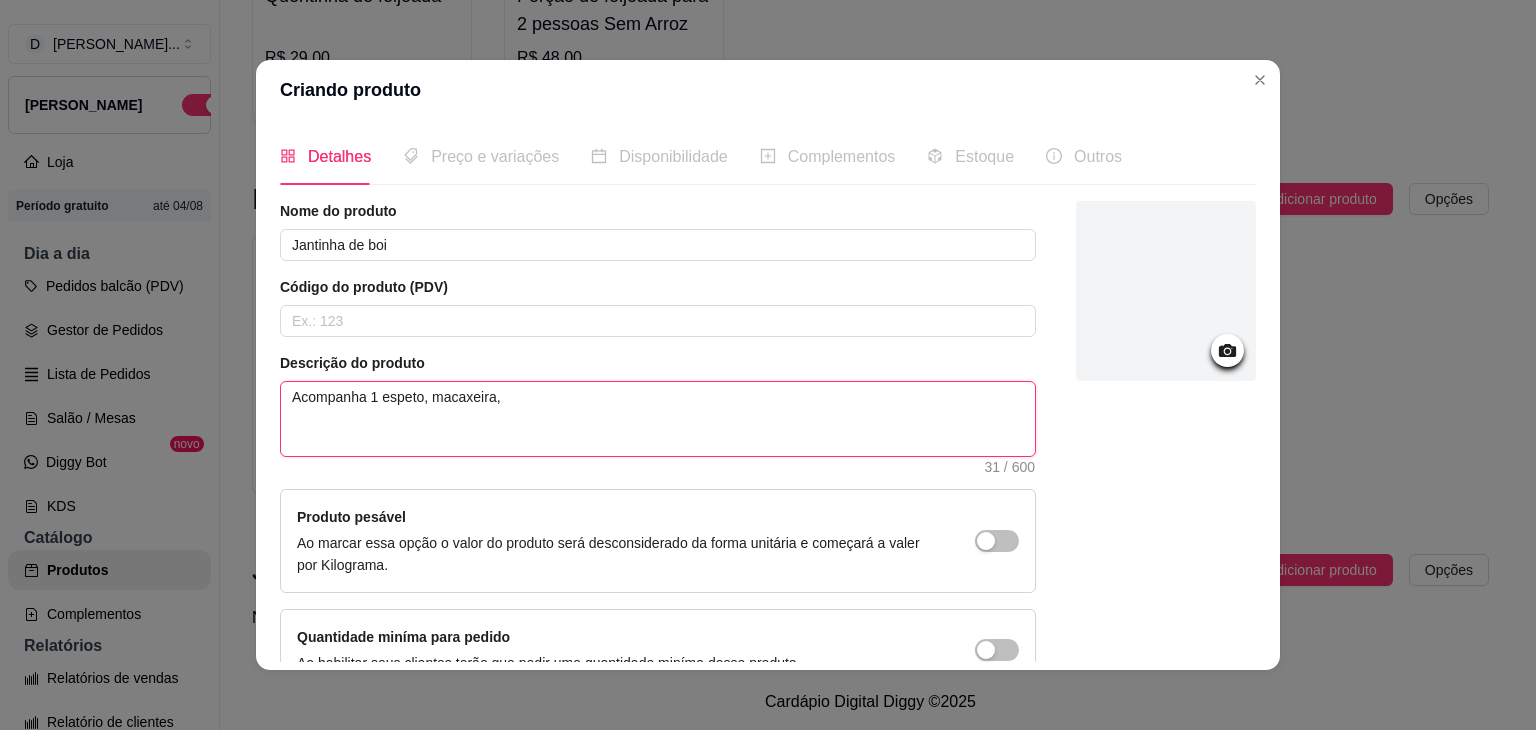 type on "Acompanha 1 espeto, macaxeira, c" 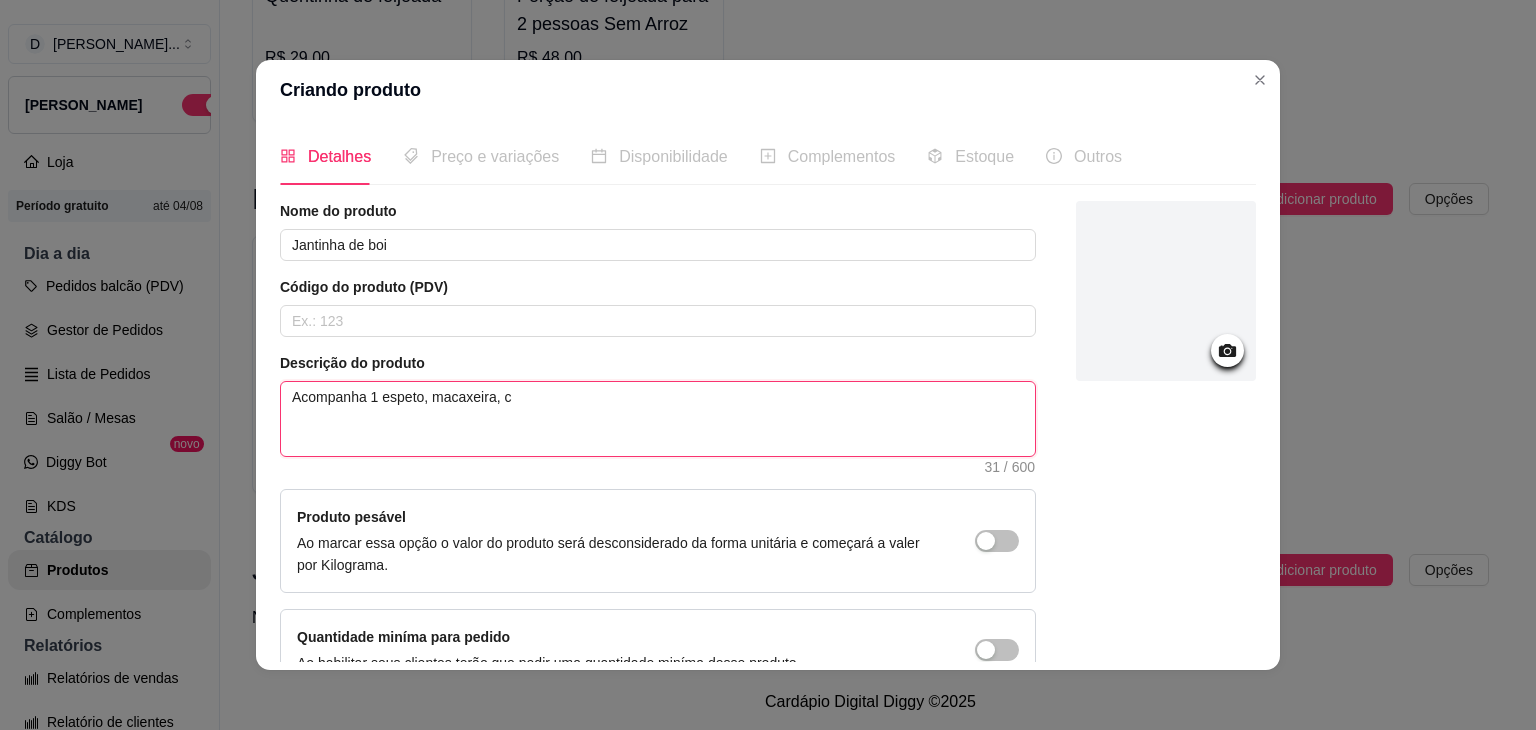 type 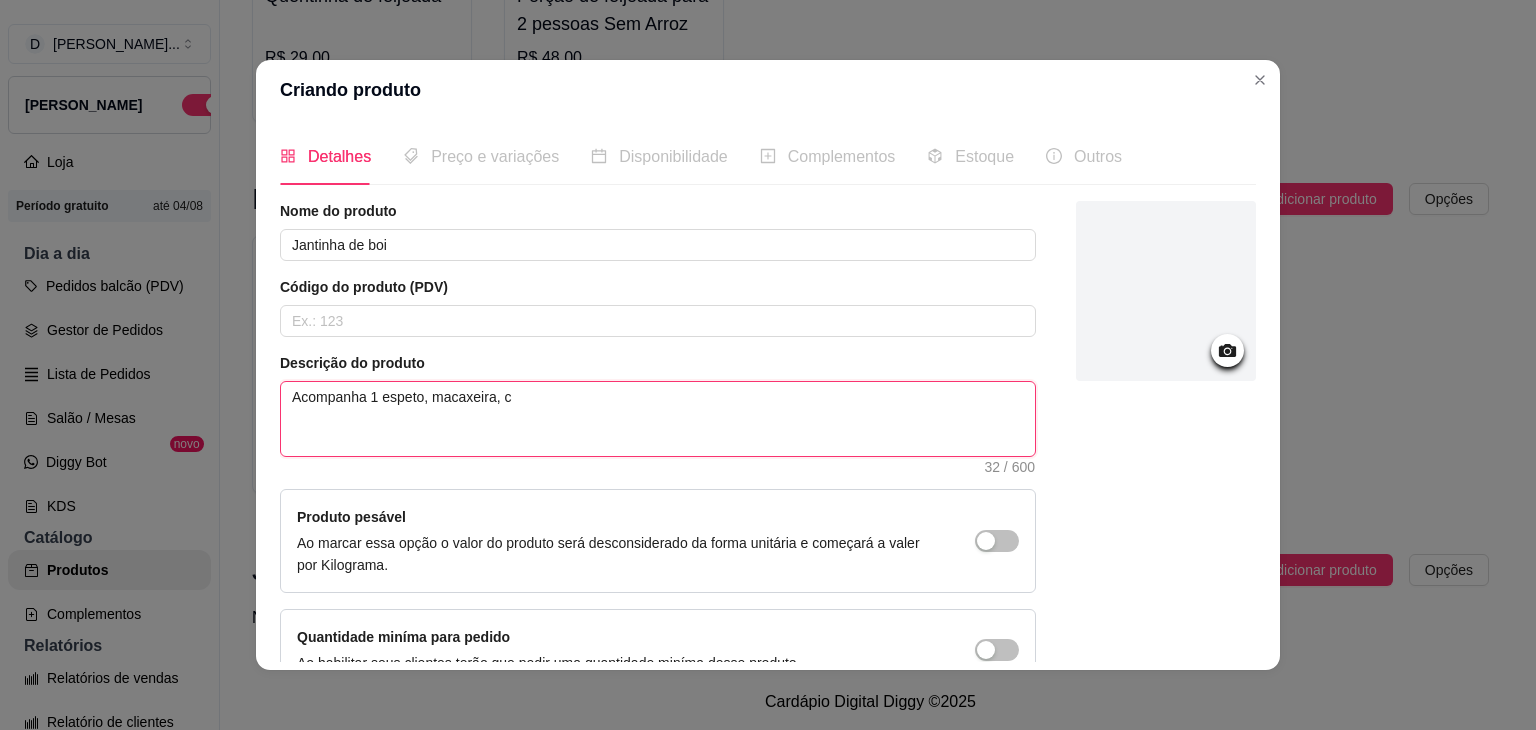 type on "Acompanha 1 espeto, macaxeira, cu" 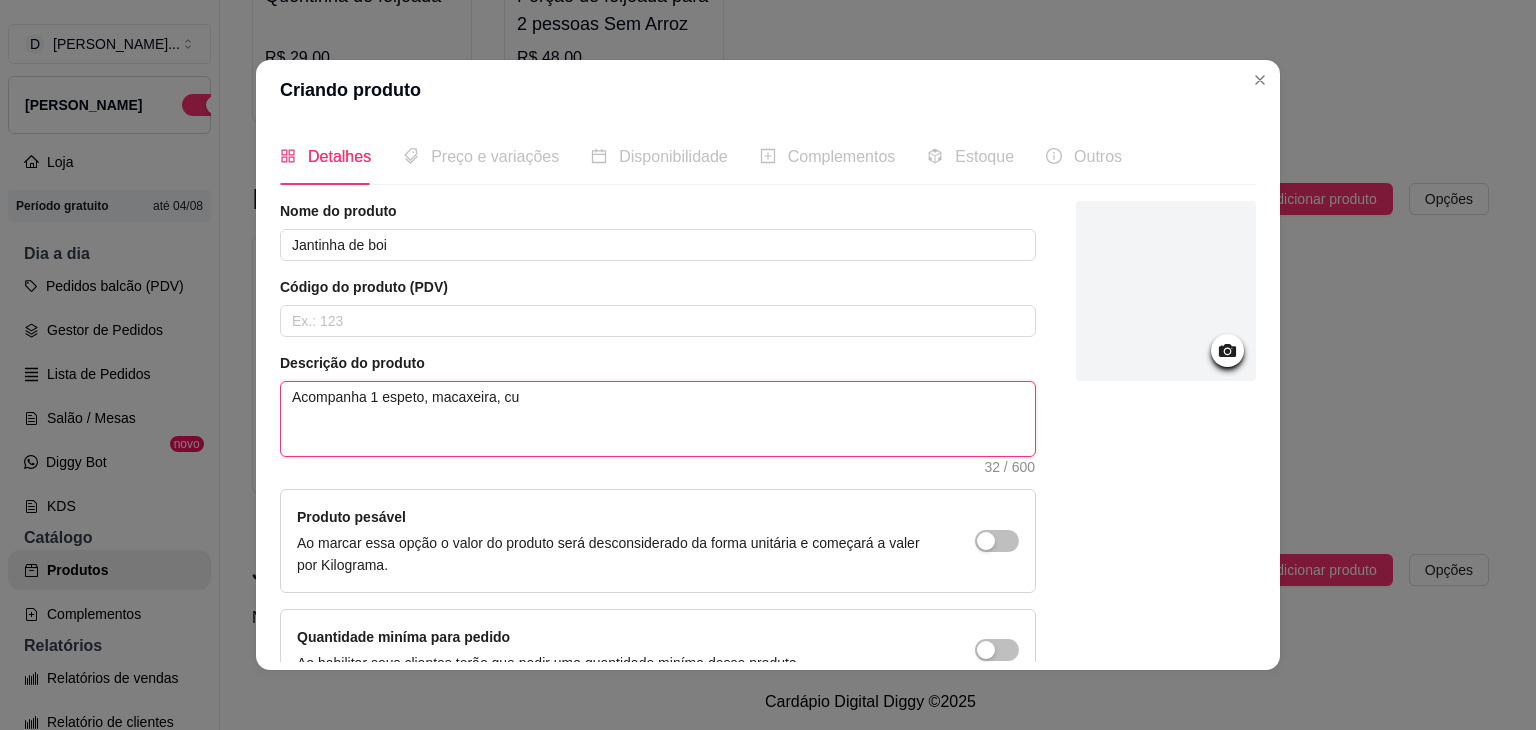 type 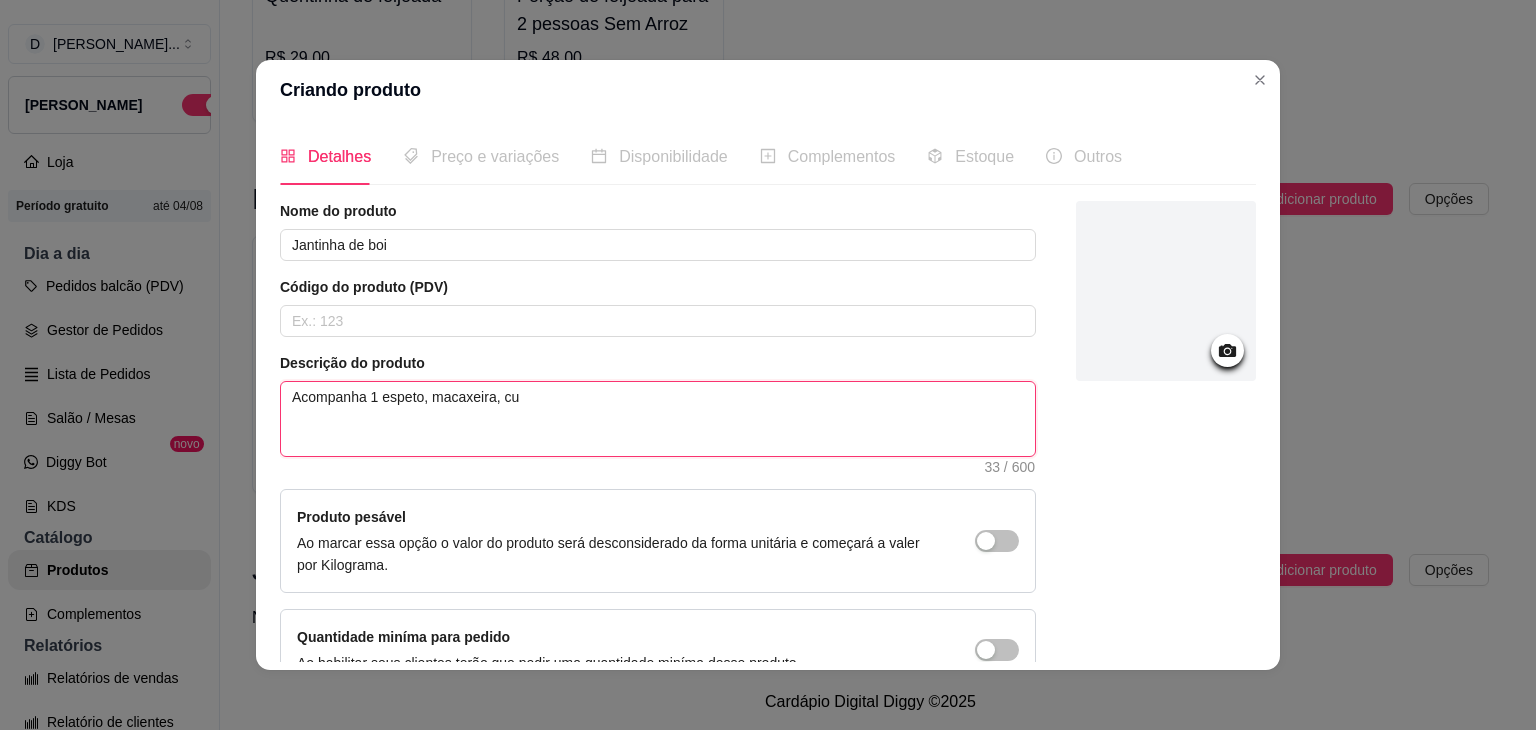 type on "Acompanha 1 espeto, macaxeira, cus" 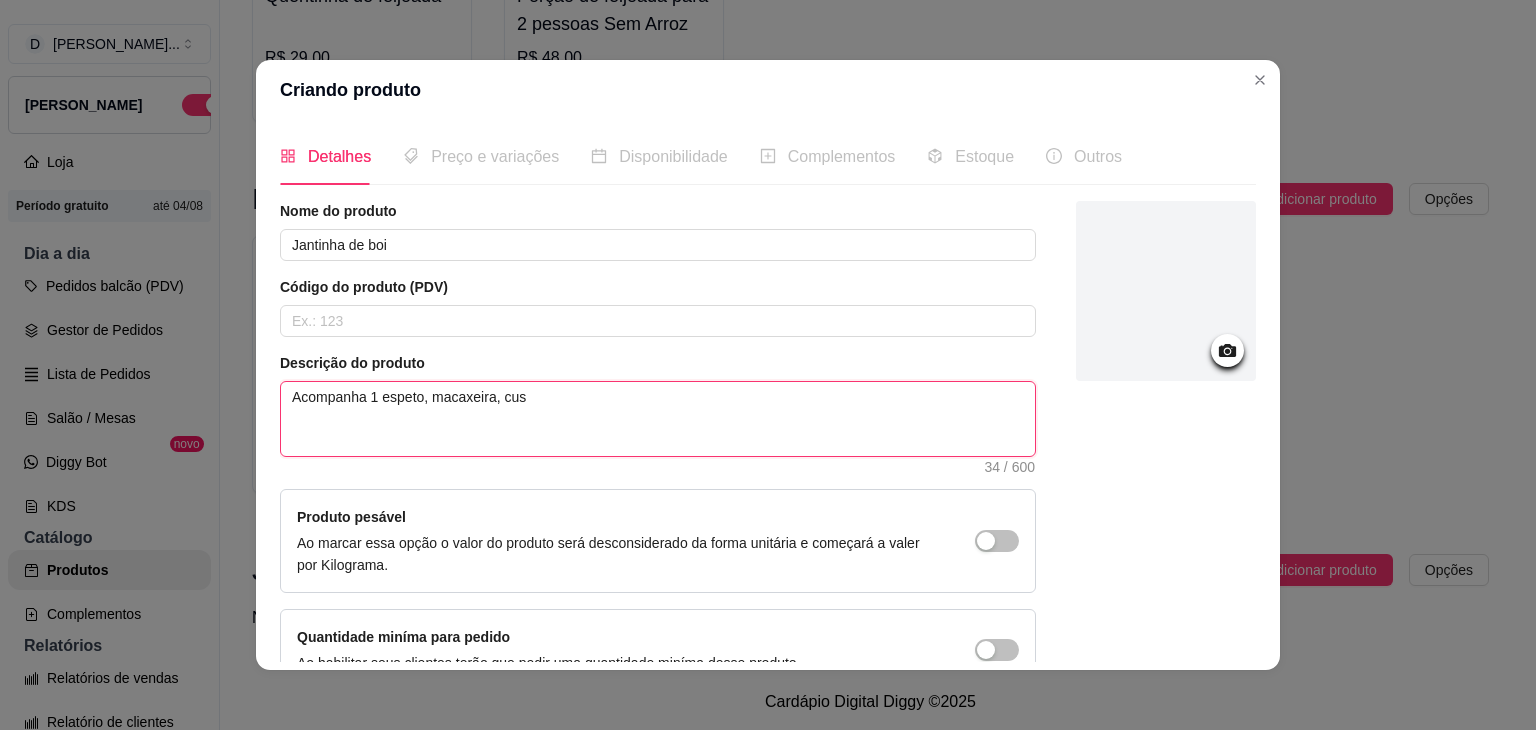 type on "Acompanha 1 espeto, macaxeira, cusc" 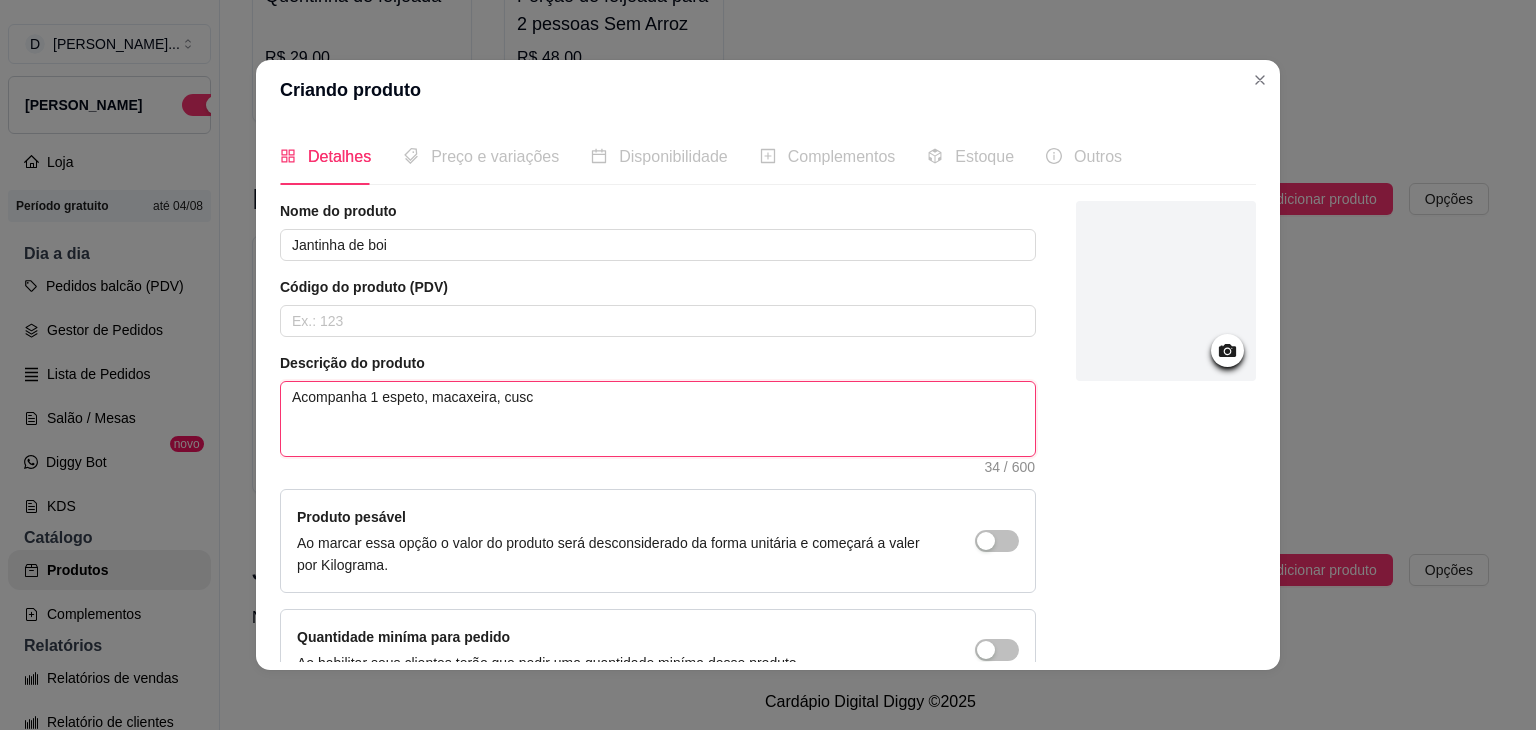 type on "Acompanha 1 espeto, macaxeira, cuscu" 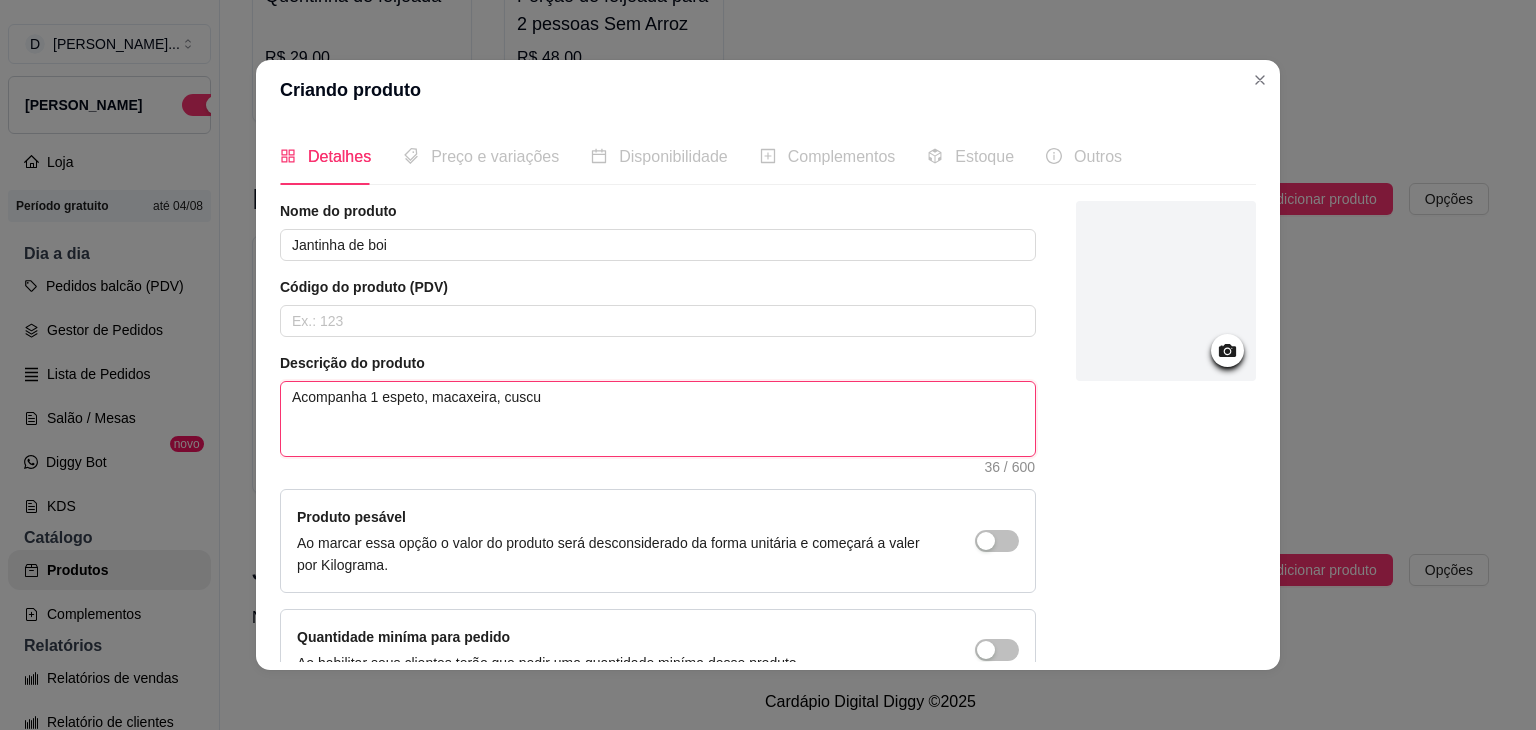 type on "Acompanha 1 espeto, macaxeira, cuscuz" 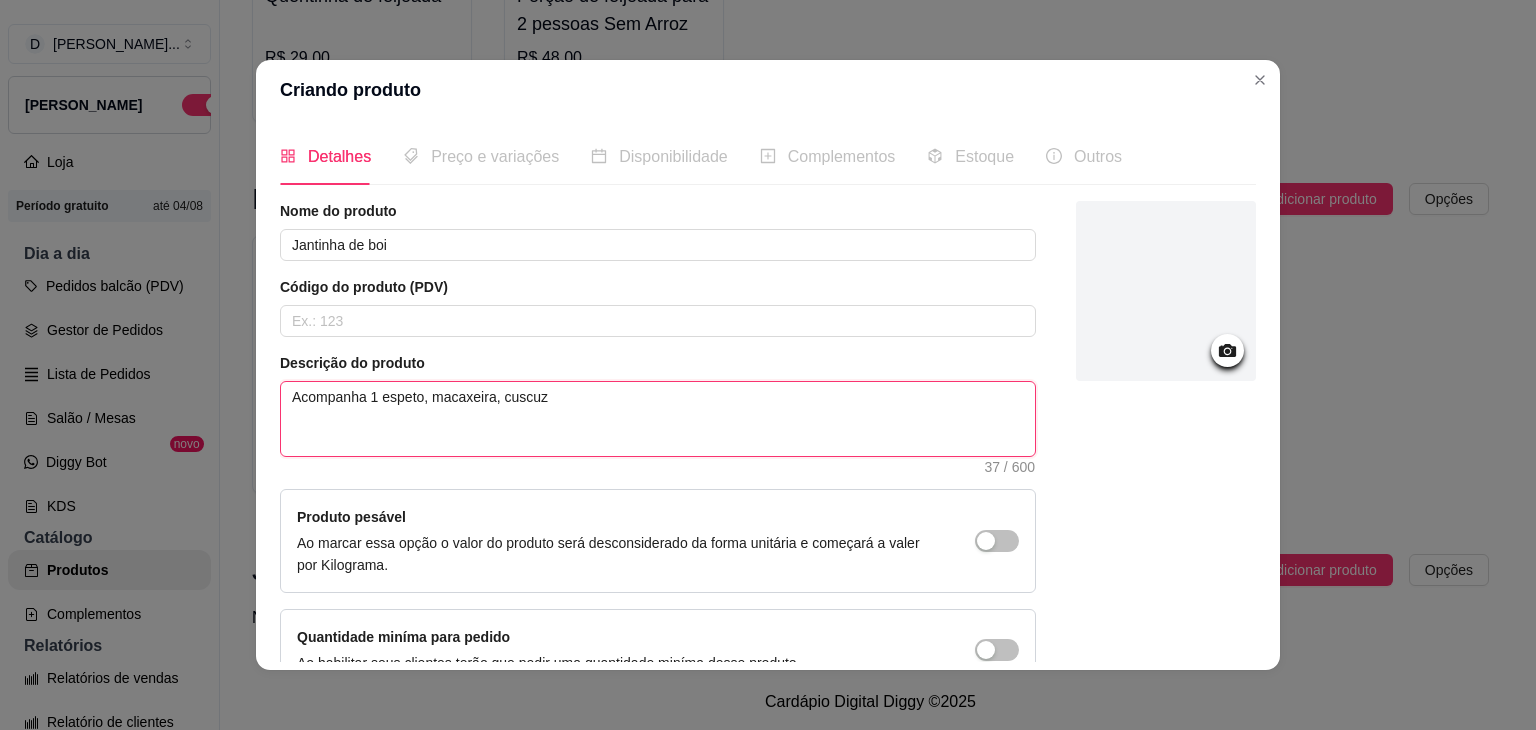 type on "Acompanha 1 espeto, macaxeira, cuscuz," 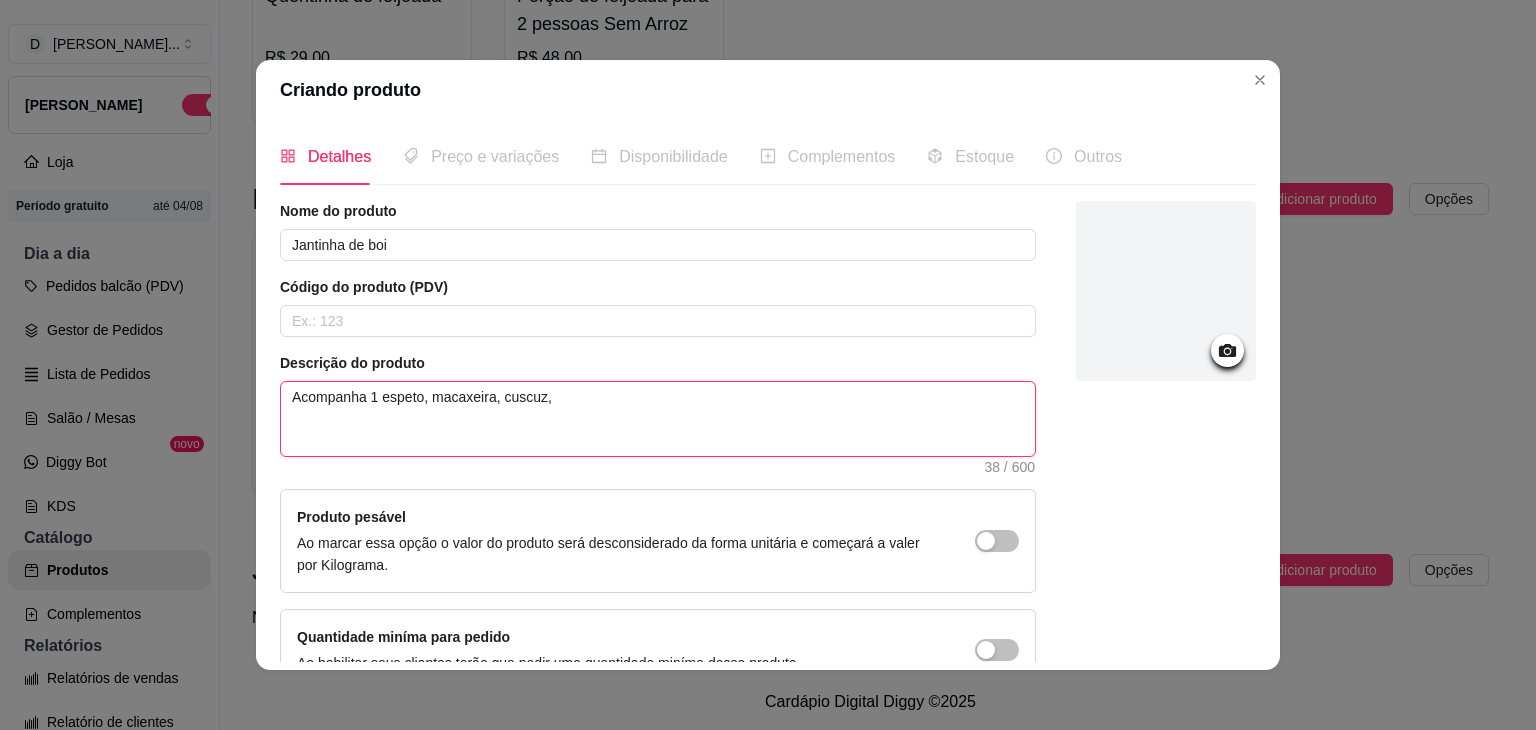 type on "Acompanha 1 espeto, macaxeira, cuscuz," 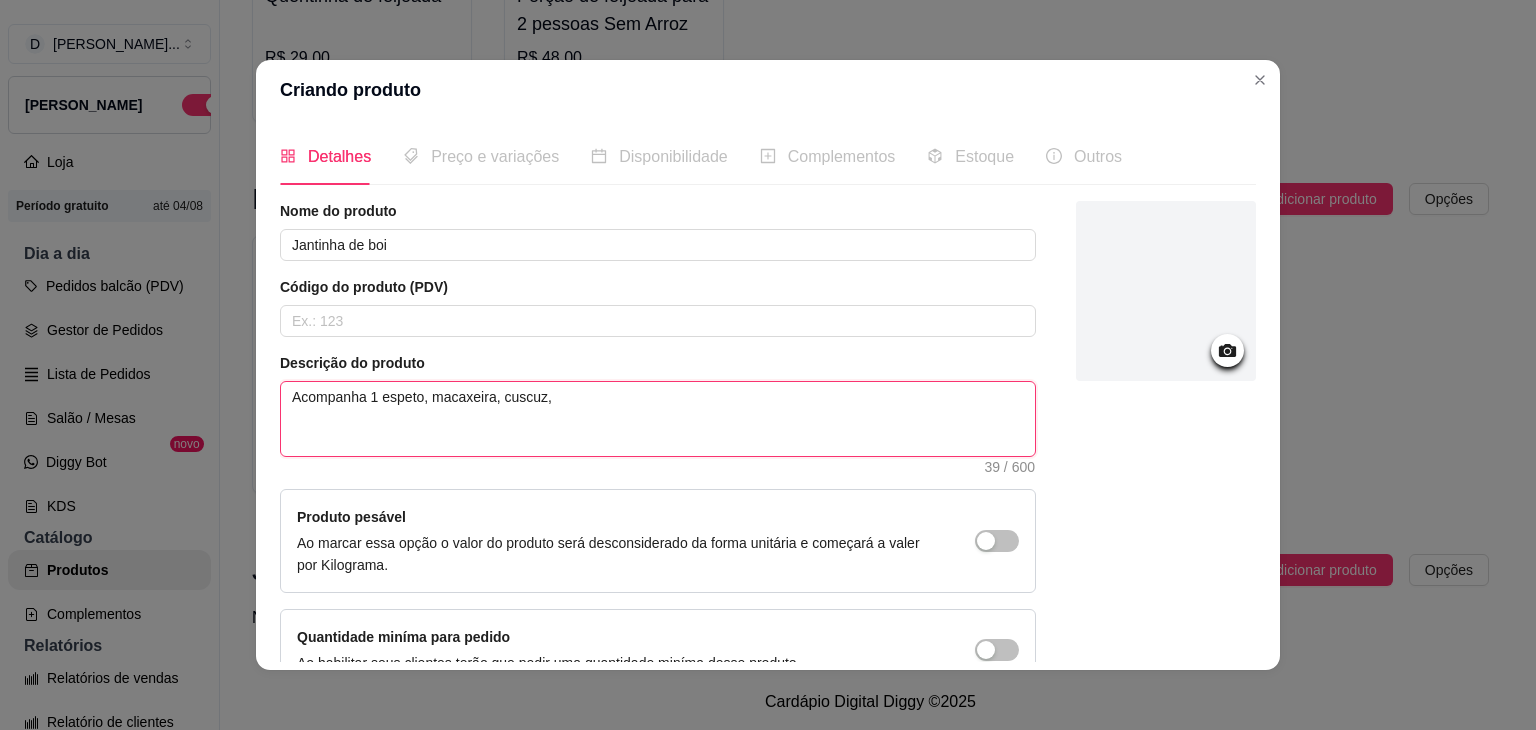 type on "Acompanha 1 espeto, macaxeira, cuscuz, v" 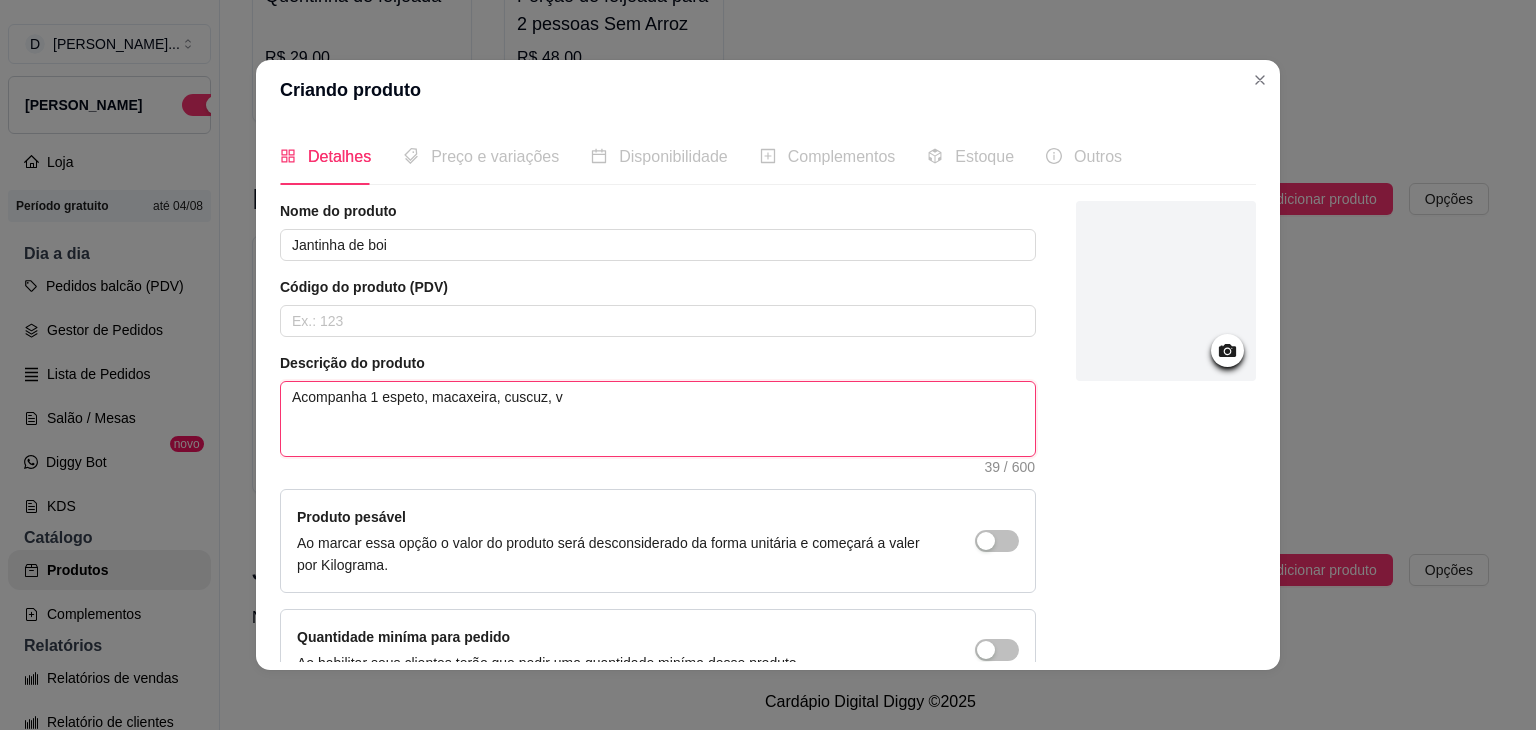 type 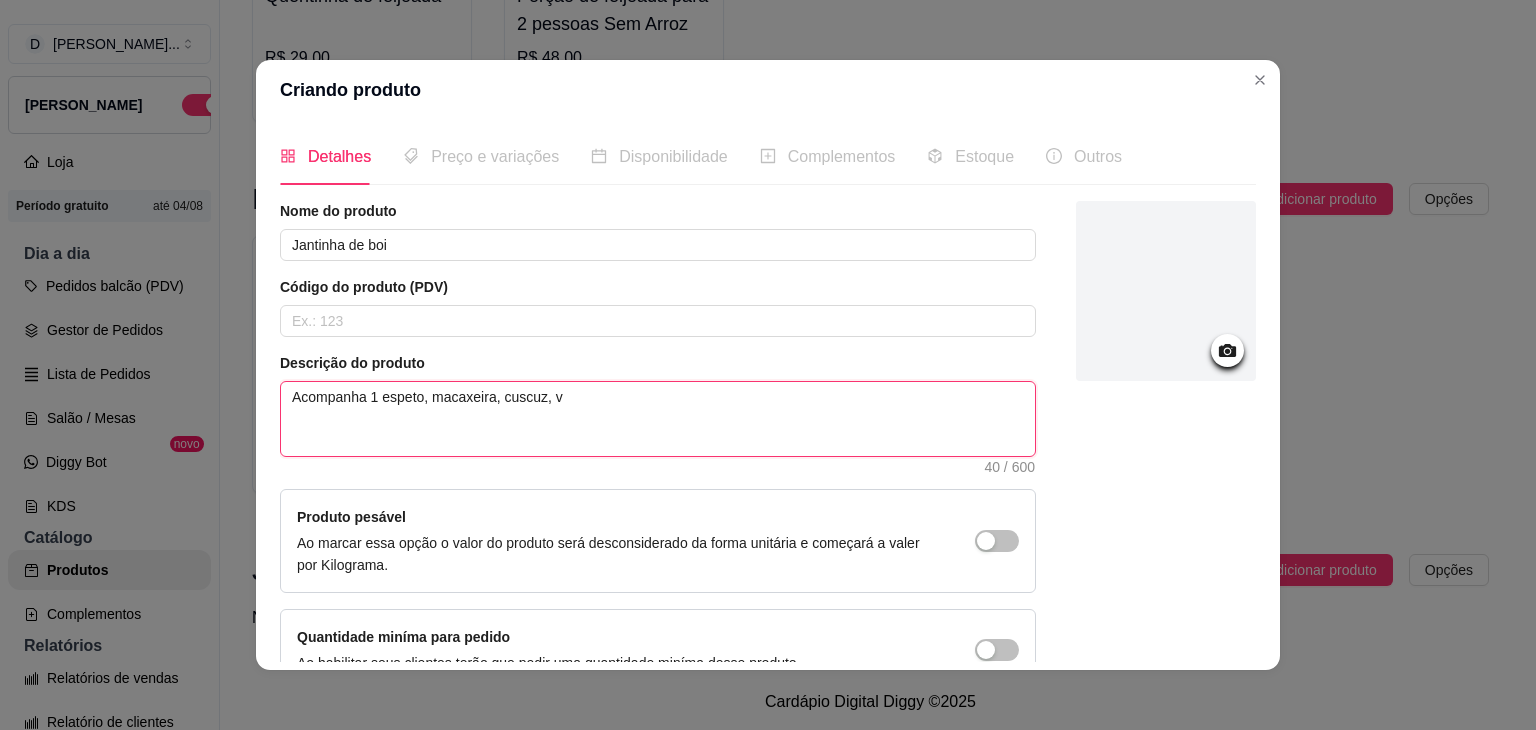 type on "Acompanha 1 espeto, macaxeira, cuscuz, vi" 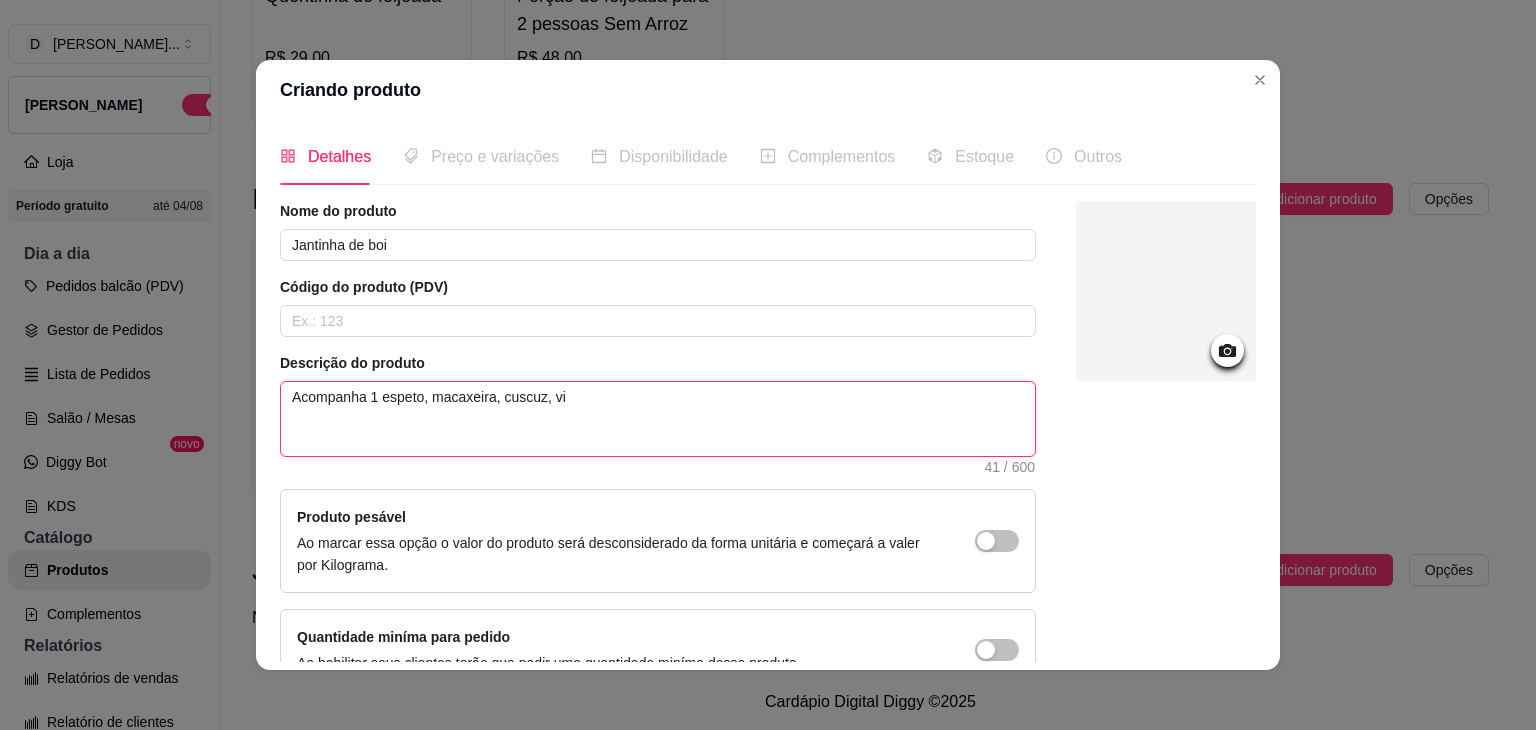 type on "Acompanha 1 espeto, macaxeira, cuscuz, vin" 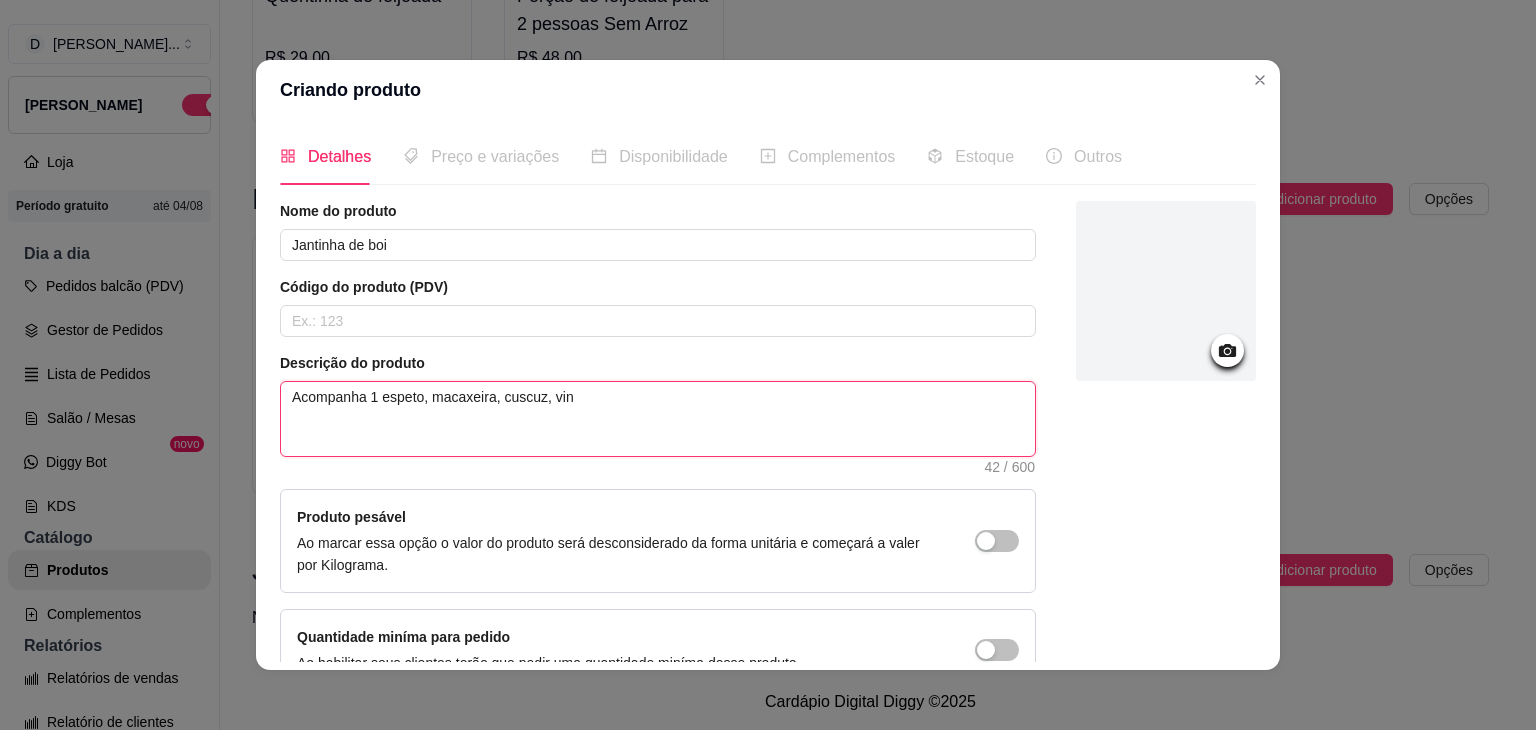 type on "Acompanha 1 espeto, macaxeira, cuscuz, vina" 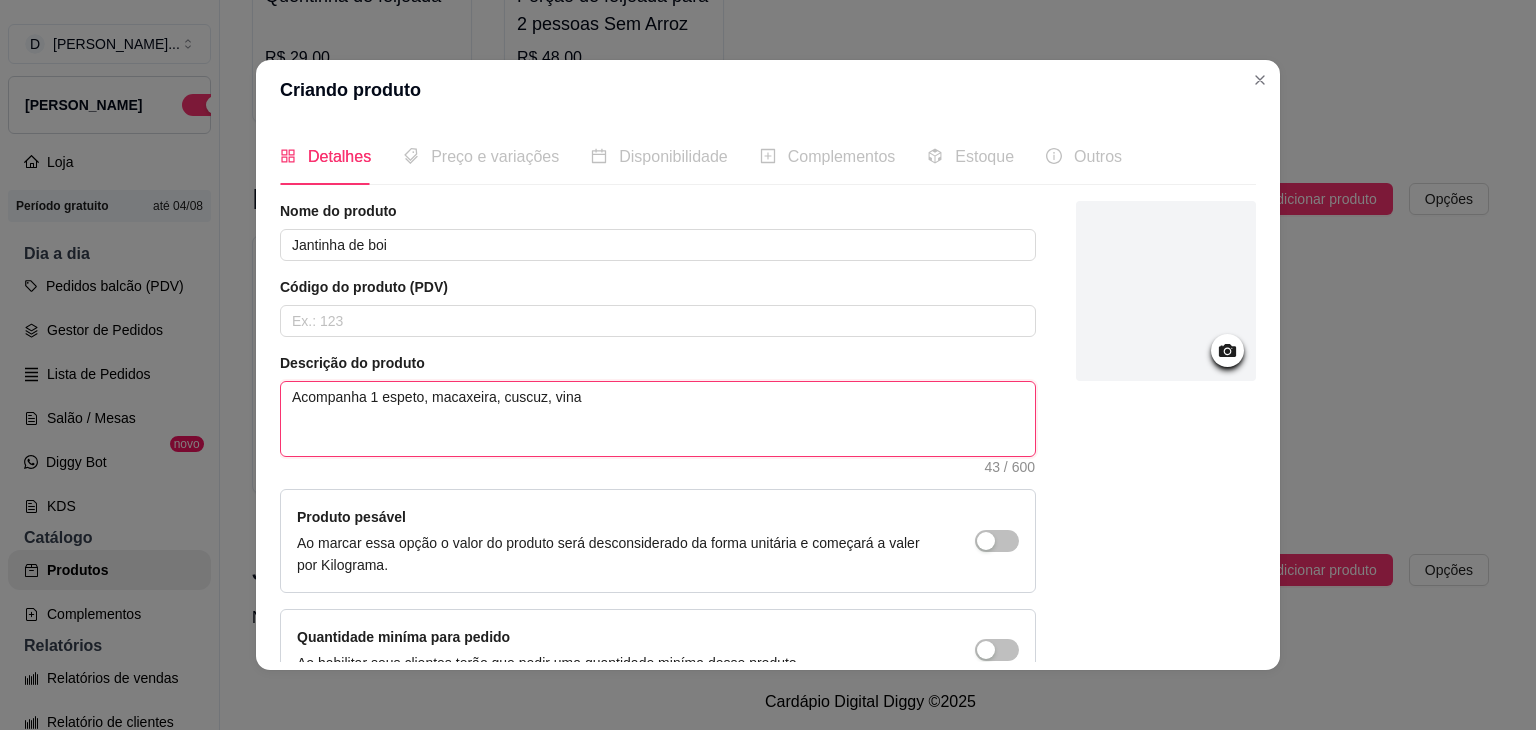 type on "Acompanha 1 espeto, macaxeira, cuscuz, vinag" 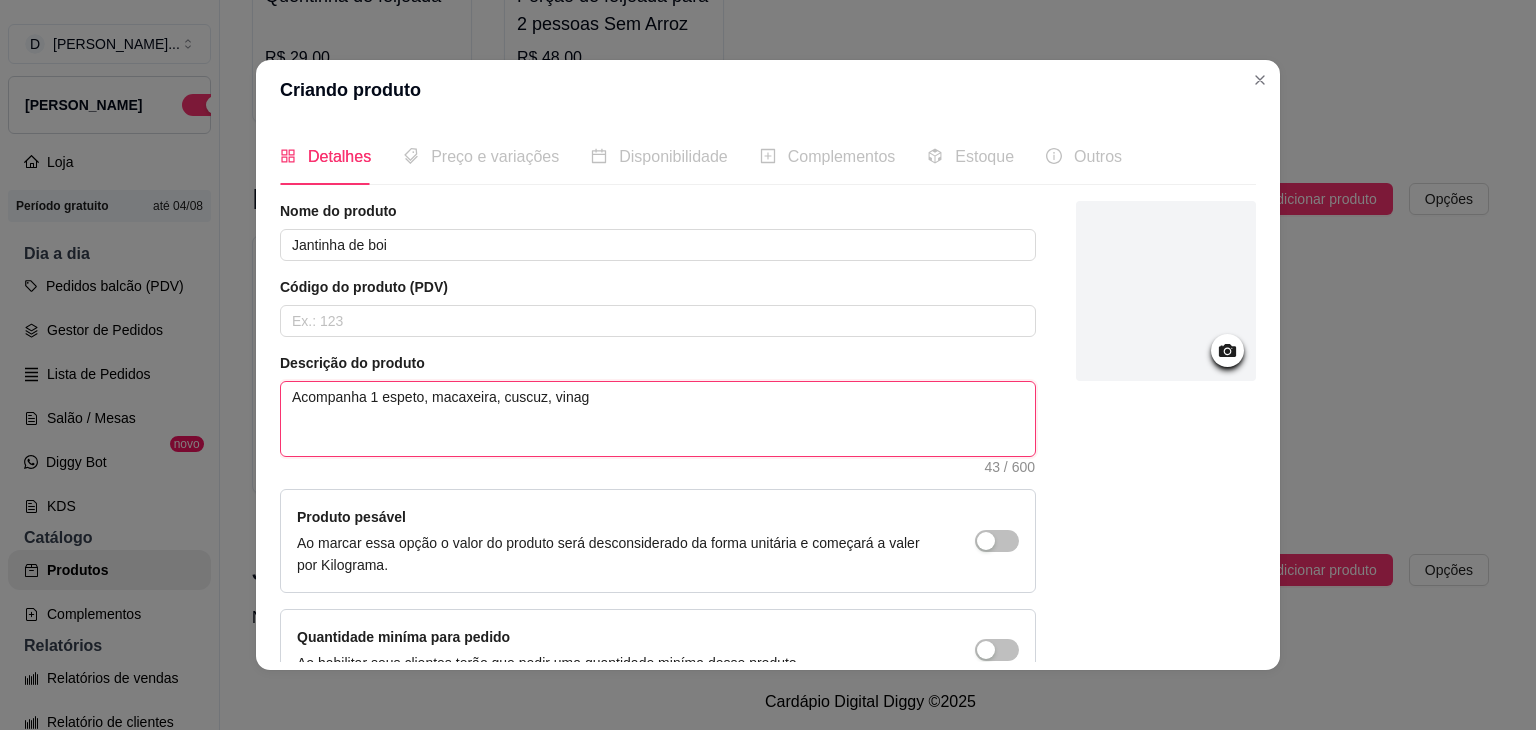 type 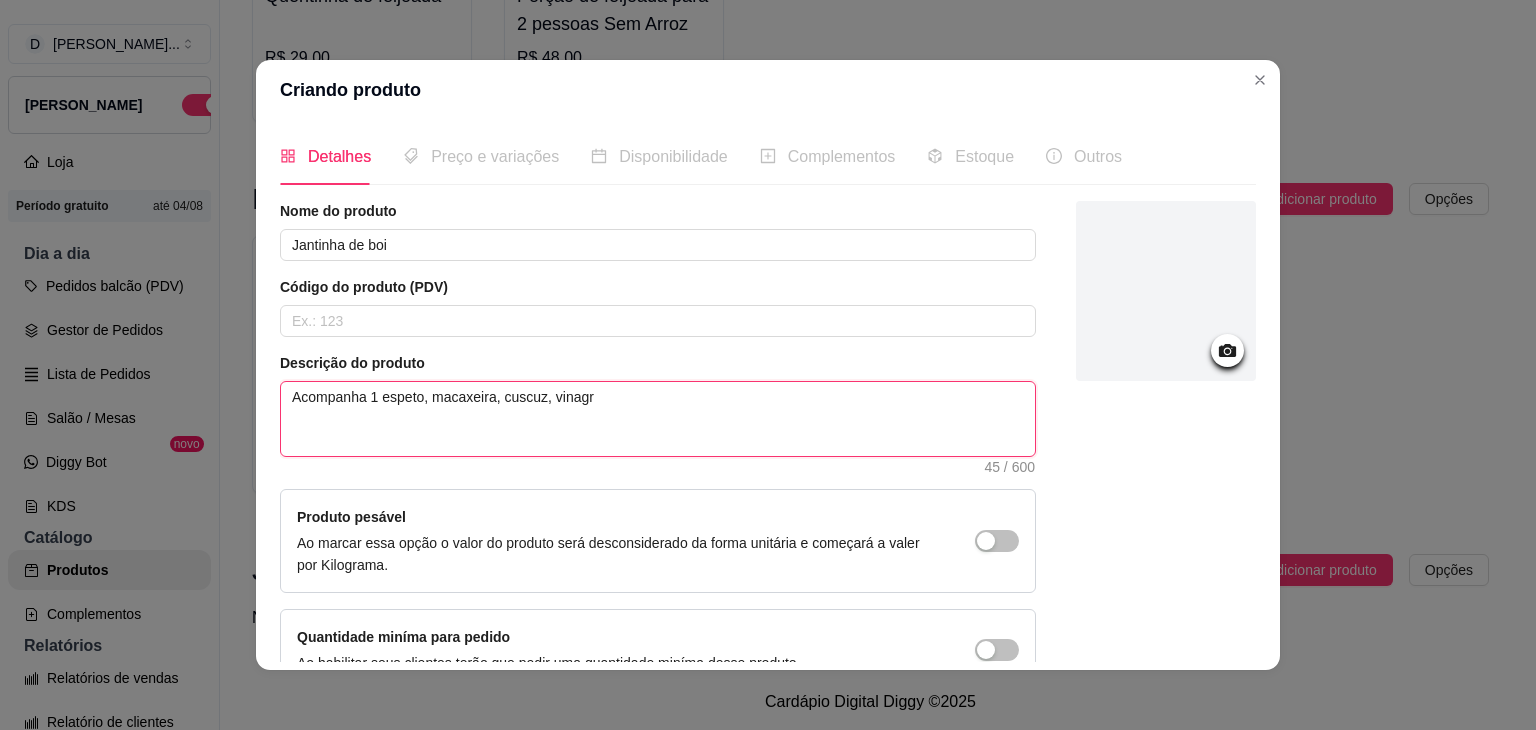 type on "Acompanha 1 espeto, macaxeira, cuscuz, vinagre" 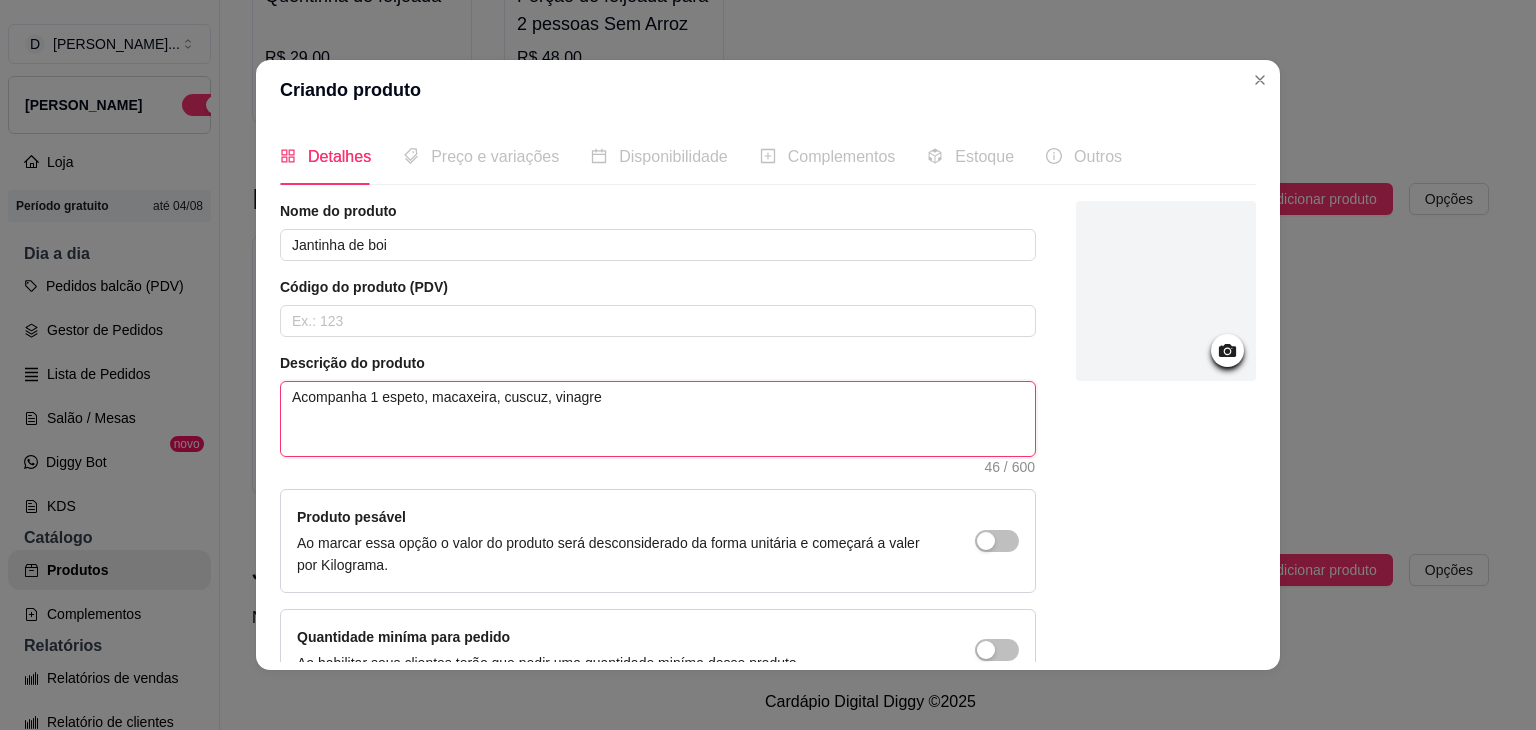 type on "Acompanha 1 espeto, macaxeira, cuscuz, vinagret" 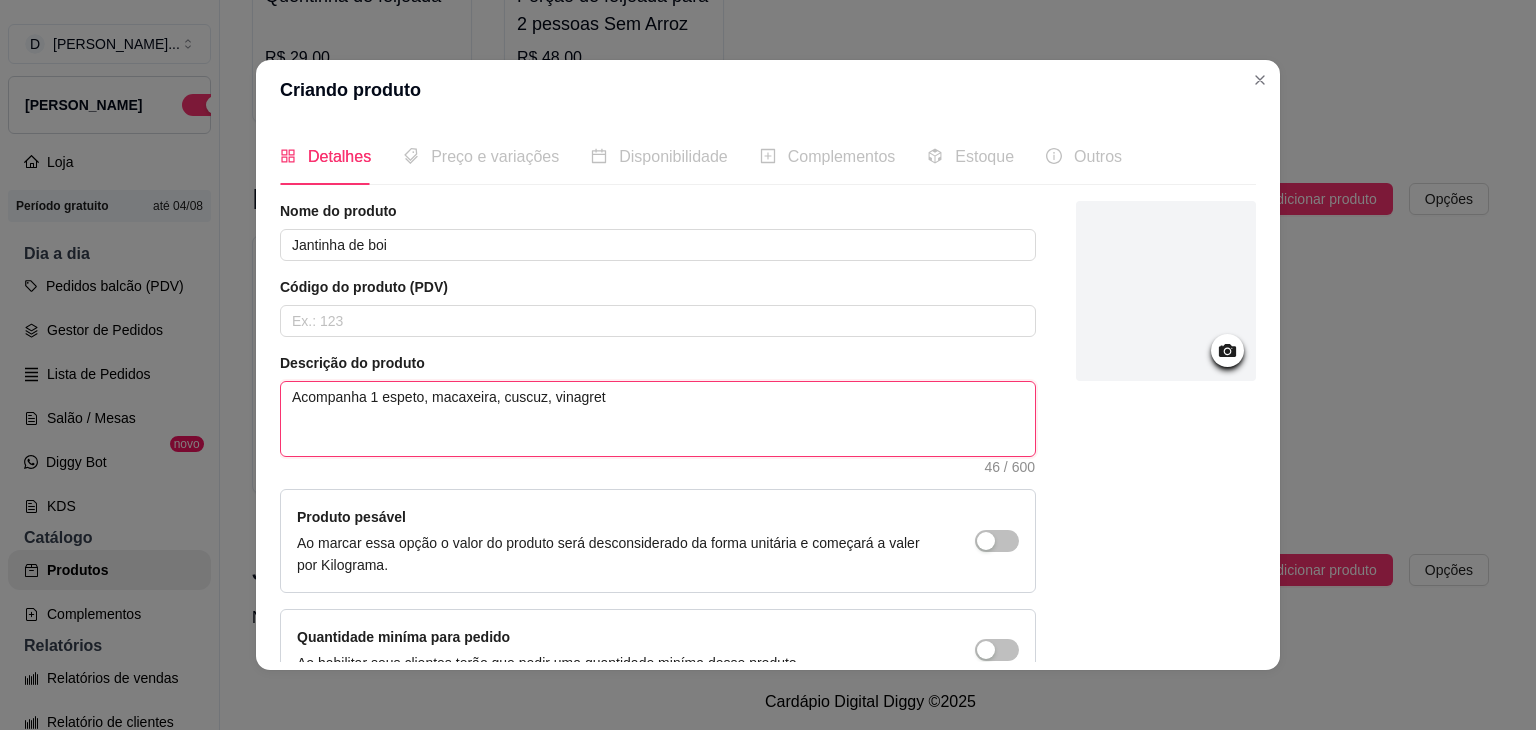 type on "Acompanha 1 espeto, macaxeira, cuscuz, vinagrete" 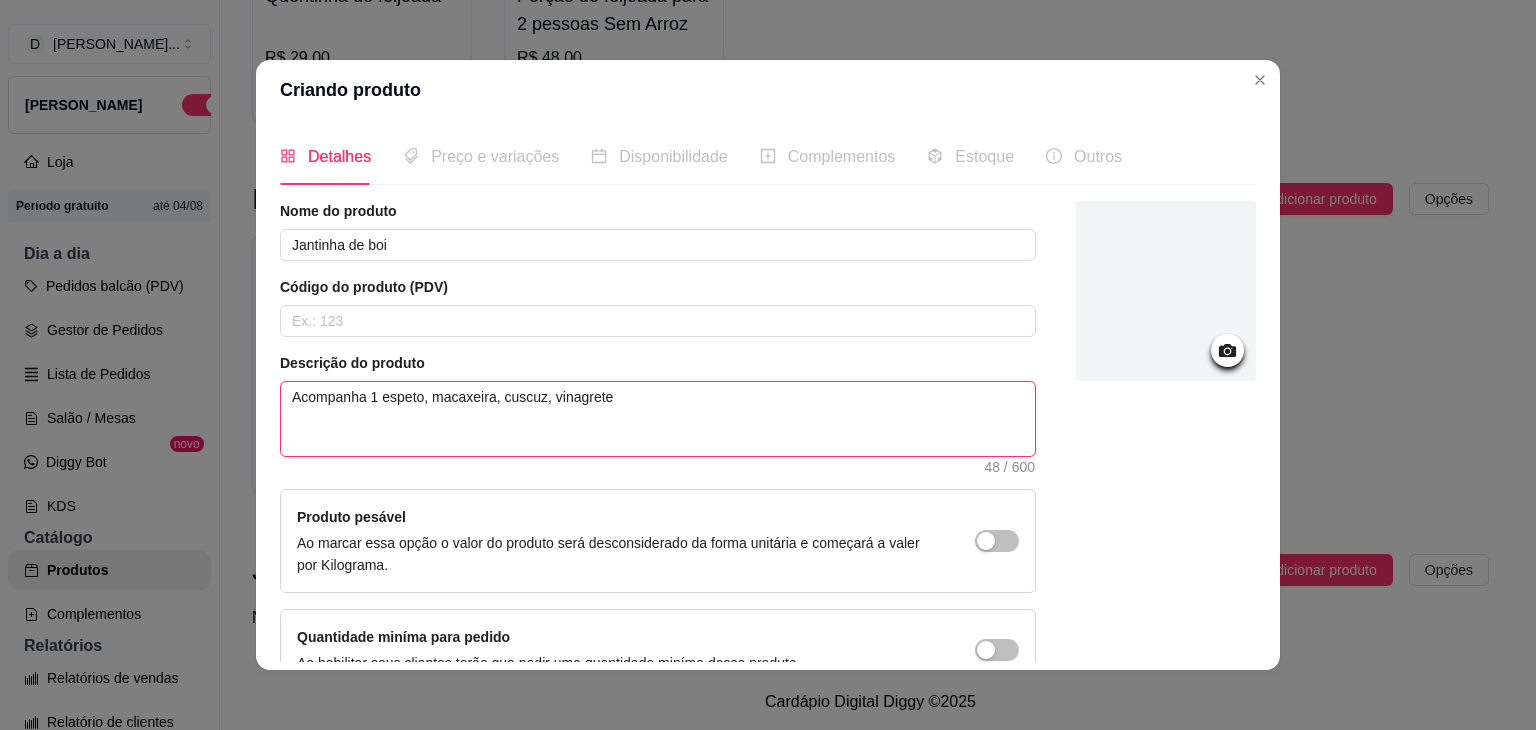 type on "Acompanha 1 espeto, macaxeira, cuscuz, vinagrete" 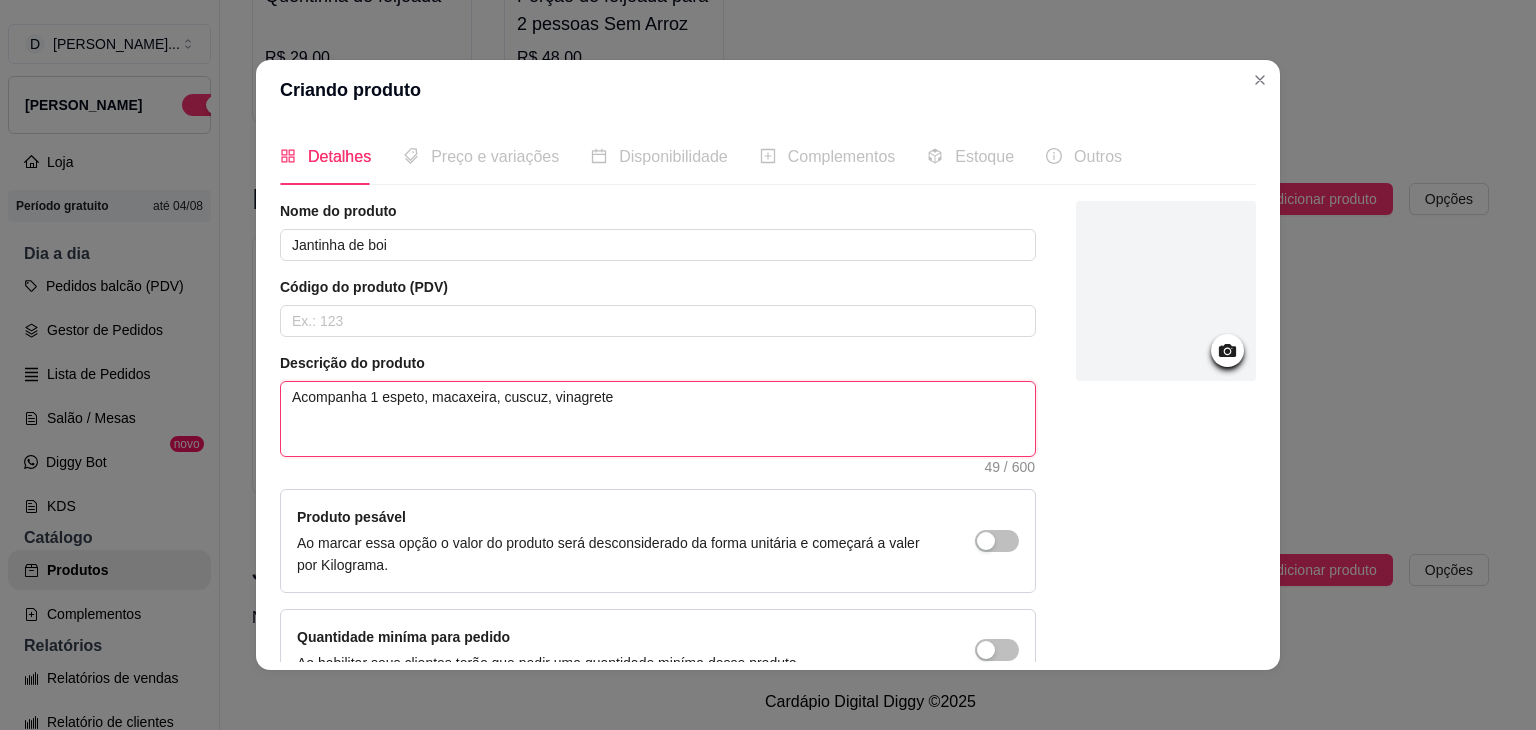 type on "Acompanha 1 espeto, macaxeira, cuscuz, vinagrete e" 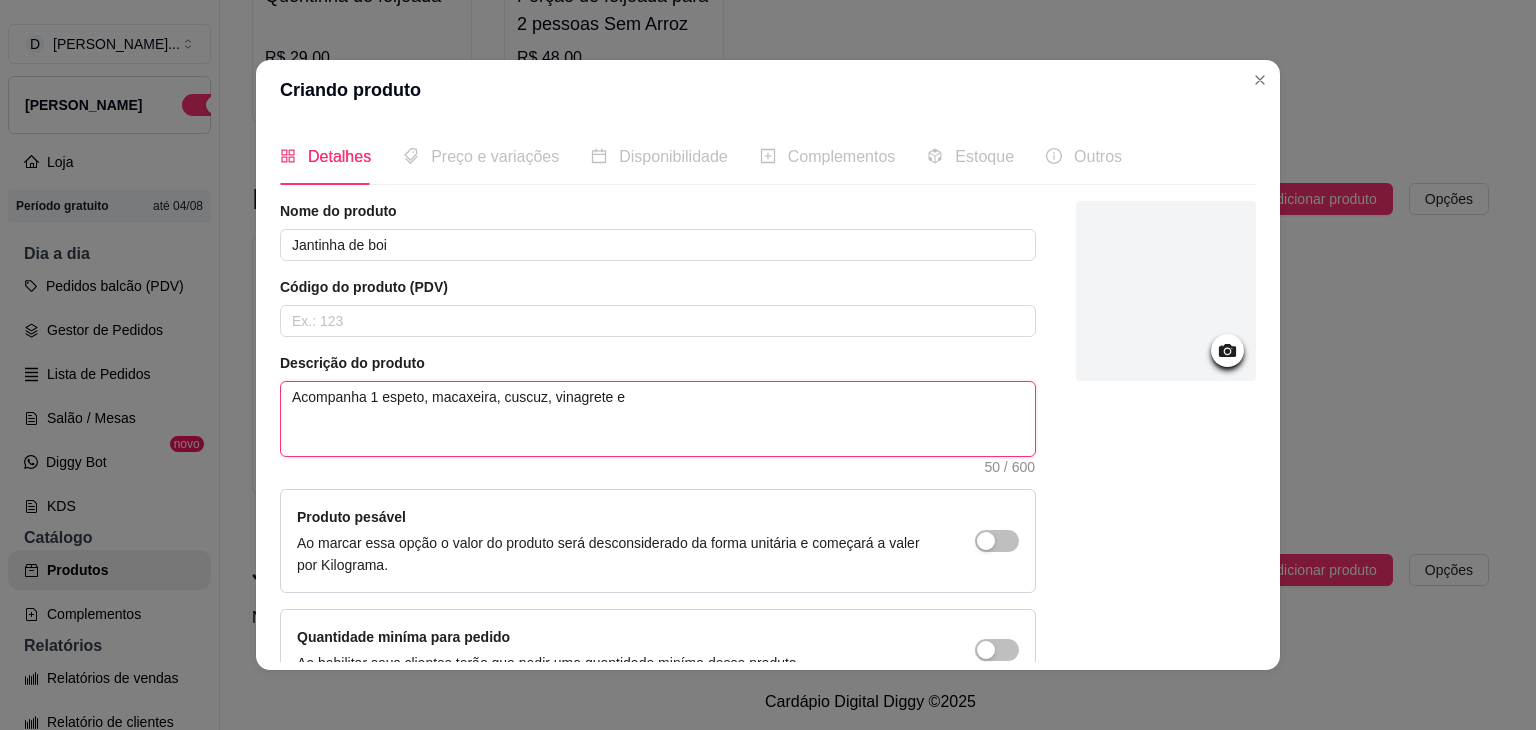 type on "Acompanha 1 espeto, macaxeira, cuscuz, vinagrete e" 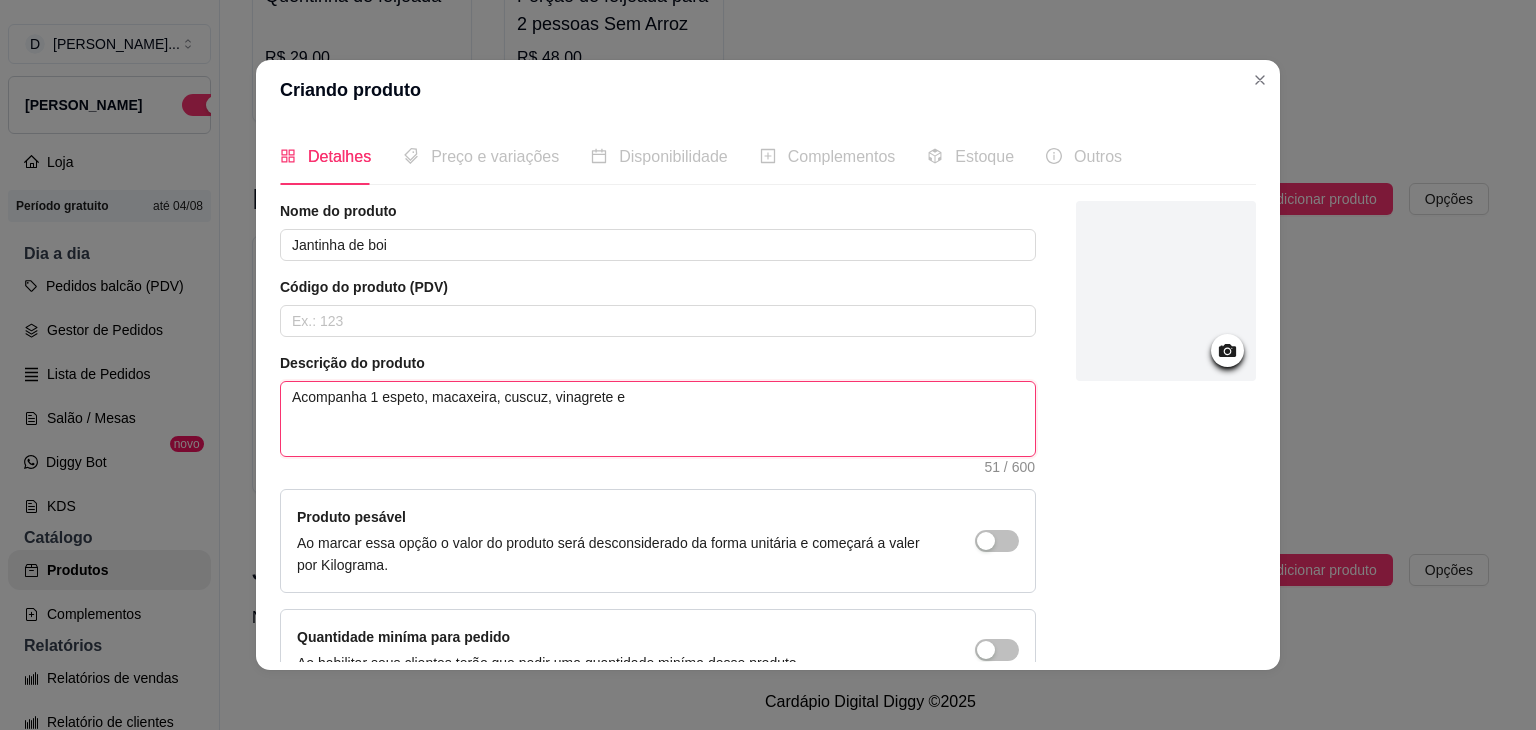 type on "Acompanha 1 espeto, macaxeira, cuscuz, vinagrete e a" 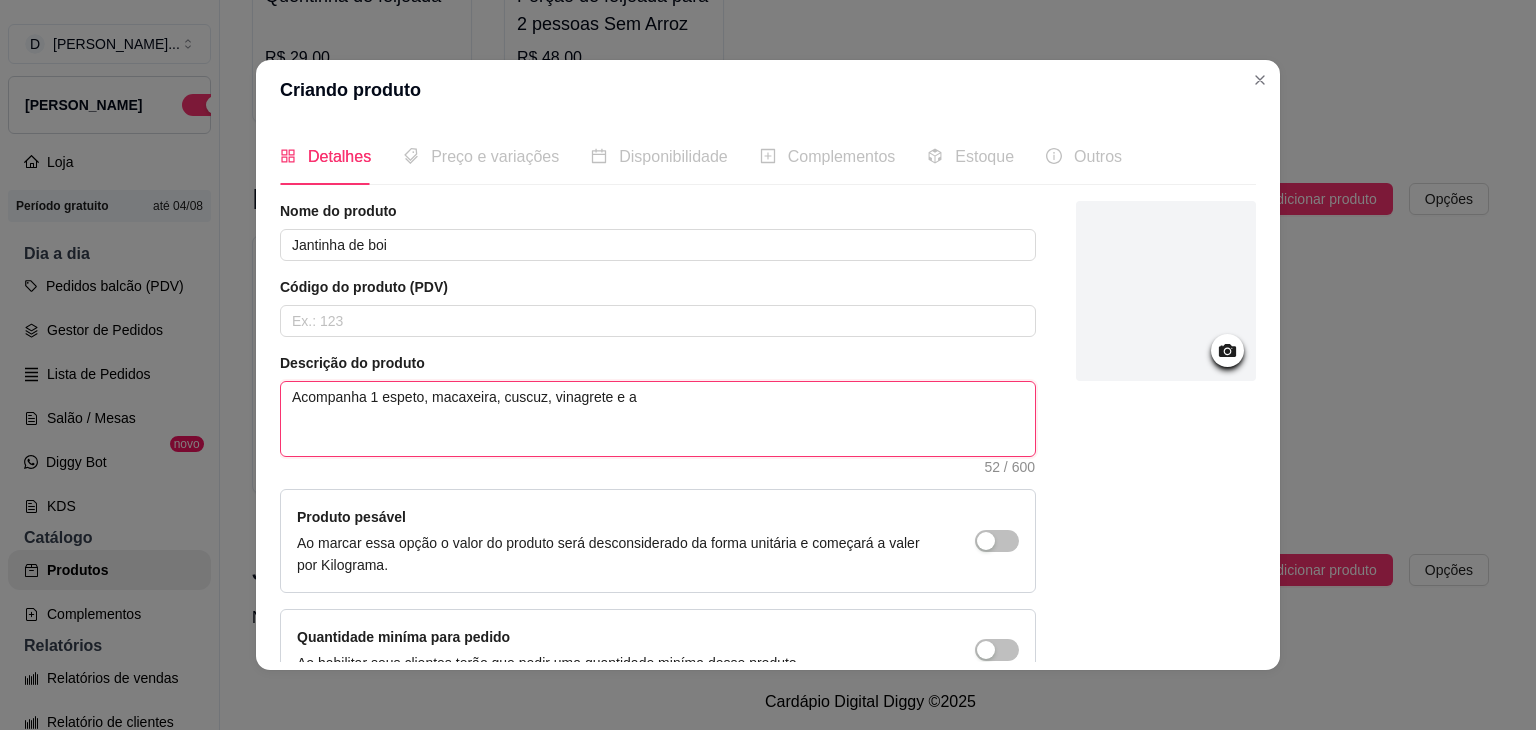 type on "Acompanha 1 espeto, macaxeira, cuscuz, vinagrete e" 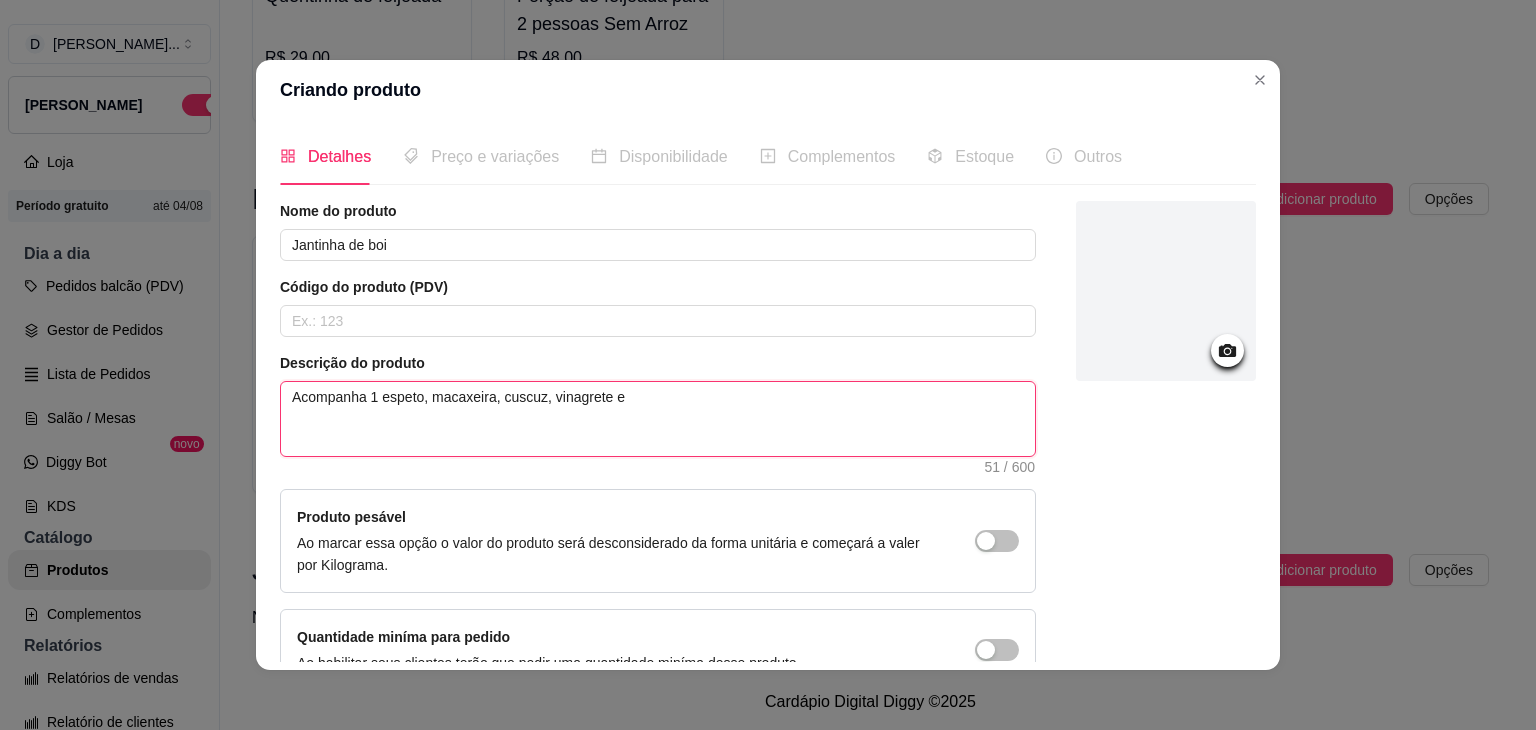 type on "Acompanha 1 espeto, macaxeira, cuscuz, vinagrete e f" 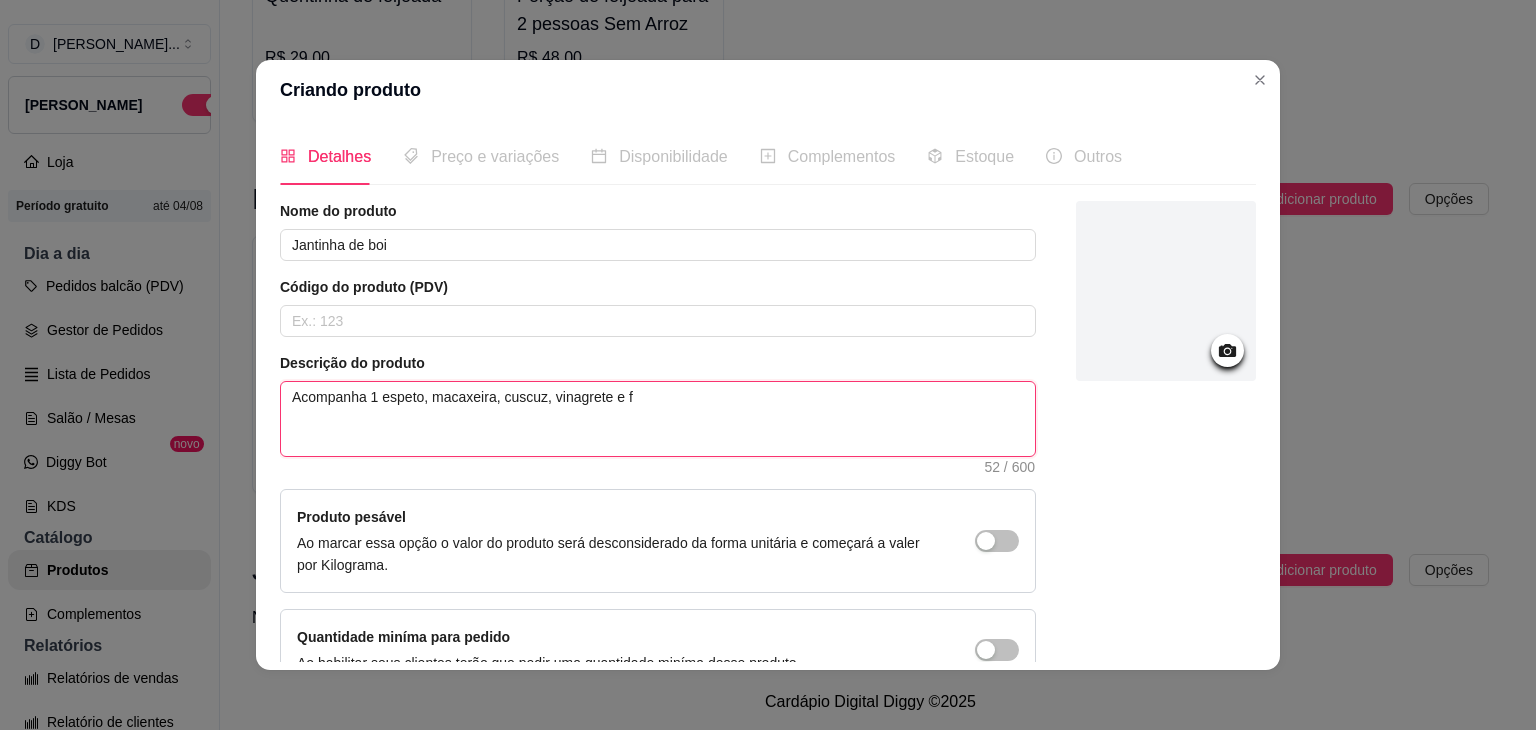 type on "Acompanha 1 espeto, macaxeira, cuscuz, vinagrete e fa" 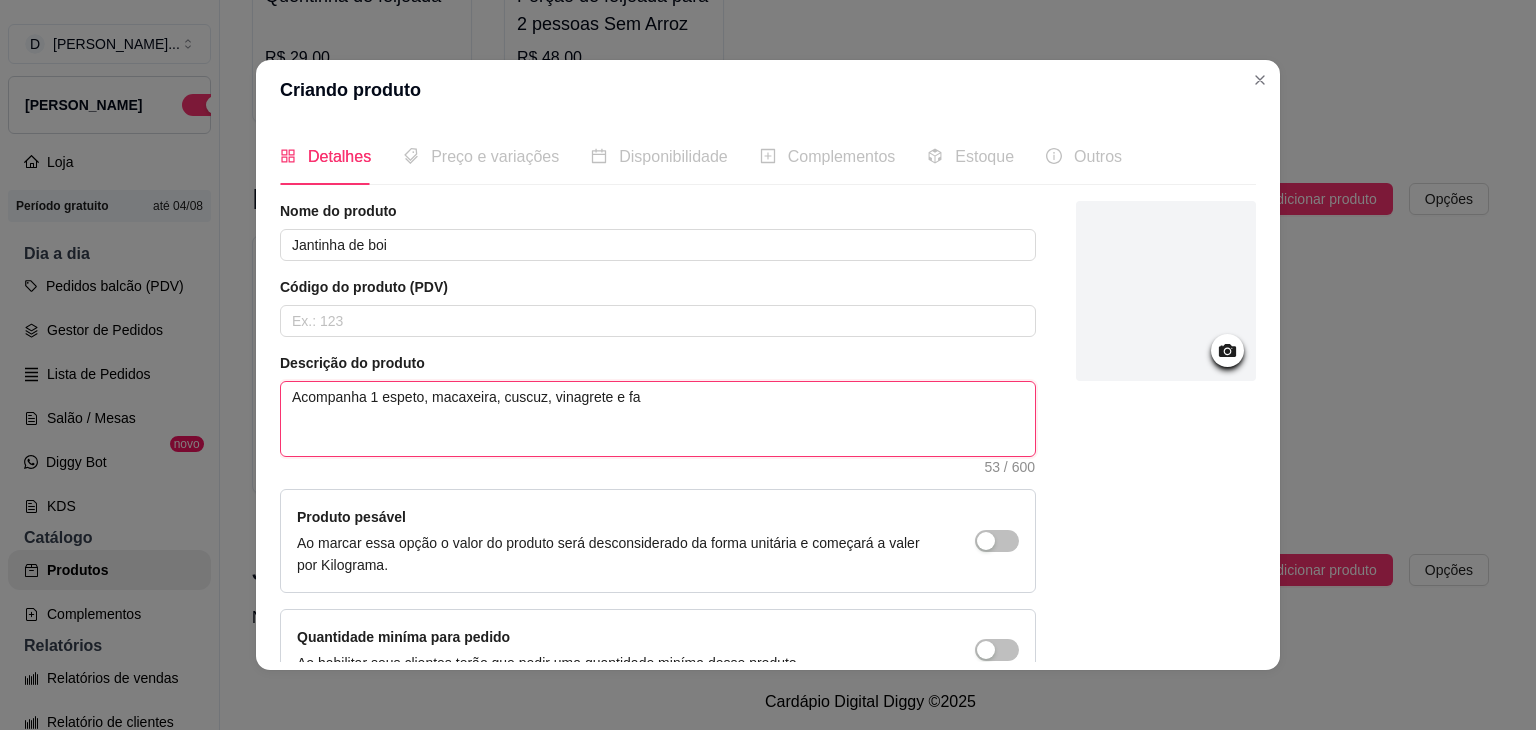 type on "Acompanha 1 espeto, macaxeira, cuscuz, vinagrete e far" 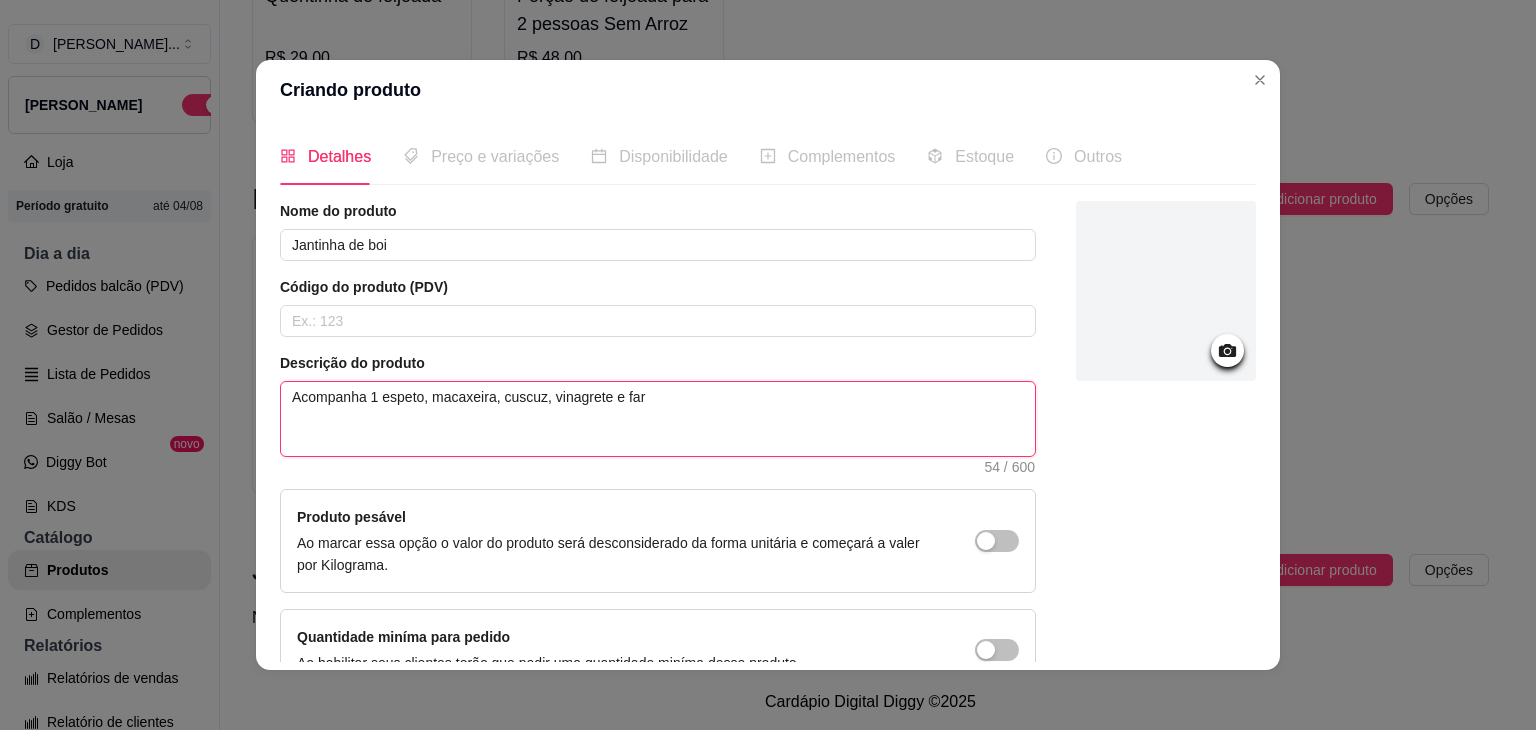 type on "Acompanha 1 espeto, macaxeira, cuscuz, vinagrete e faro" 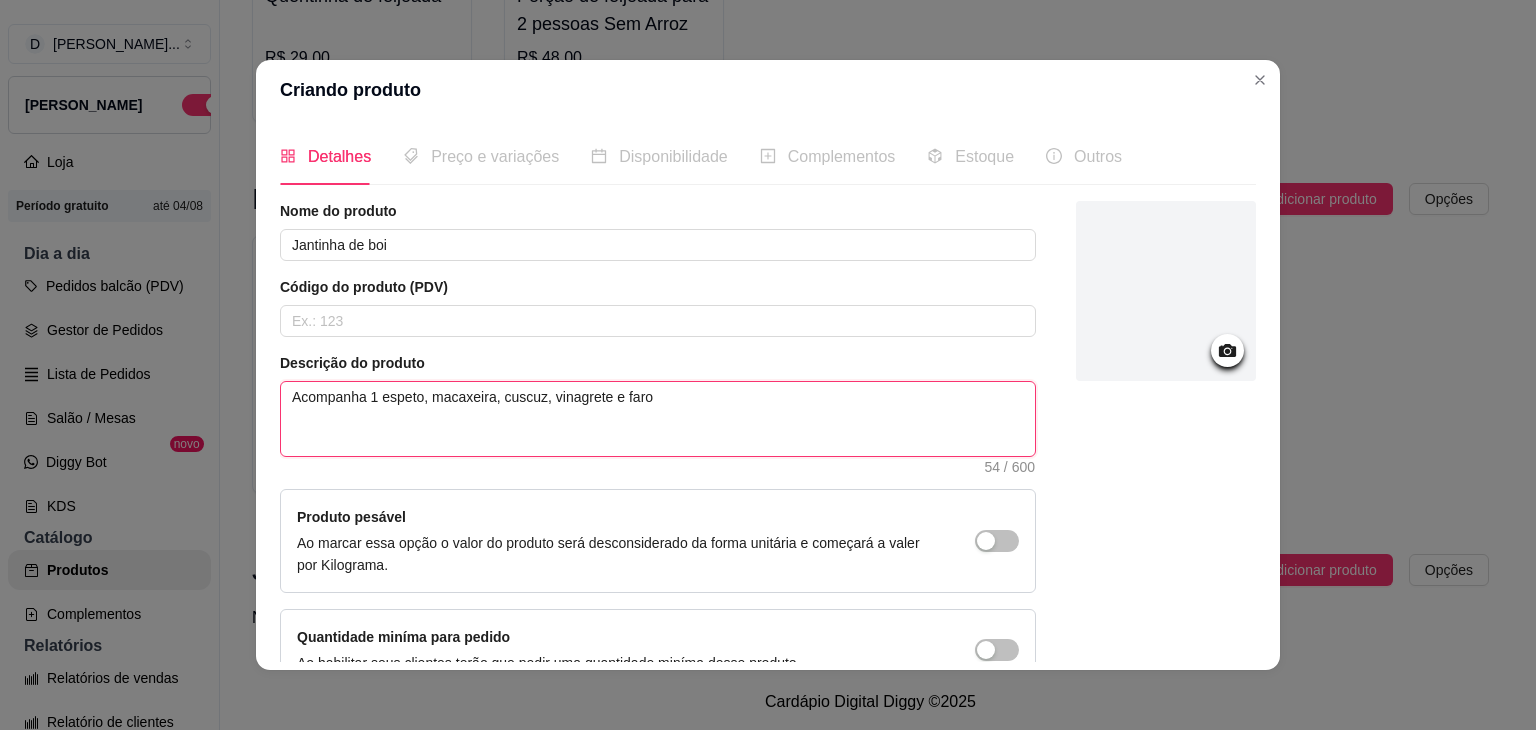 type 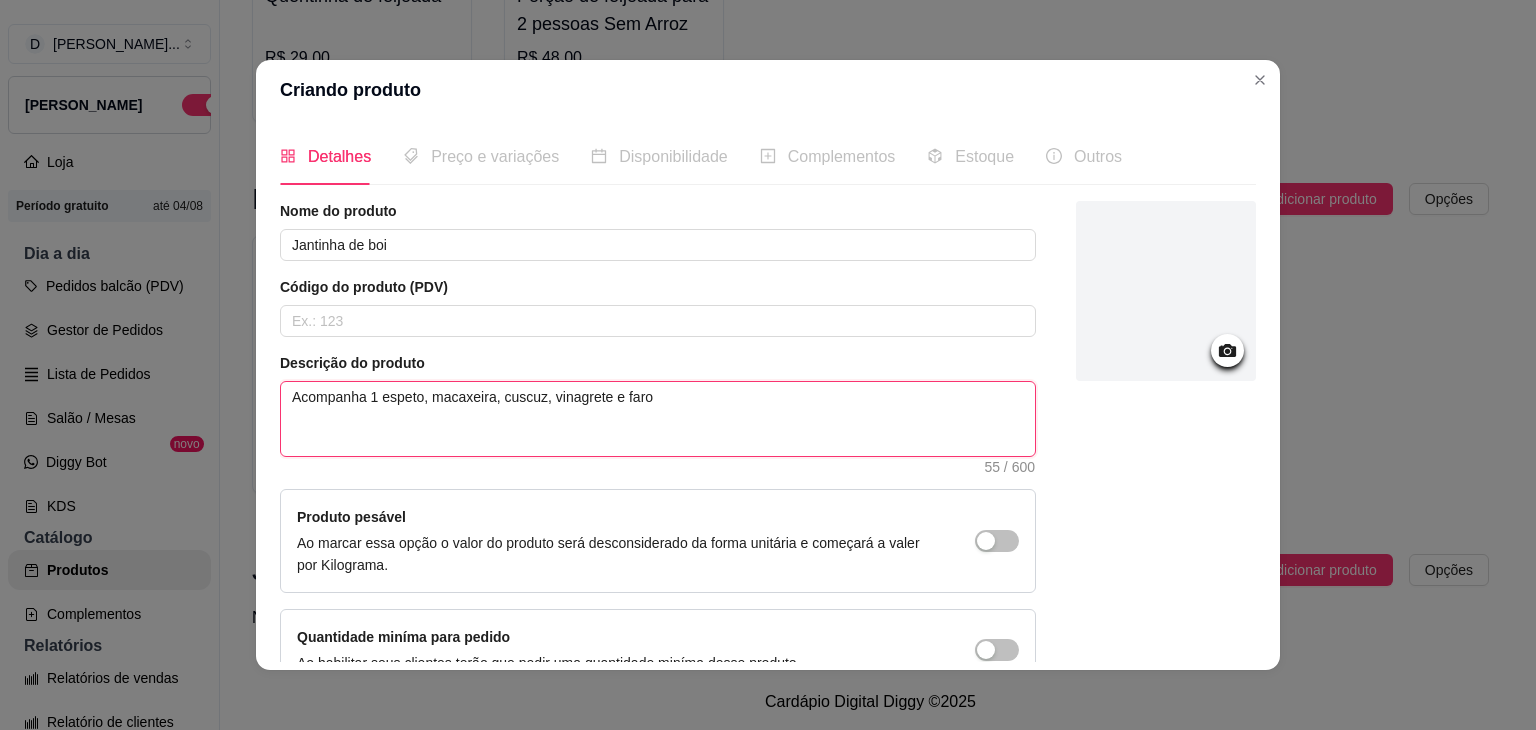 type on "Acompanha 1 espeto, macaxeira, cuscuz, vinagrete e farof" 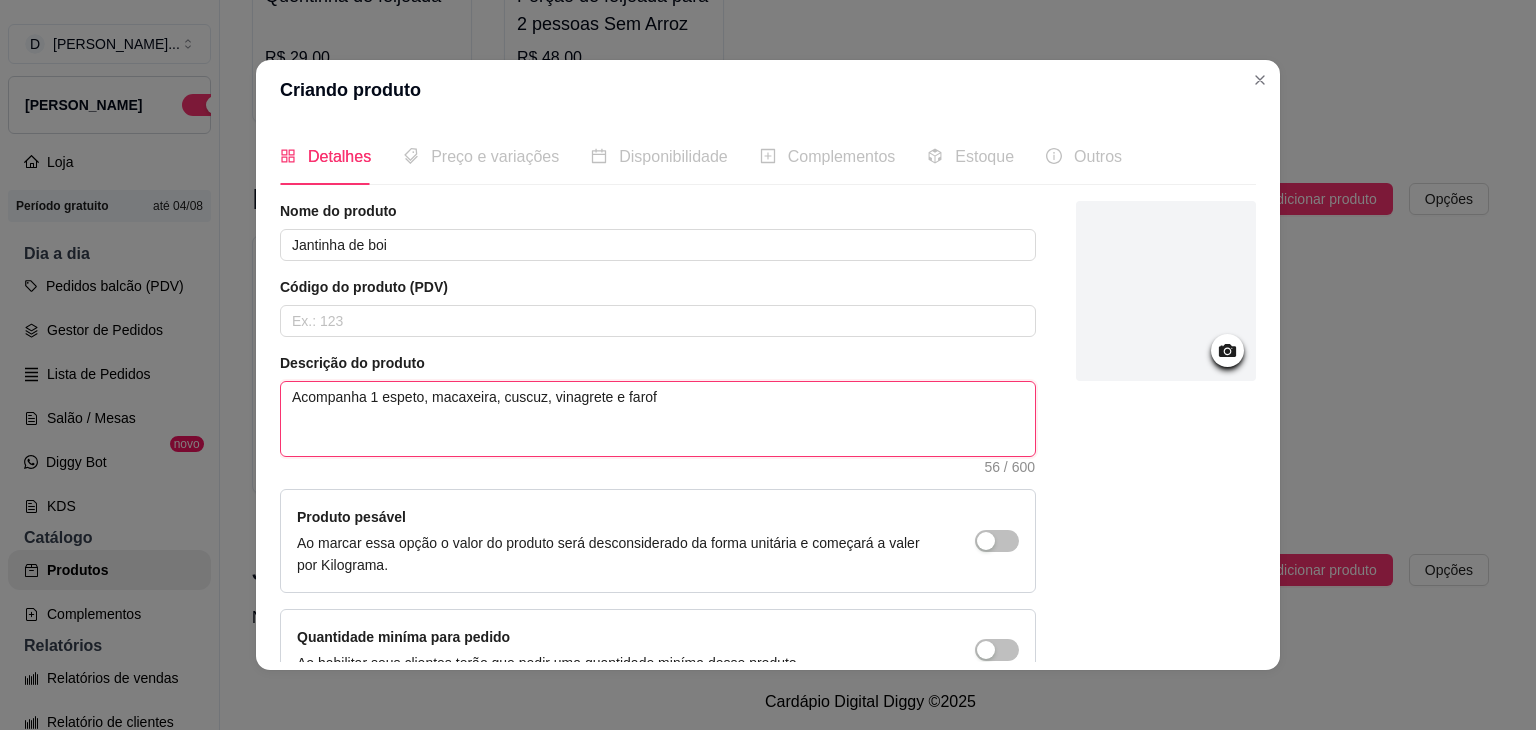 type on "Acompanha 1 espeto, macaxeira, cuscuz, vinagrete e farofa" 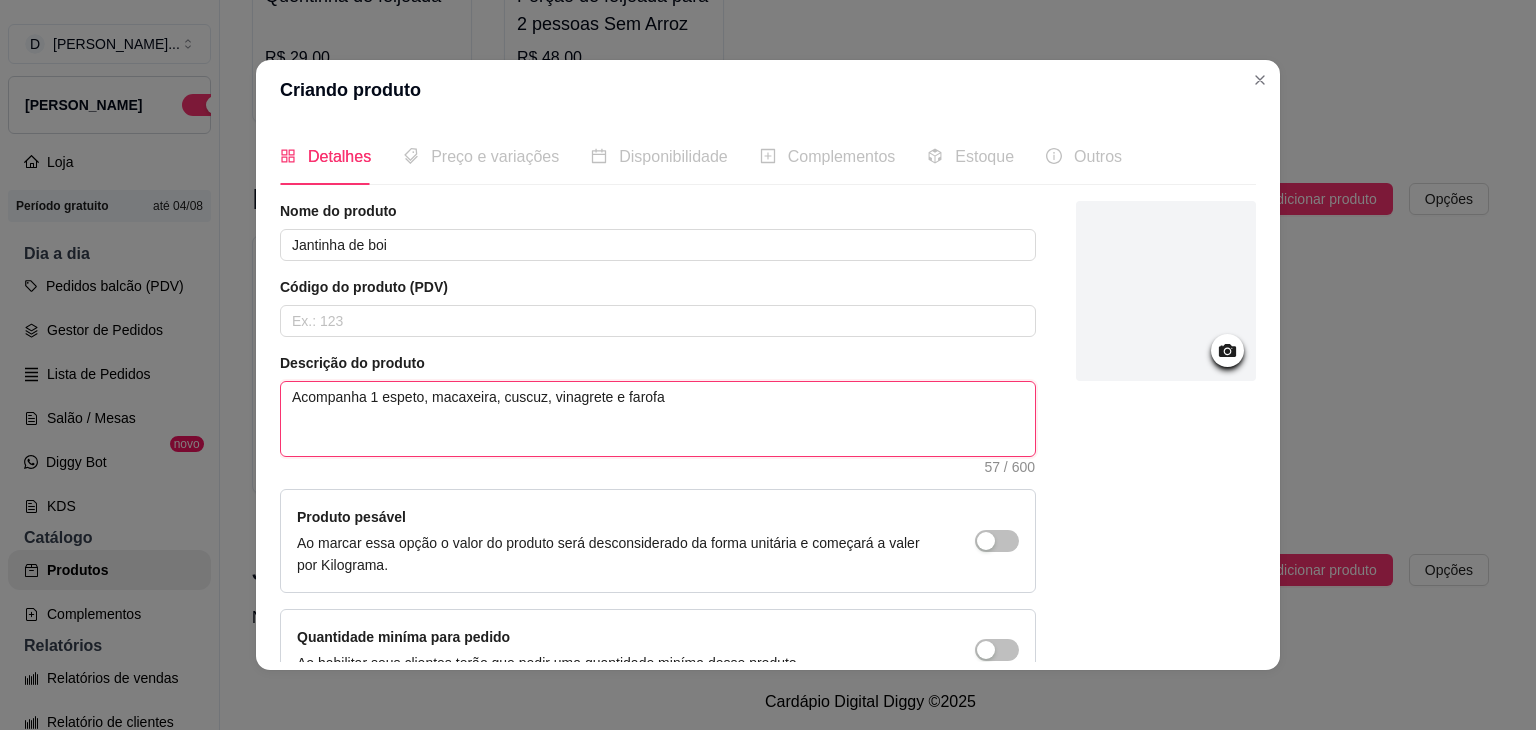 click on "Acompanha 1 espeto, macaxeira, cuscuz, vinagrete e farofa" at bounding box center [658, 419] 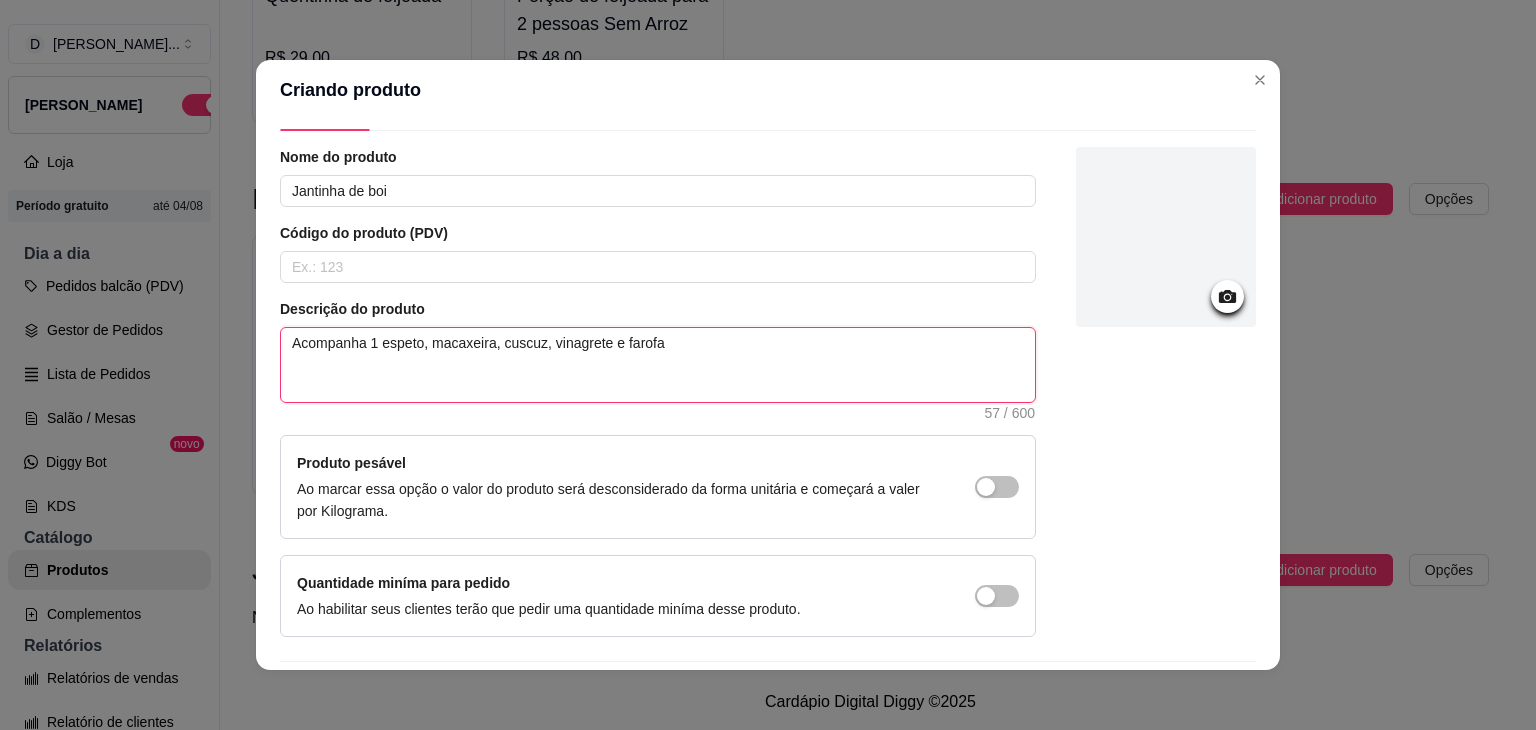 scroll, scrollTop: 0, scrollLeft: 0, axis: both 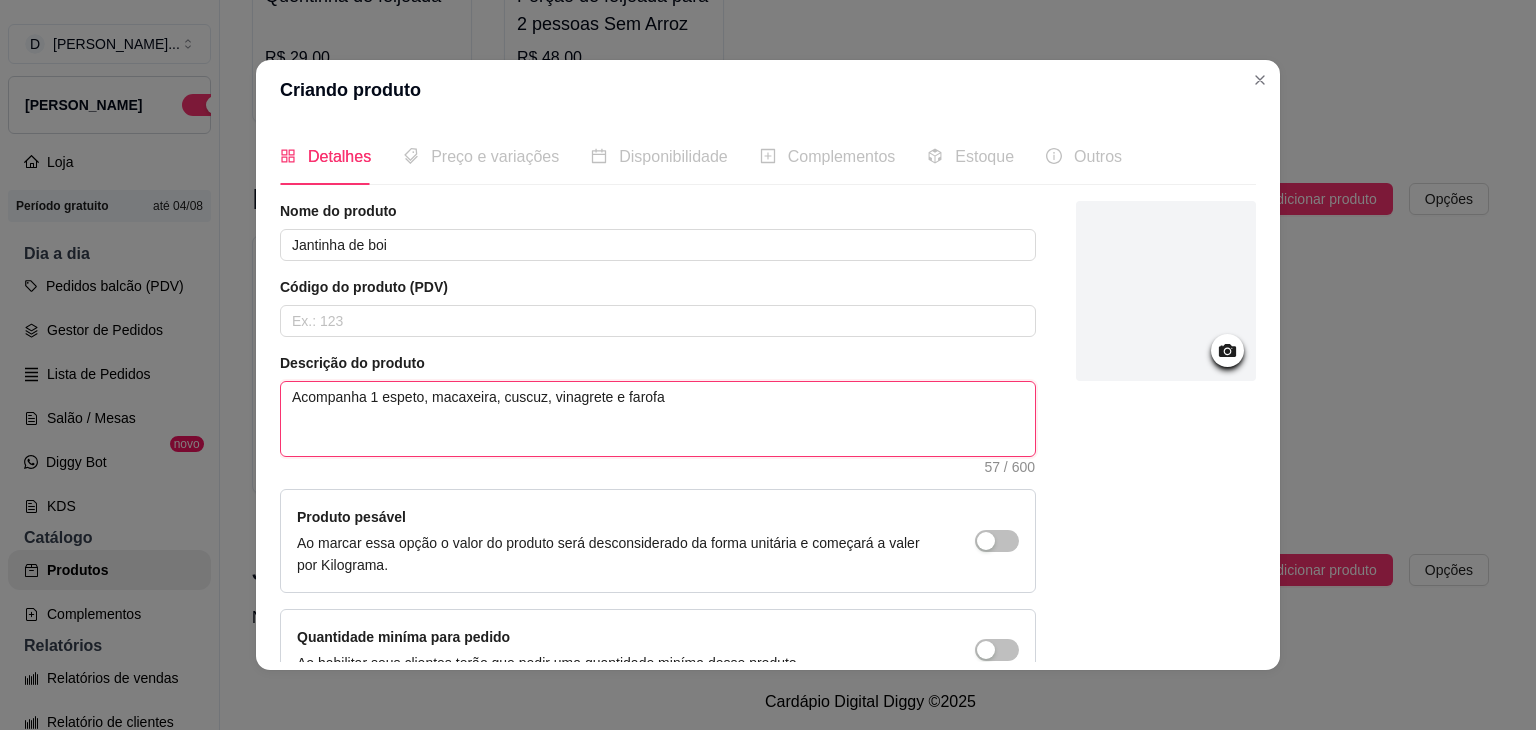 type on "Acompanha 1 espeto, macaxeira, cuscuz, vinagrete e farofa" 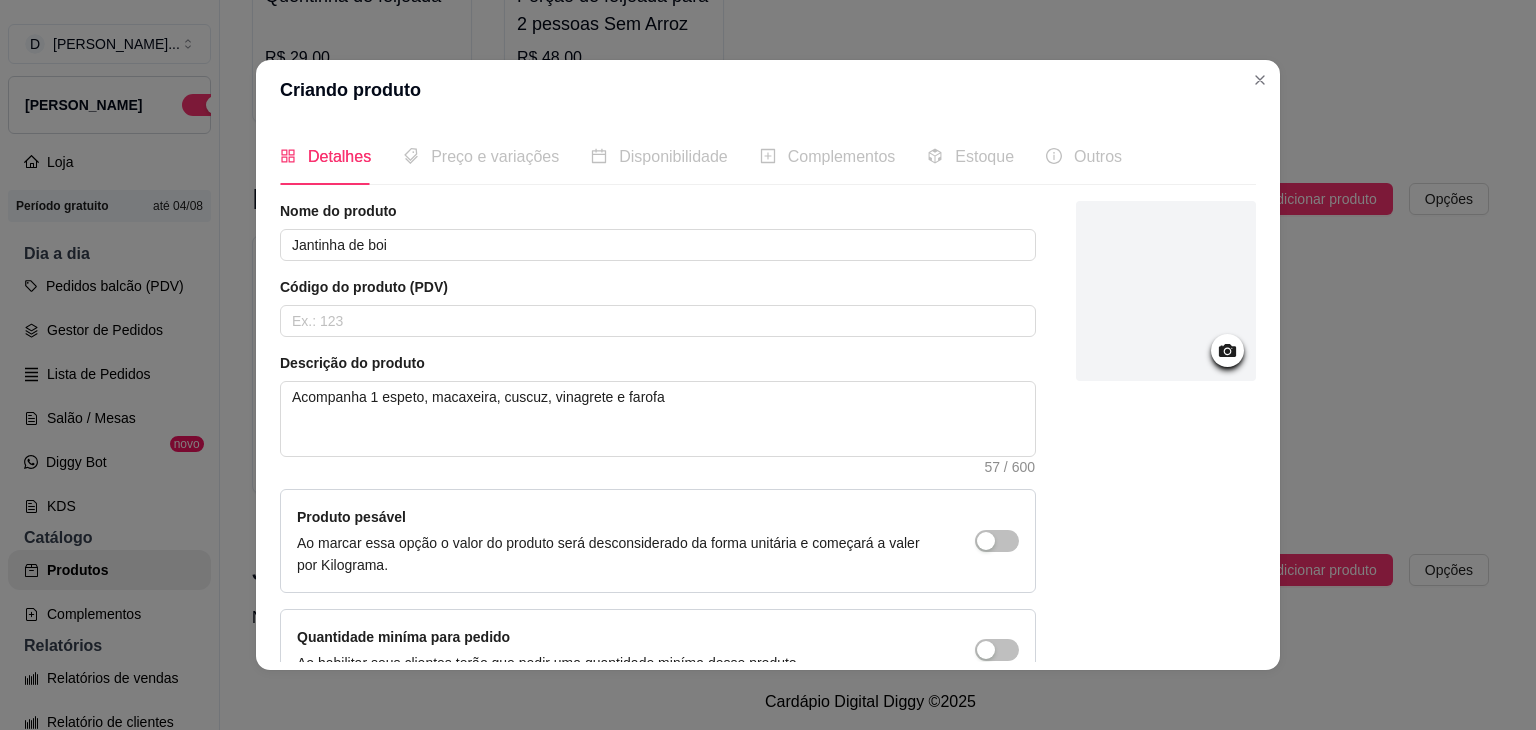 click 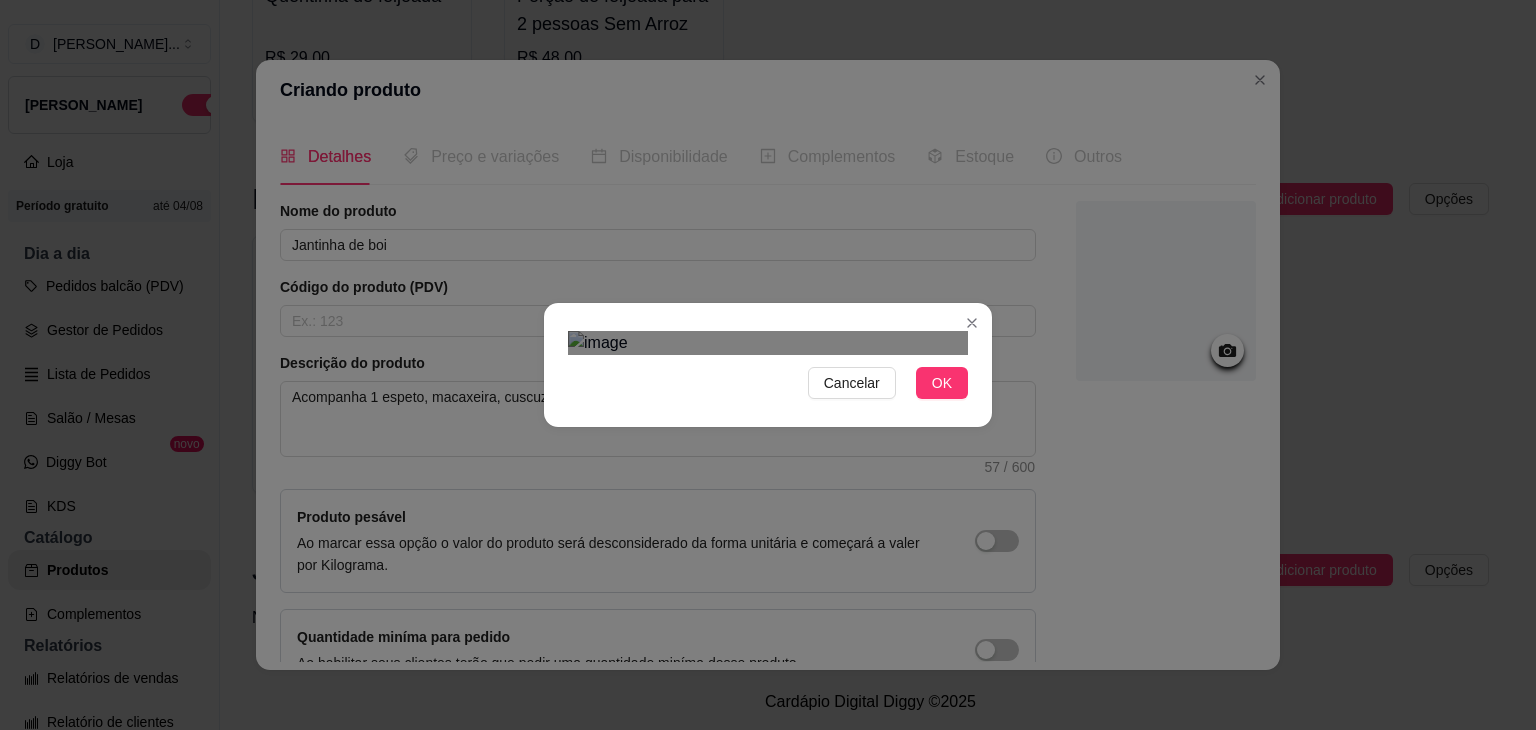 click at bounding box center (754, 718) 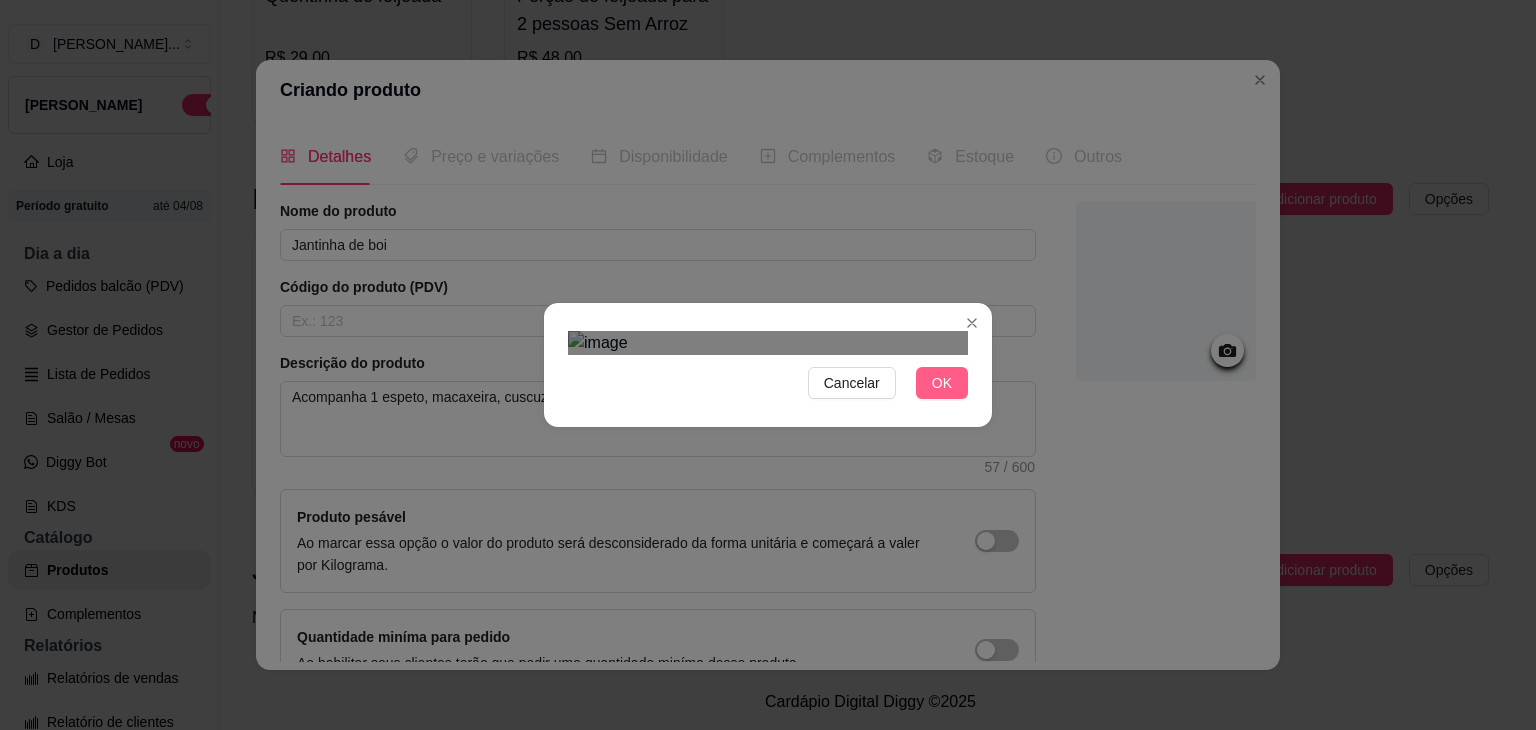 click on "OK" at bounding box center (942, 383) 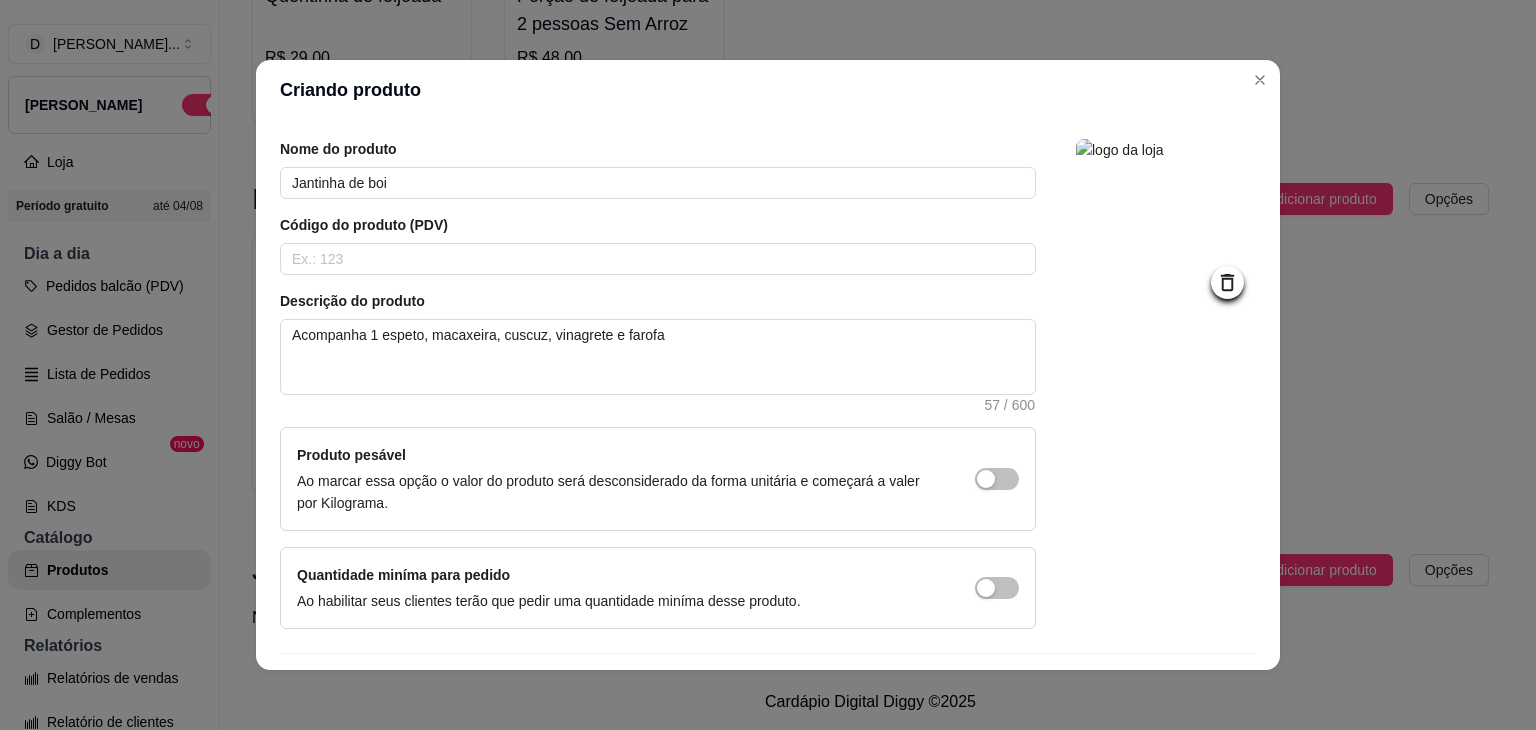 scroll, scrollTop: 116, scrollLeft: 0, axis: vertical 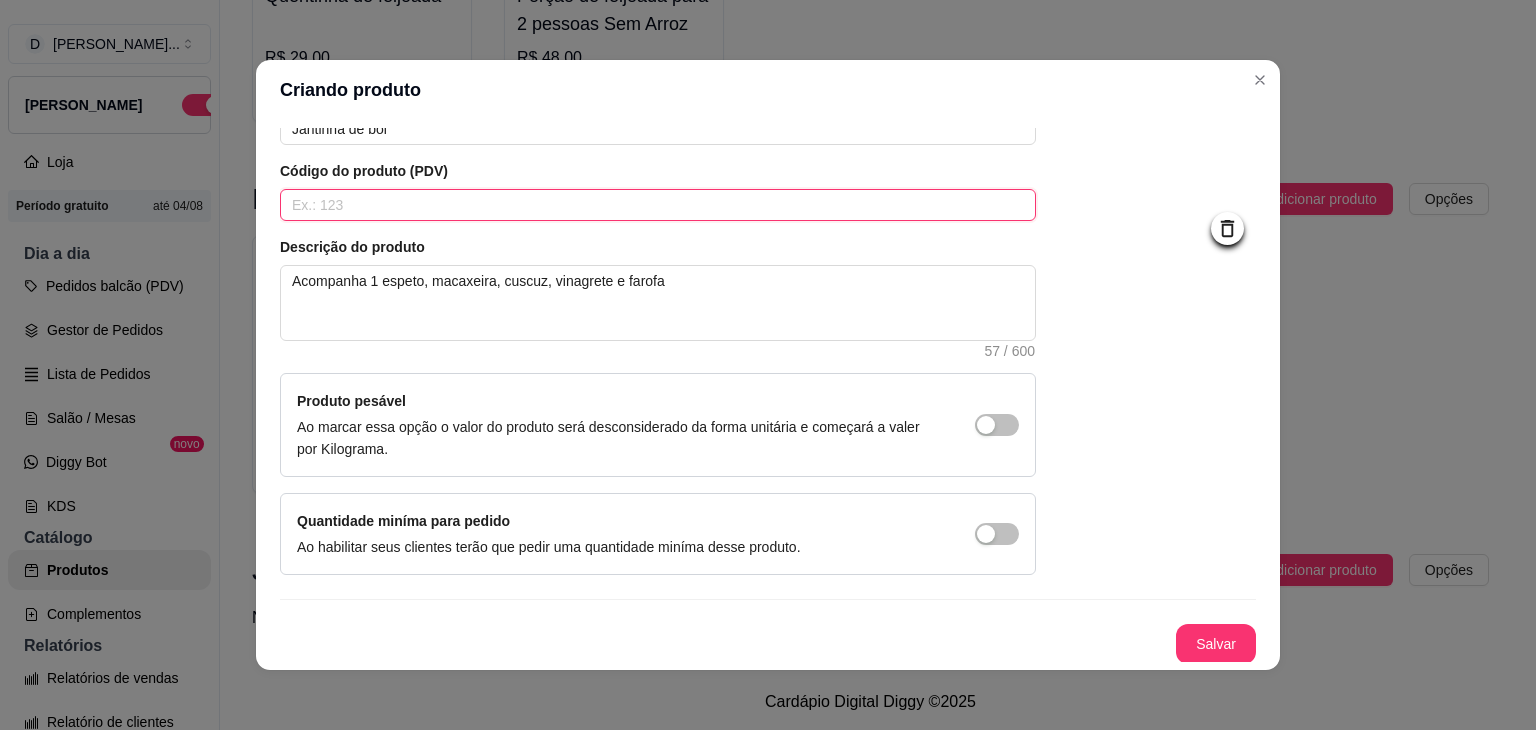 click at bounding box center (658, 205) 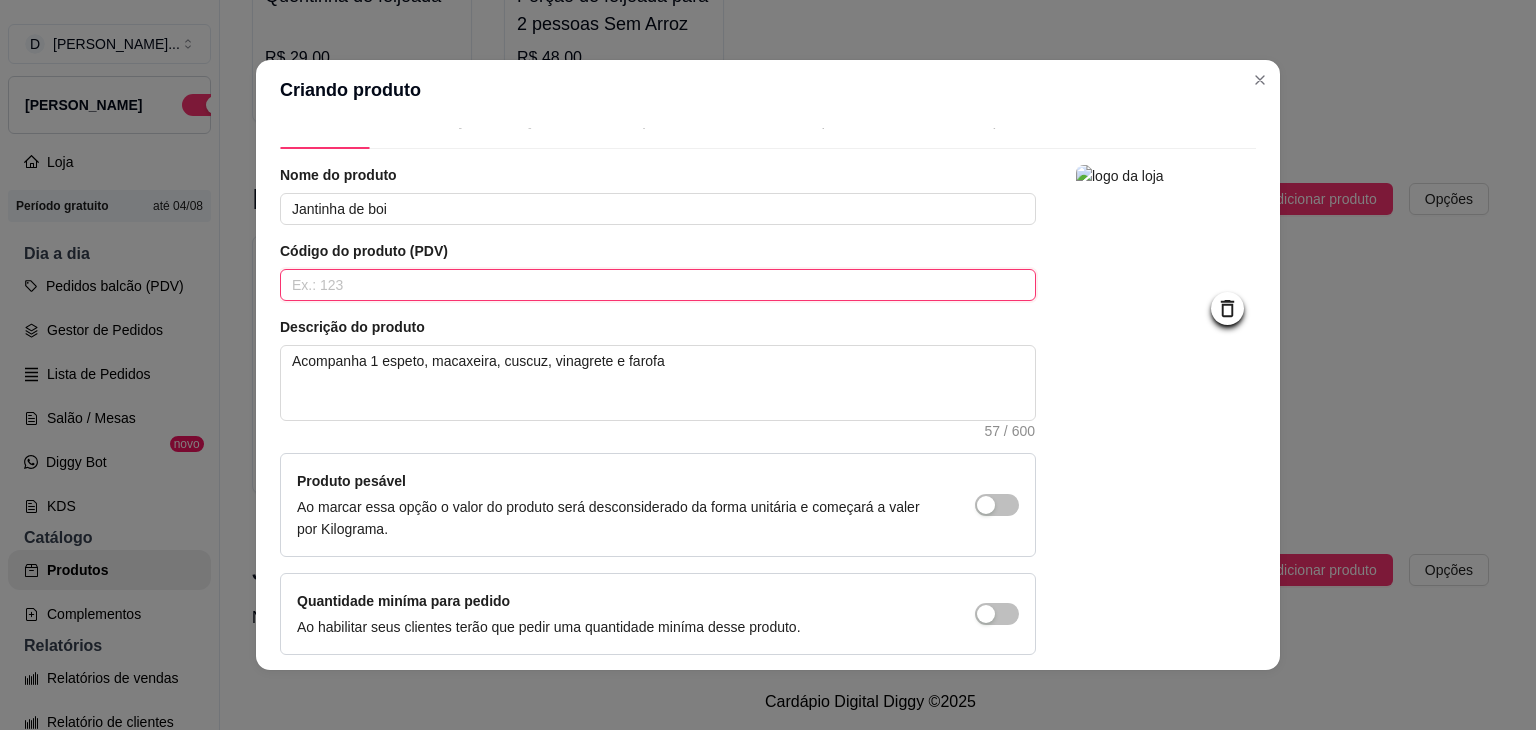 scroll, scrollTop: 0, scrollLeft: 0, axis: both 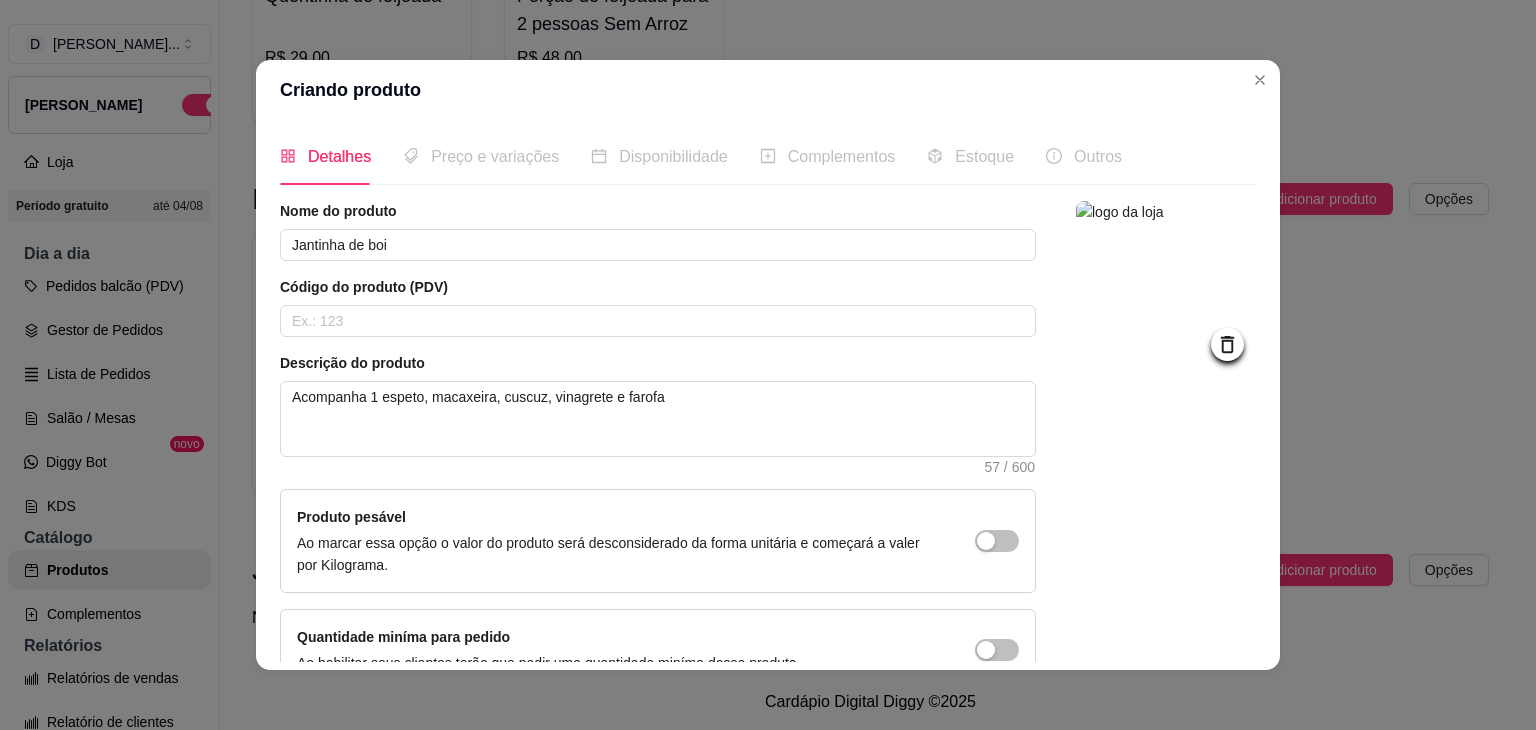 click on "Preço e variações" at bounding box center (481, 156) 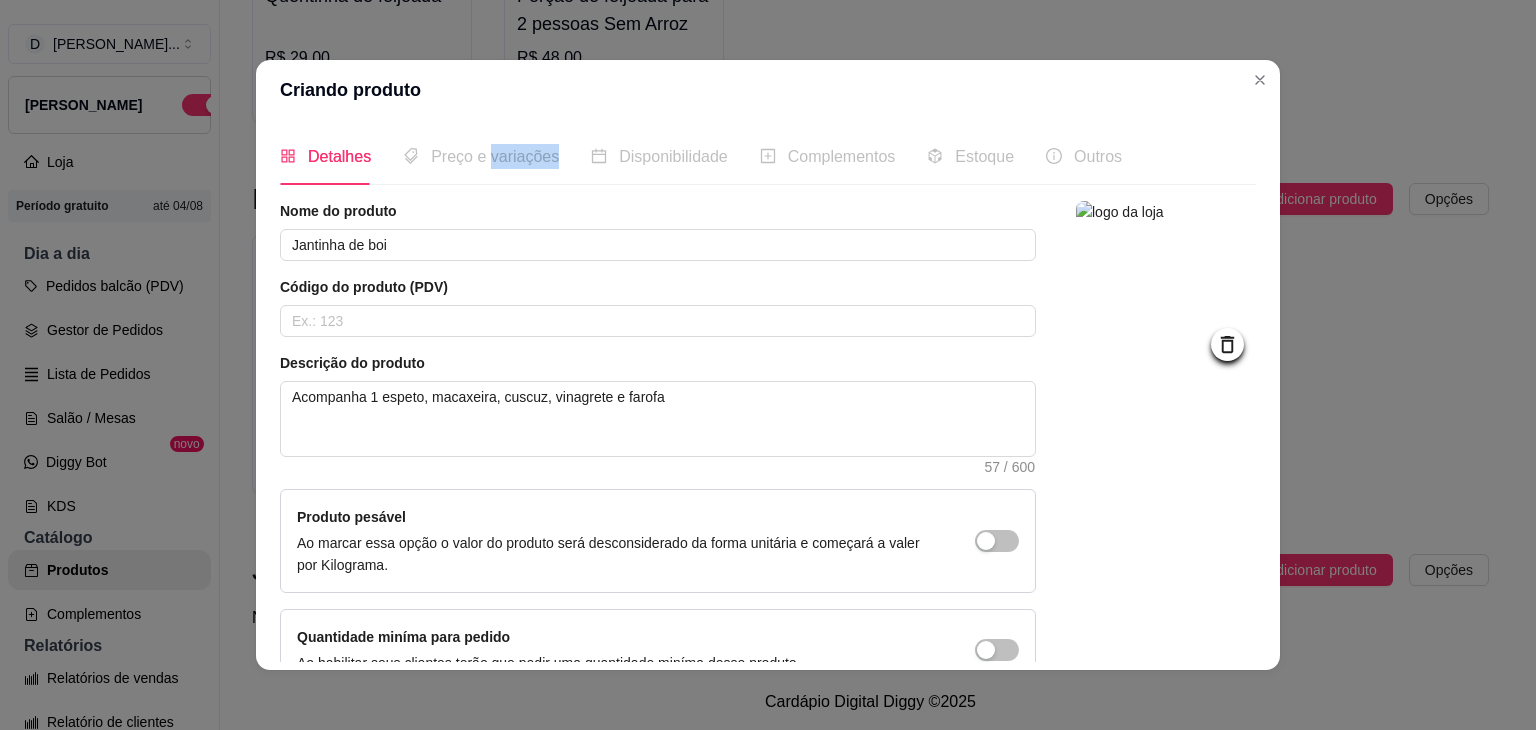click on "Preço e variações" at bounding box center [481, 156] 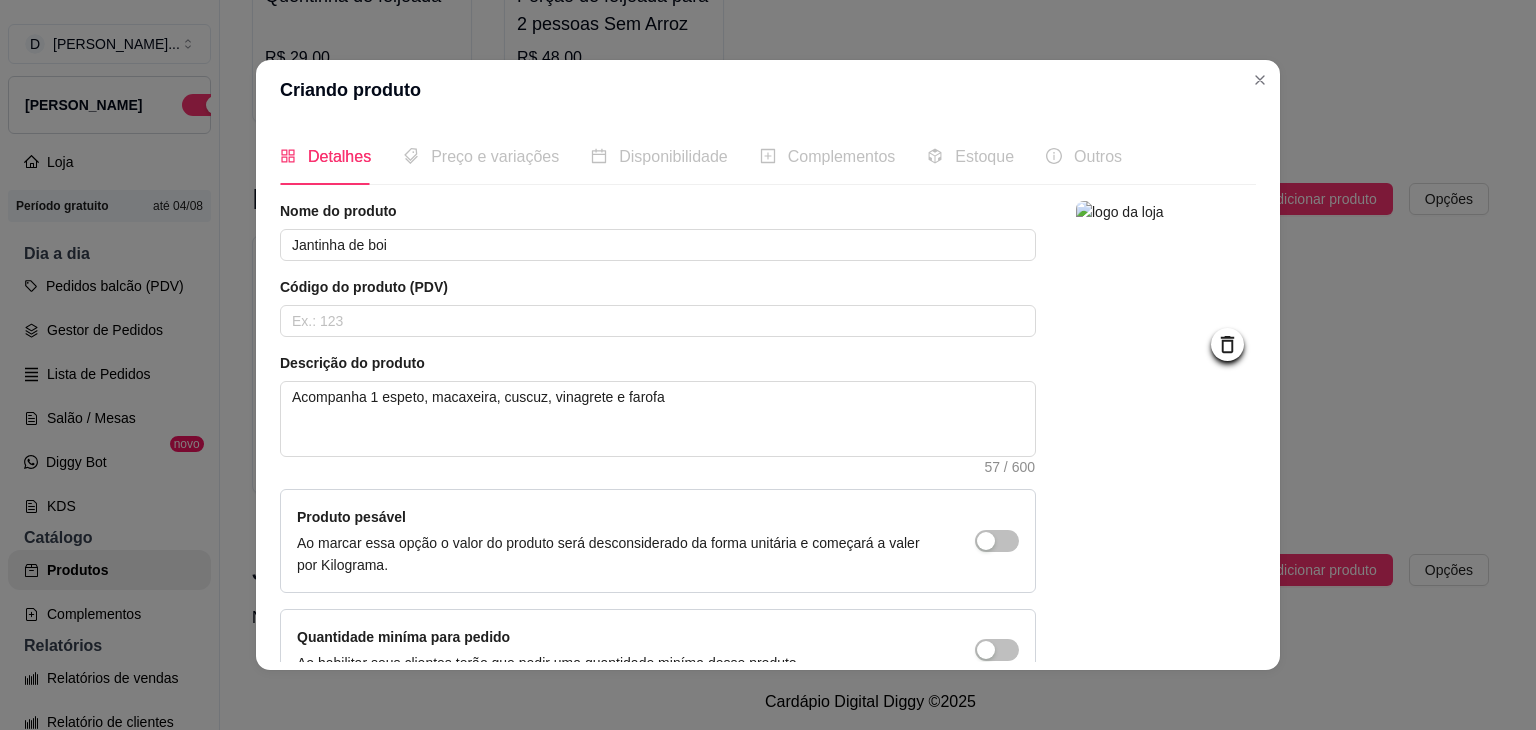 click on "Detalhes Preço e variações Disponibilidade Complementos Estoque Outros" at bounding box center [701, 156] 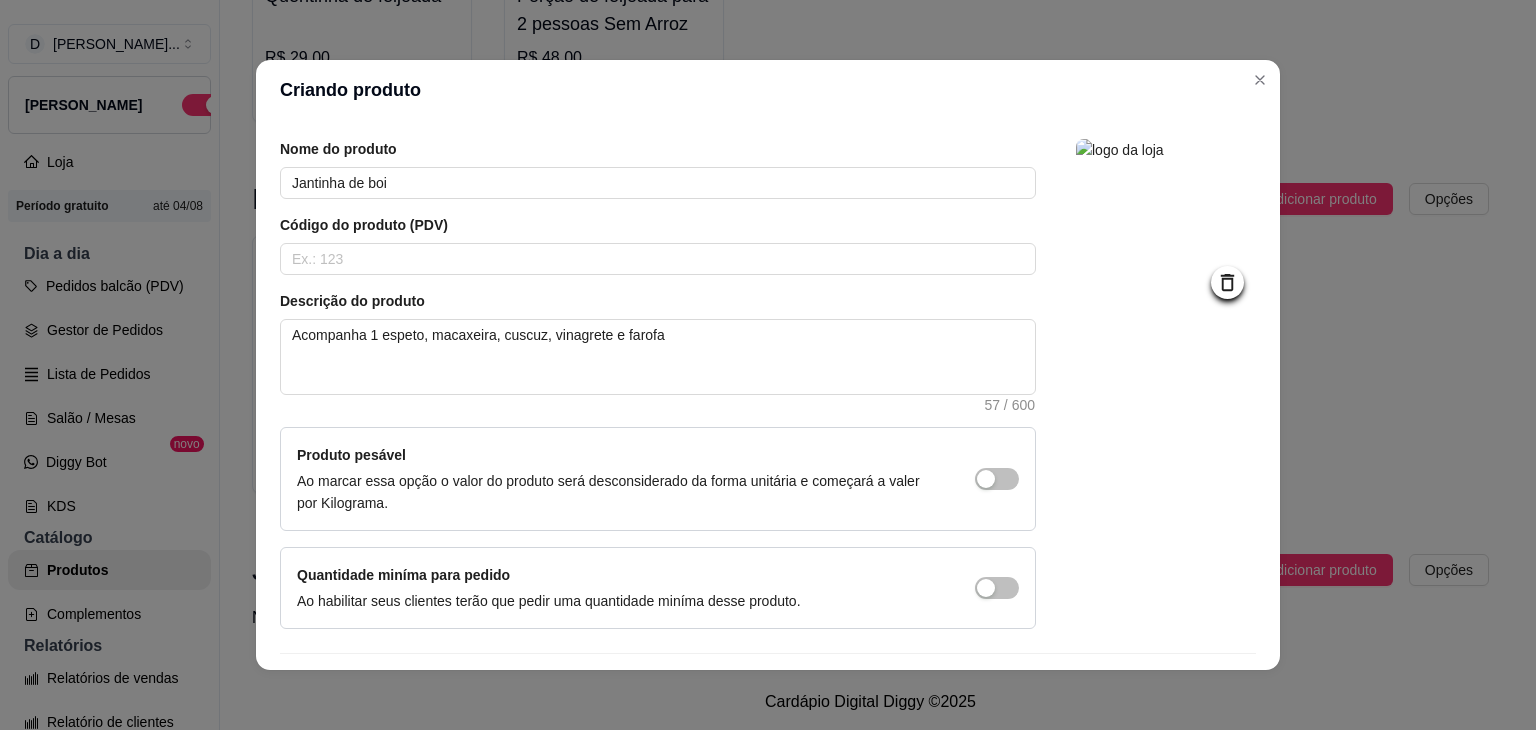 scroll, scrollTop: 116, scrollLeft: 0, axis: vertical 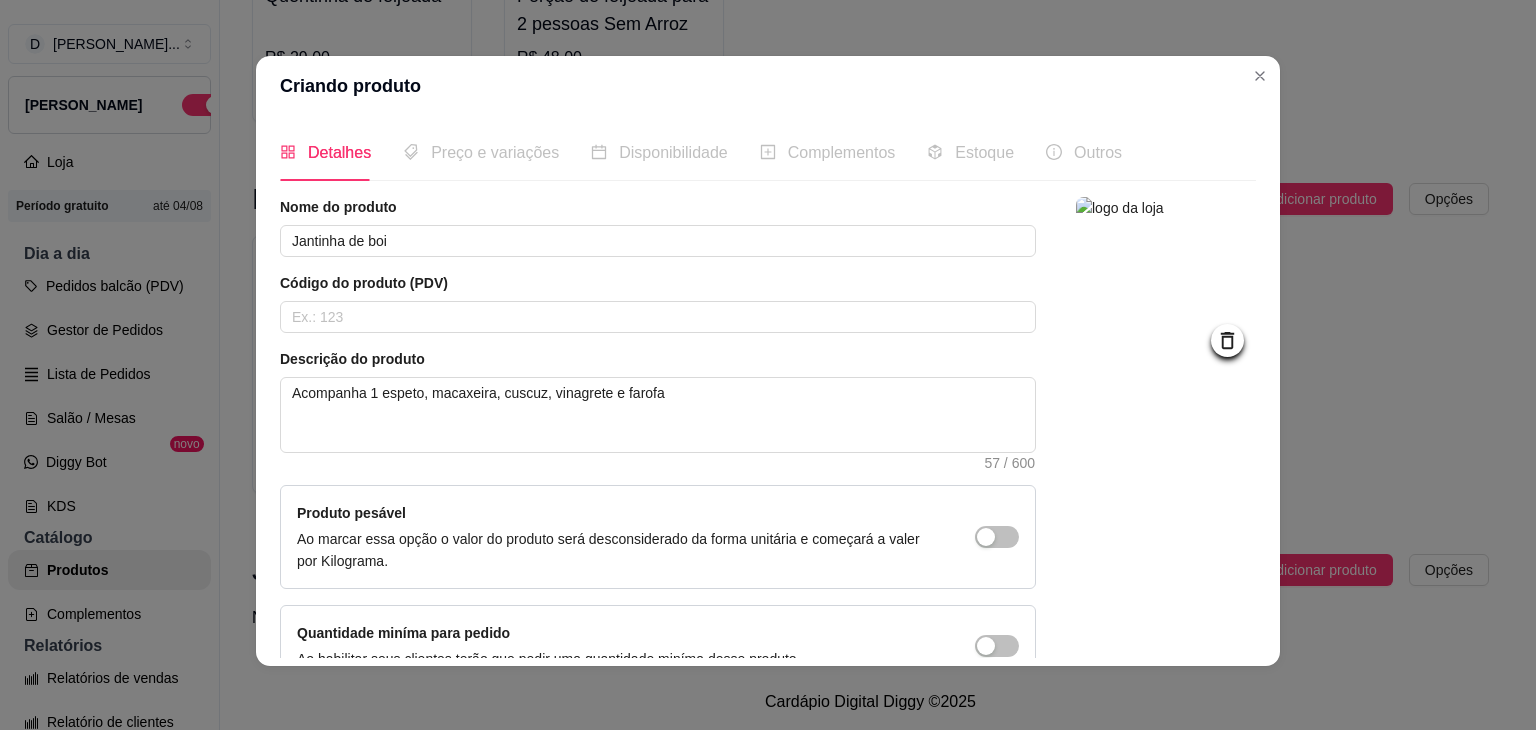 click on "Preço e variações" at bounding box center (495, 152) 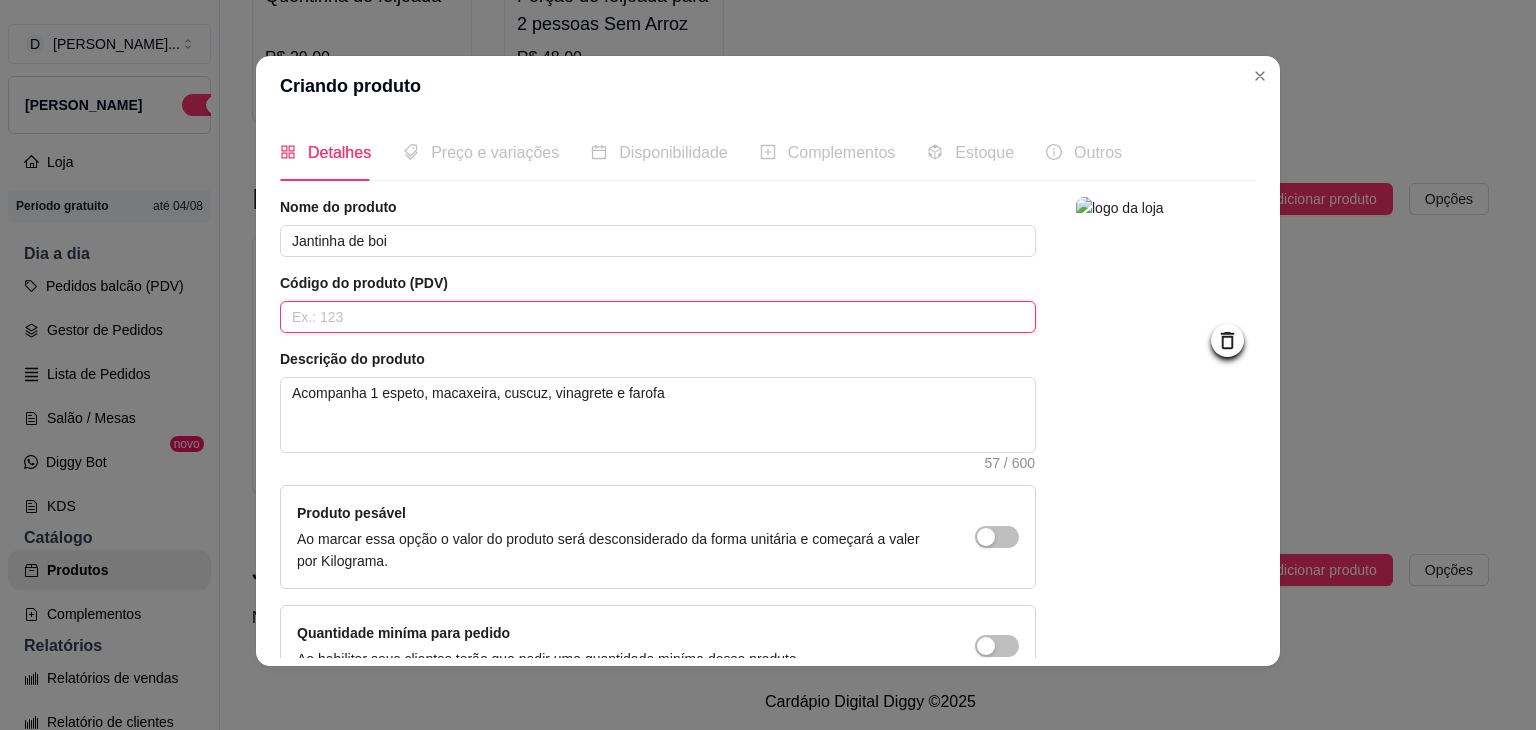 click at bounding box center [658, 317] 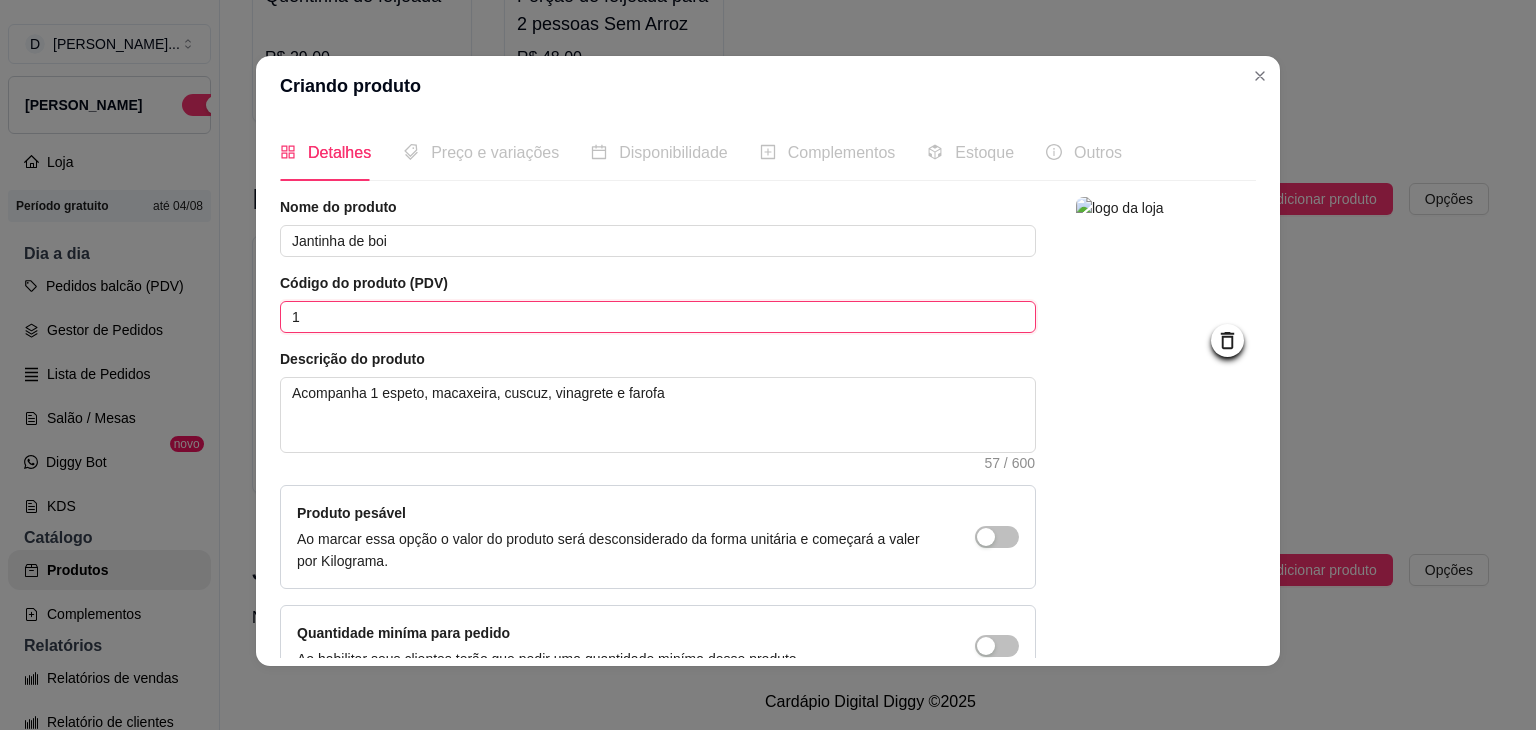 type 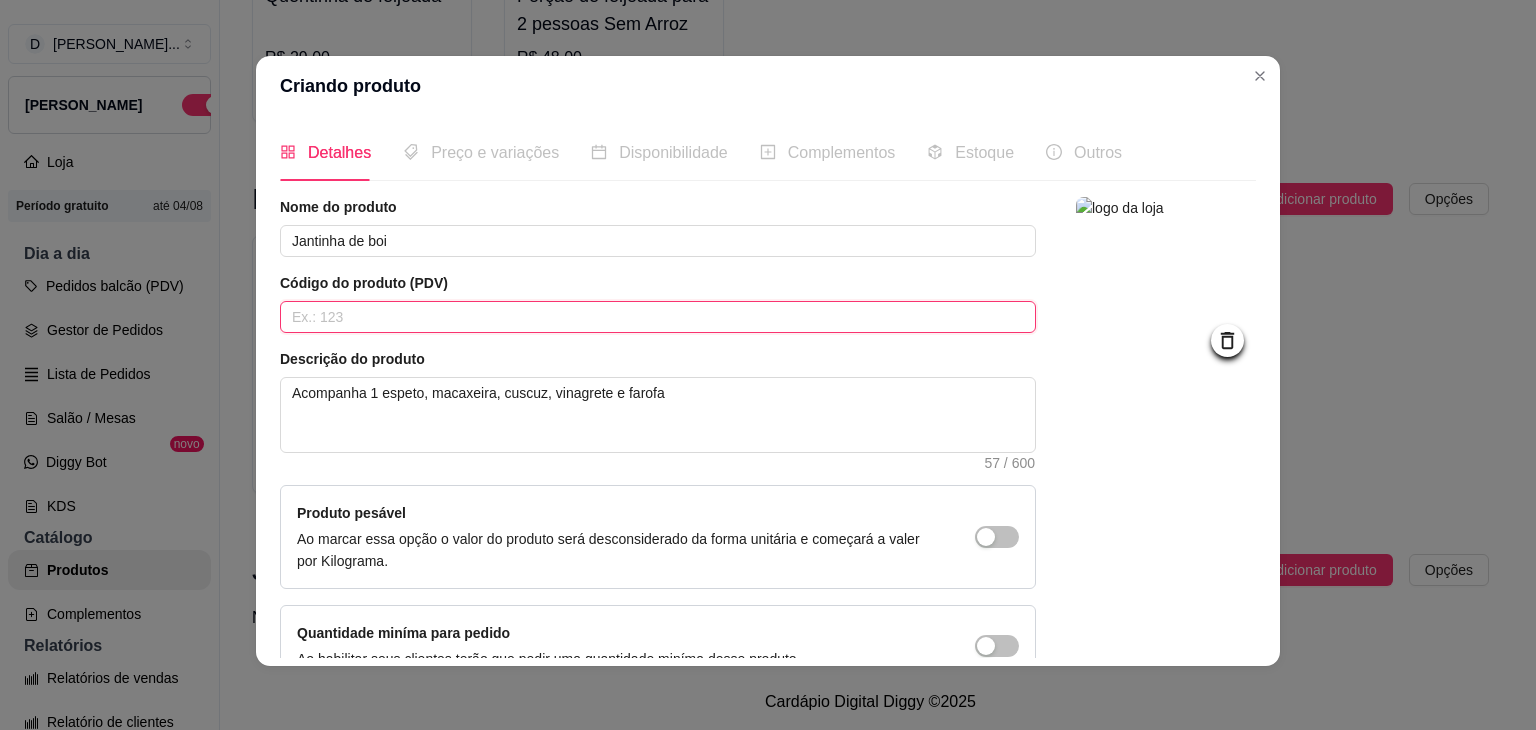 scroll, scrollTop: 116, scrollLeft: 0, axis: vertical 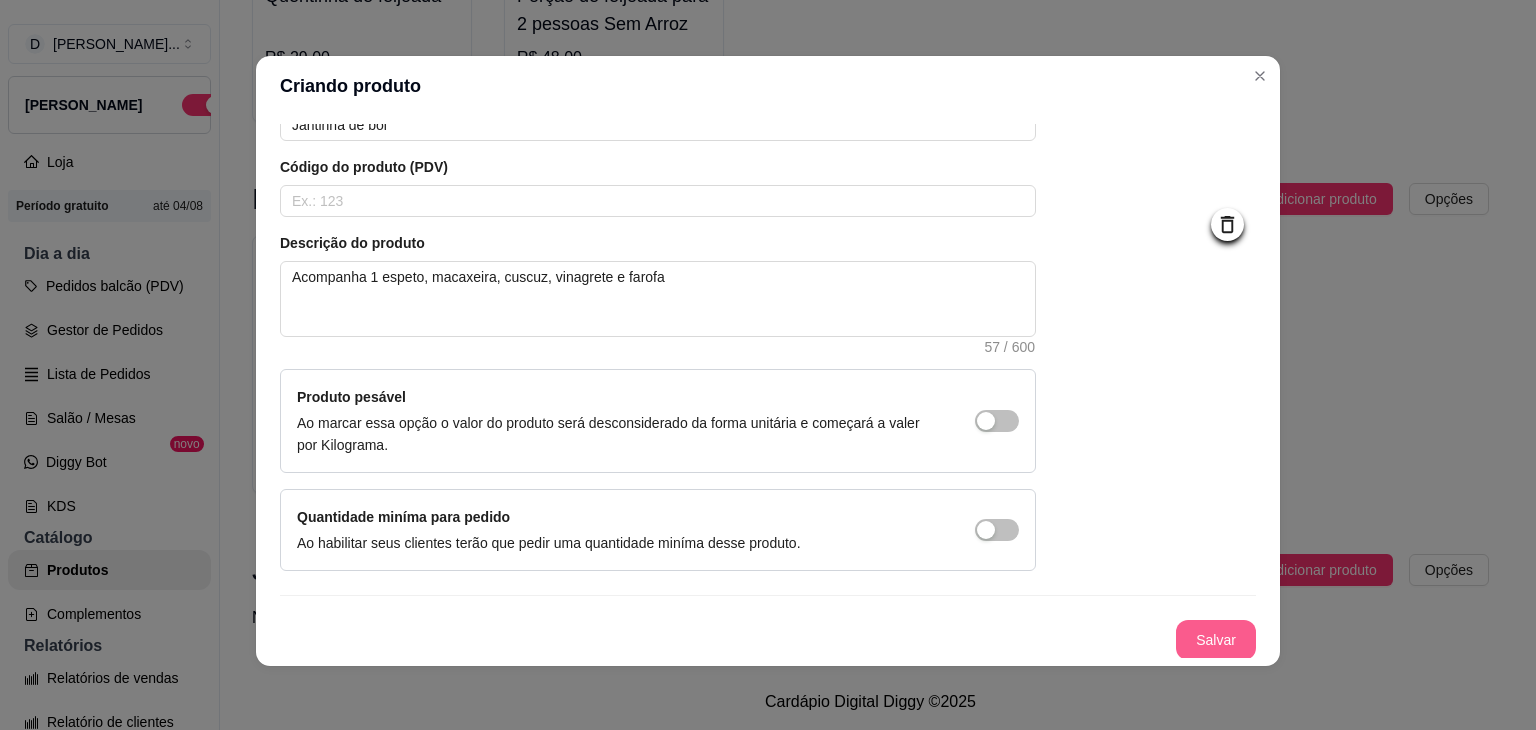 click on "Salvar" at bounding box center (1216, 640) 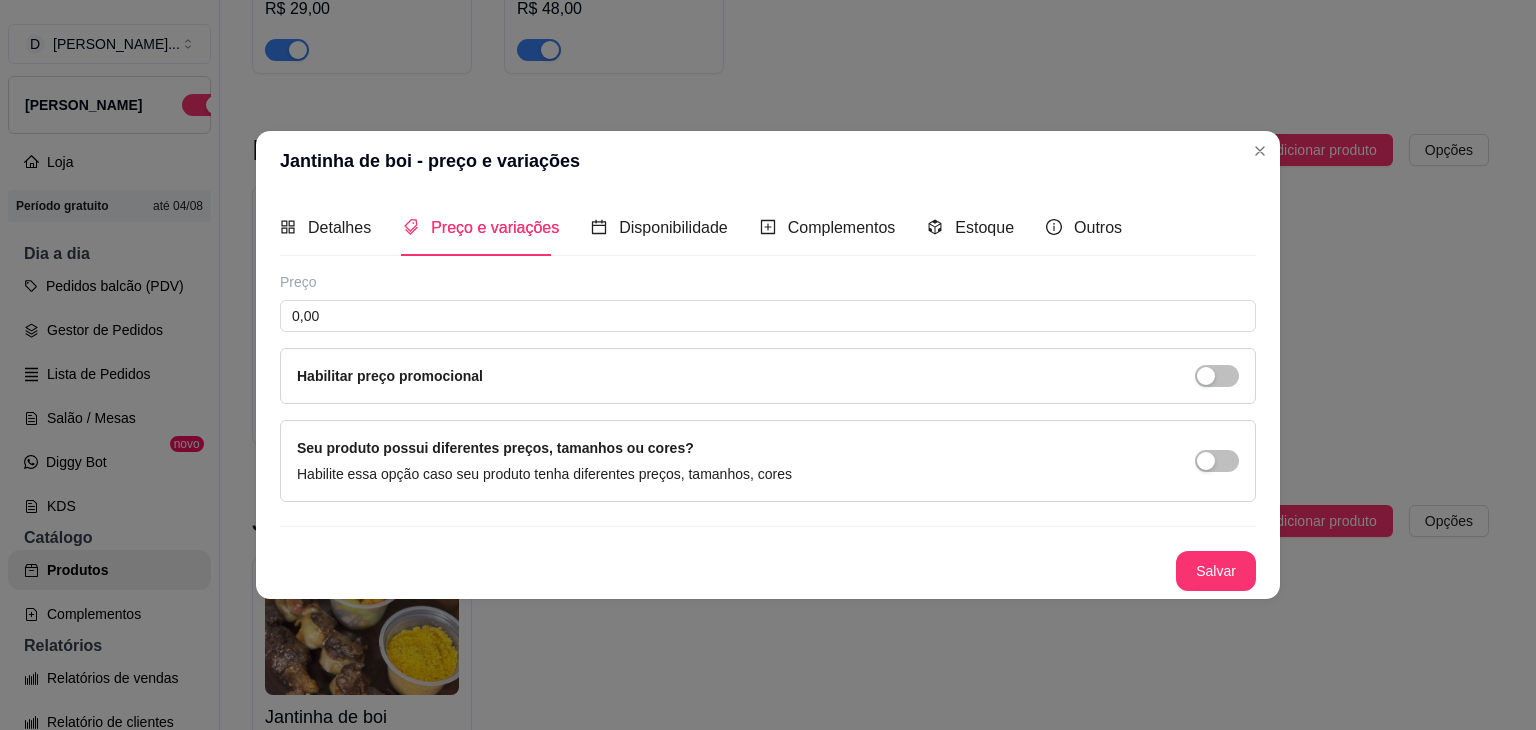 type 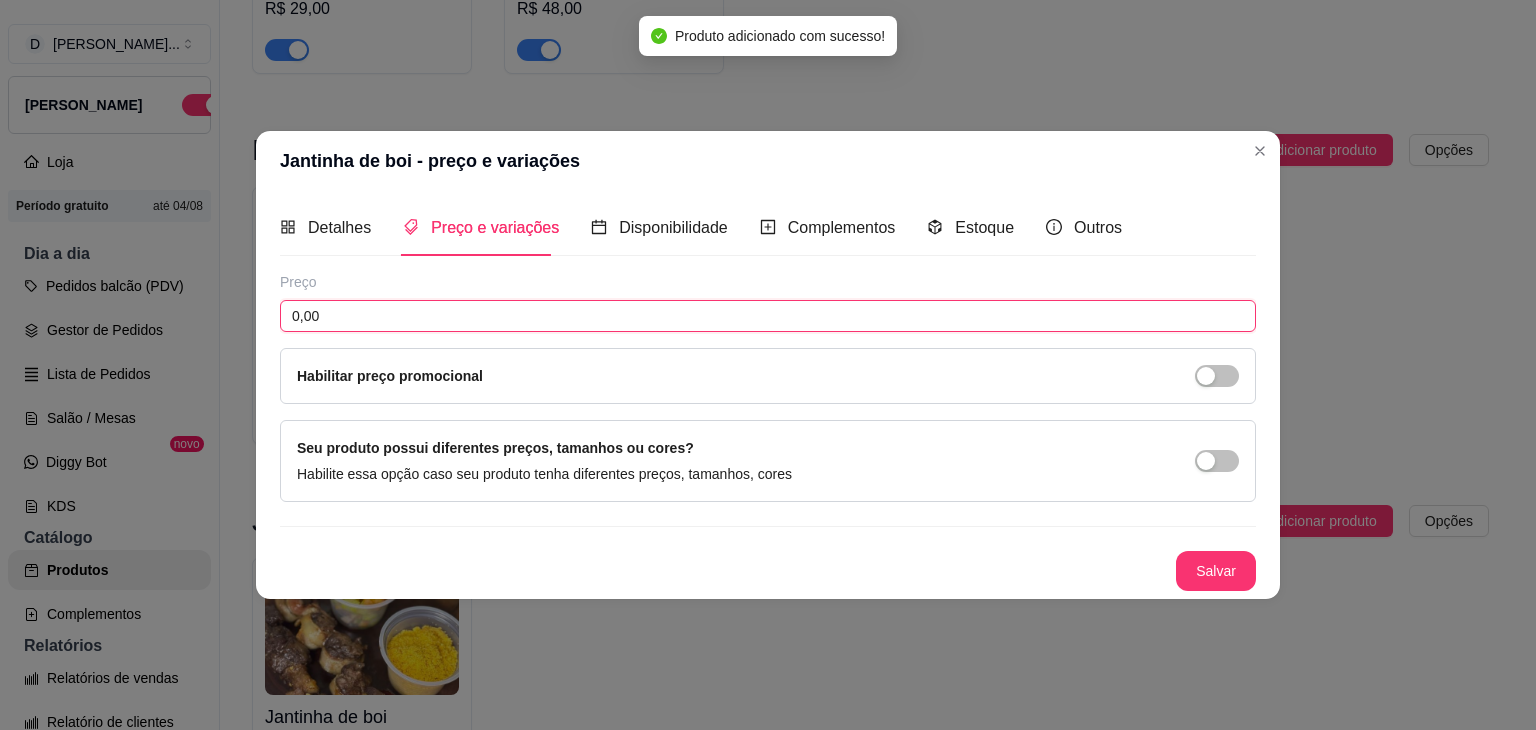 click on "0,00" at bounding box center [768, 316] 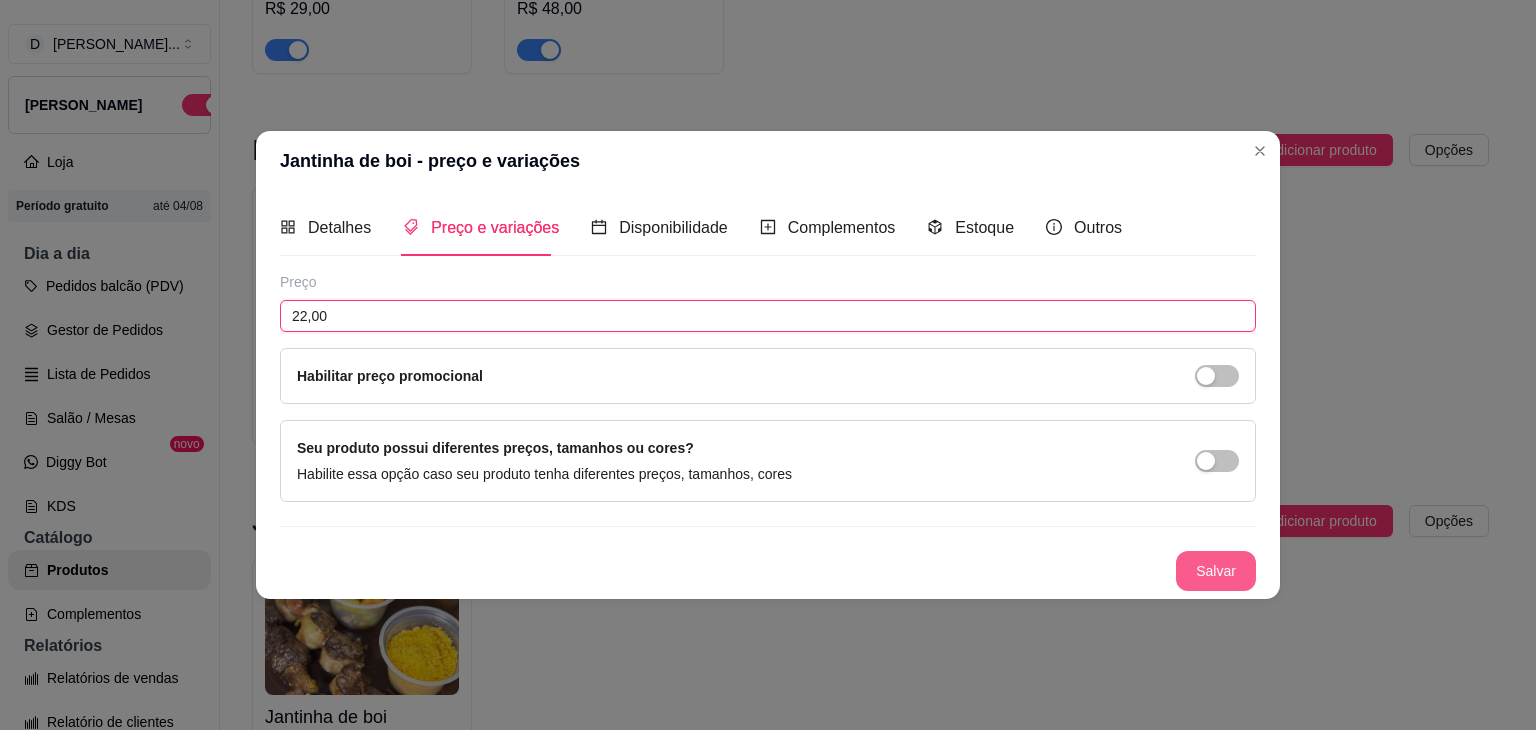type on "22,00" 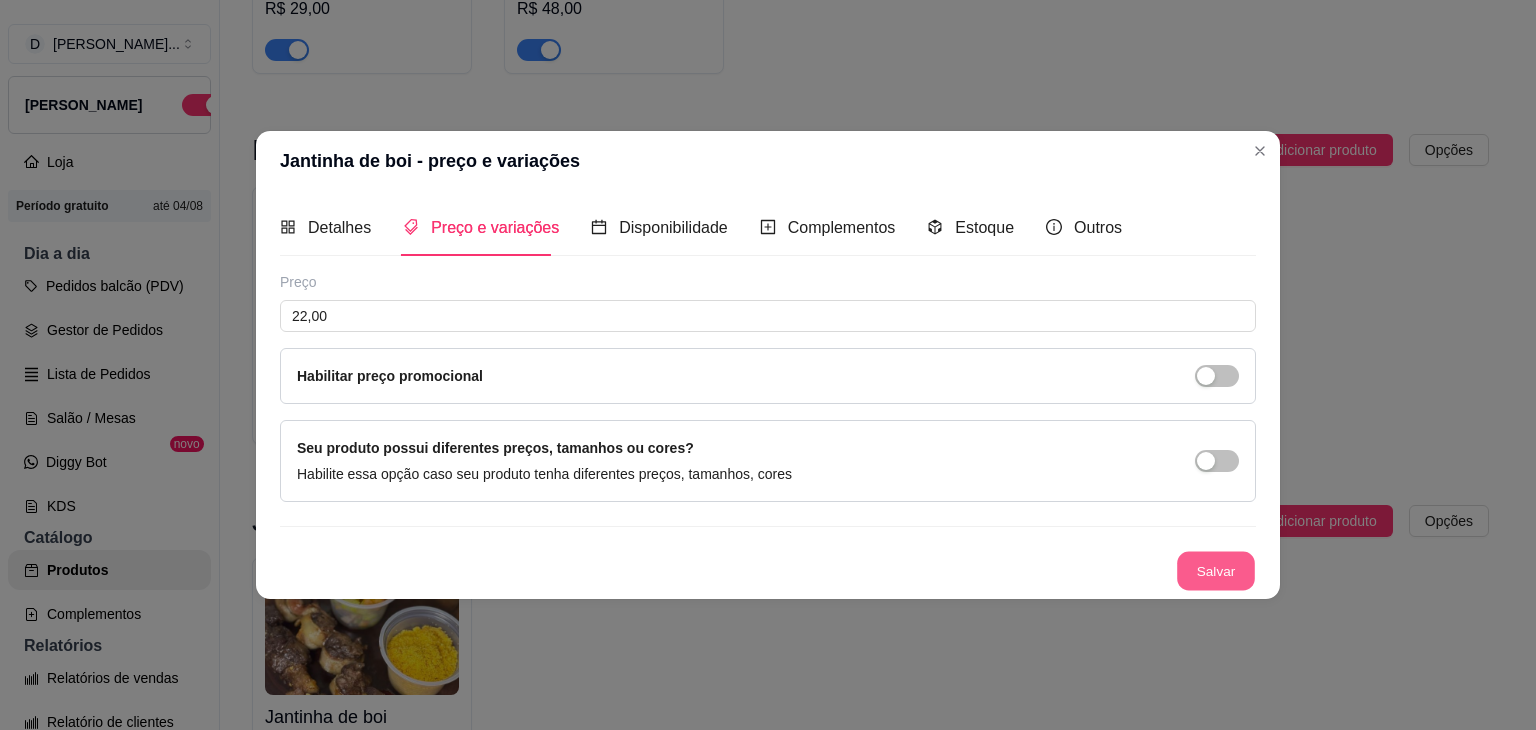 click on "Salvar" at bounding box center [1216, 571] 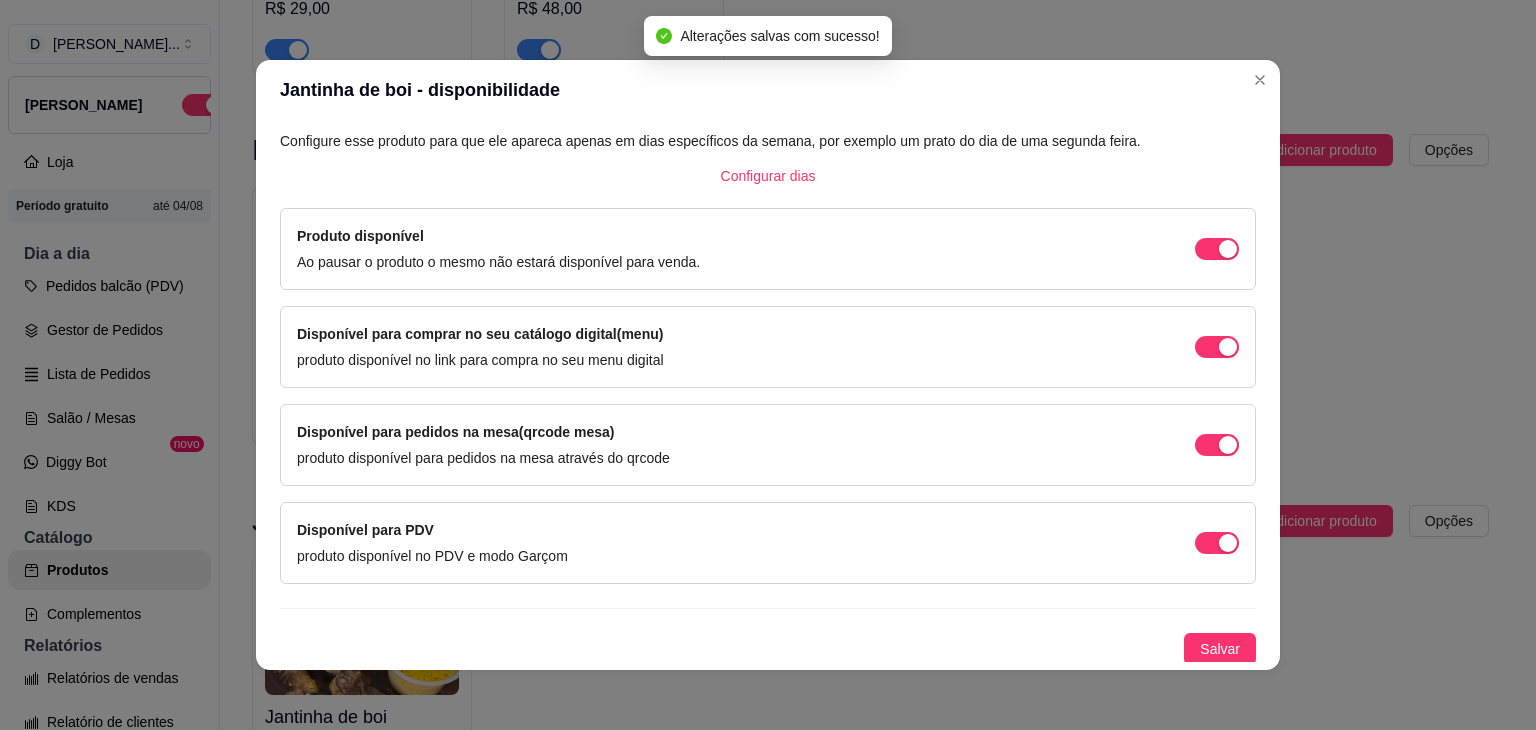scroll, scrollTop: 114, scrollLeft: 0, axis: vertical 